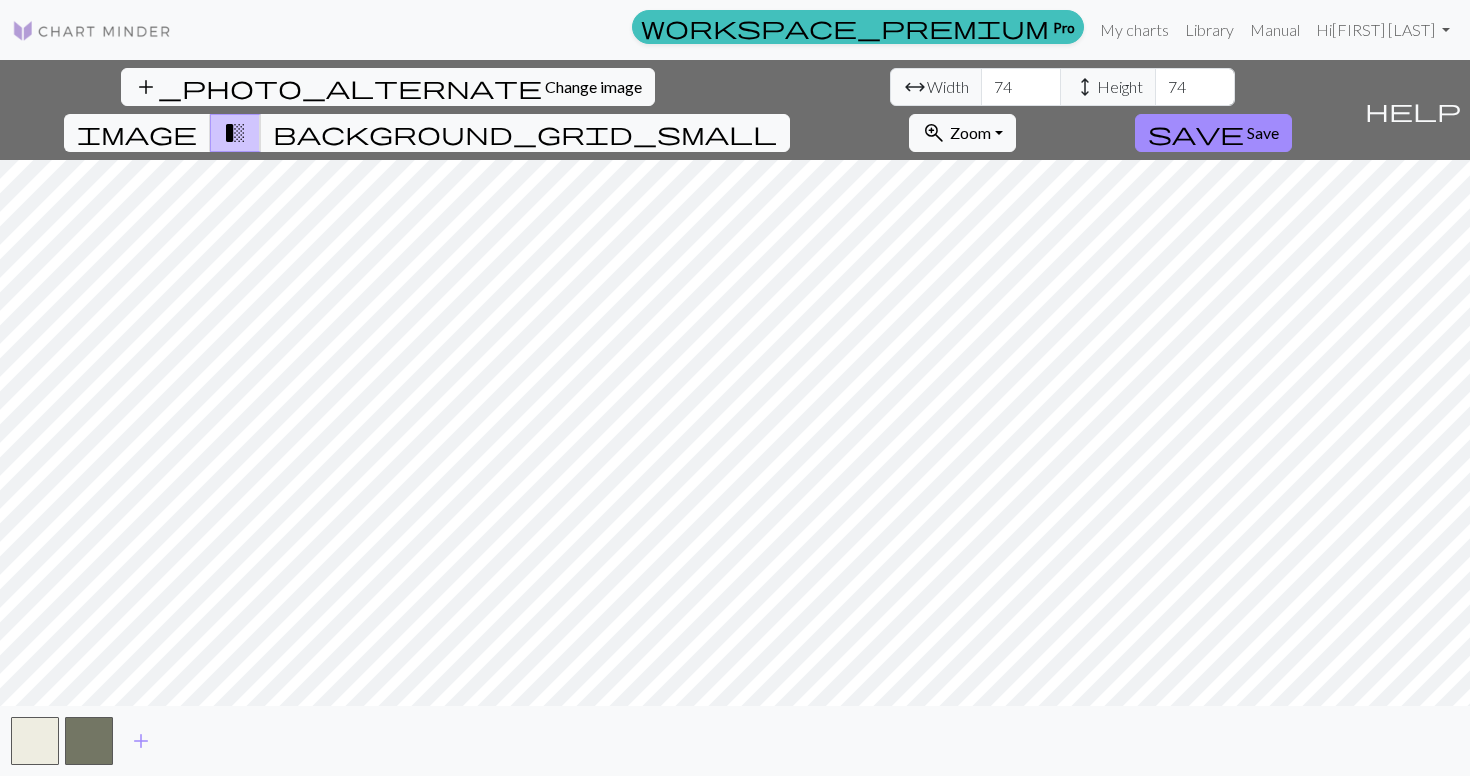 scroll, scrollTop: 0, scrollLeft: 0, axis: both 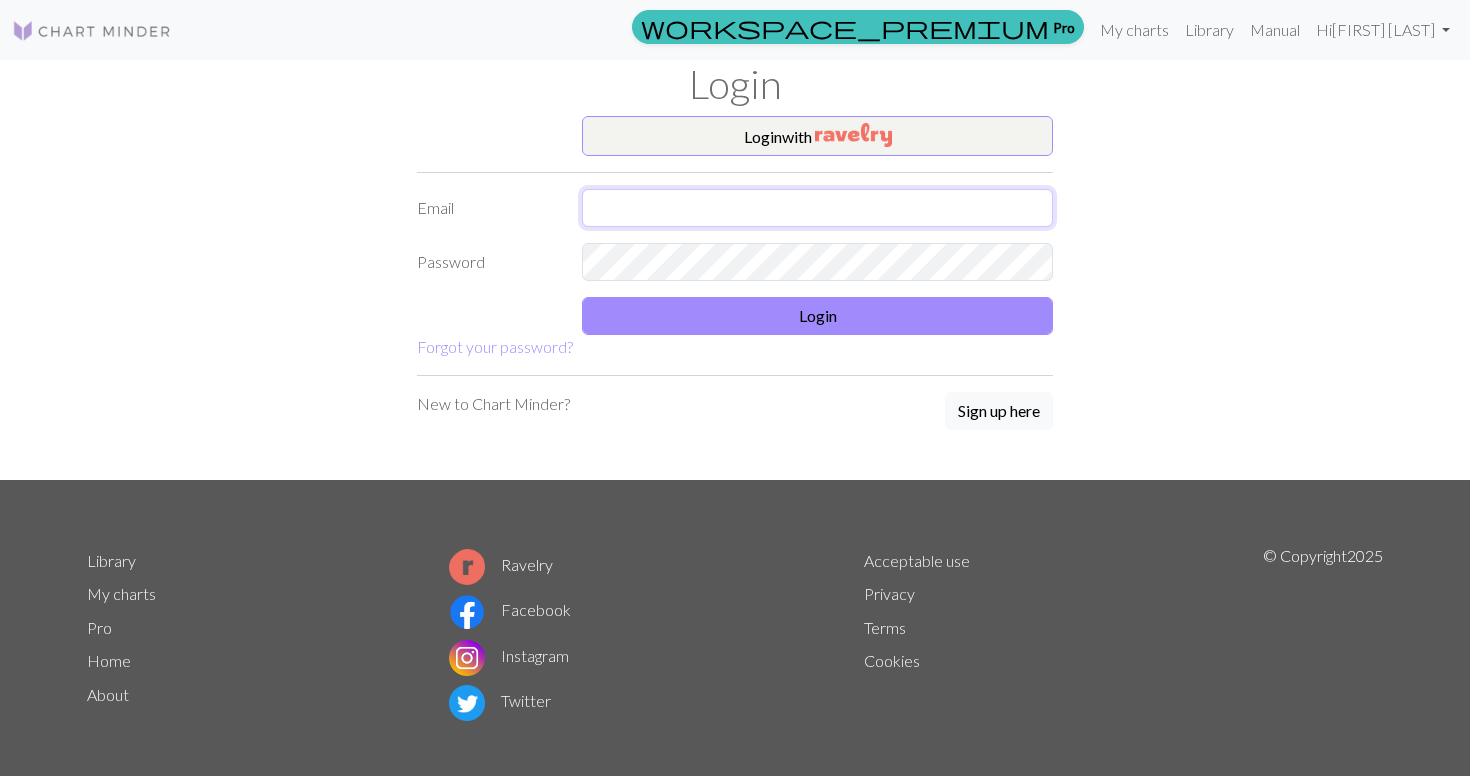 type on "elinga.veckyte.2005@example.com" 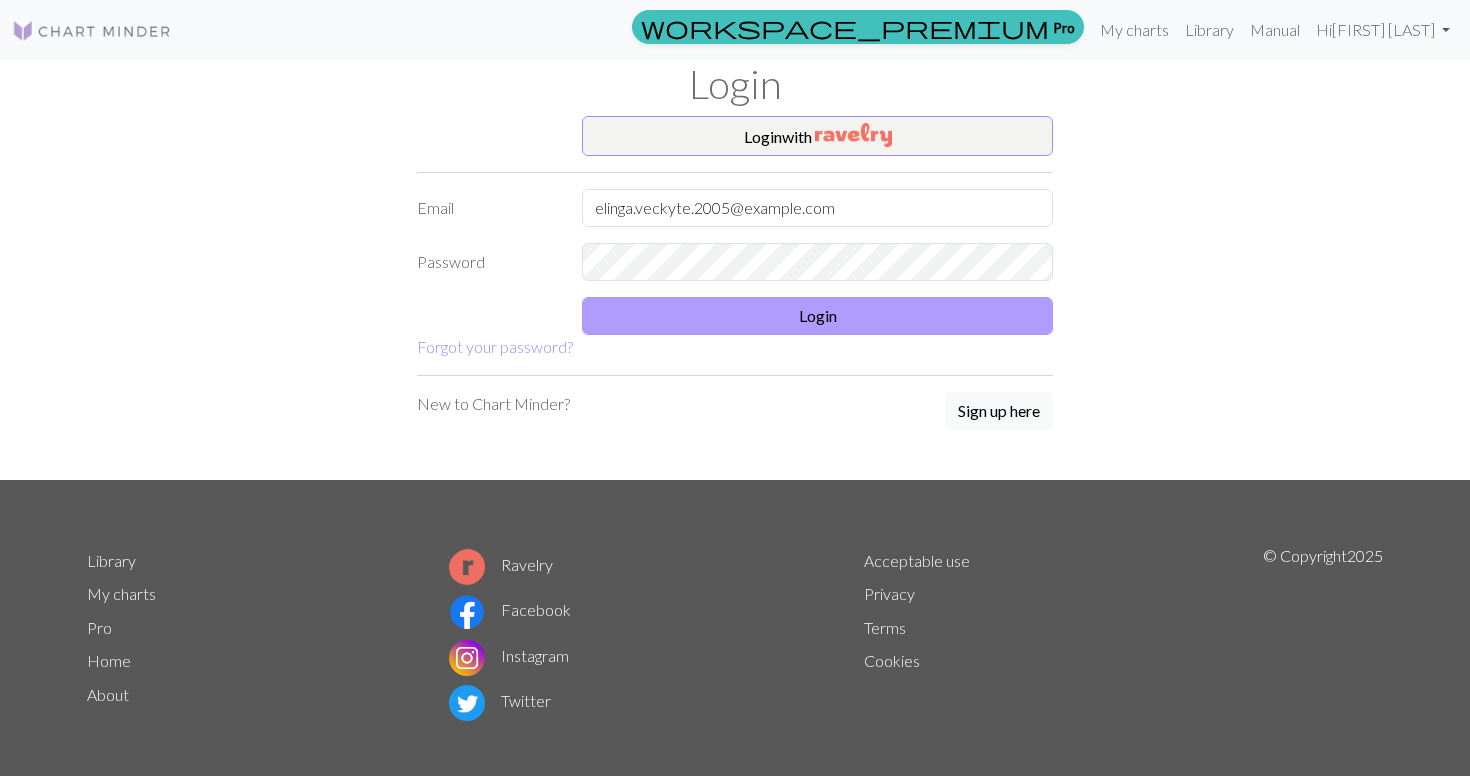 click on "Login" at bounding box center [817, 316] 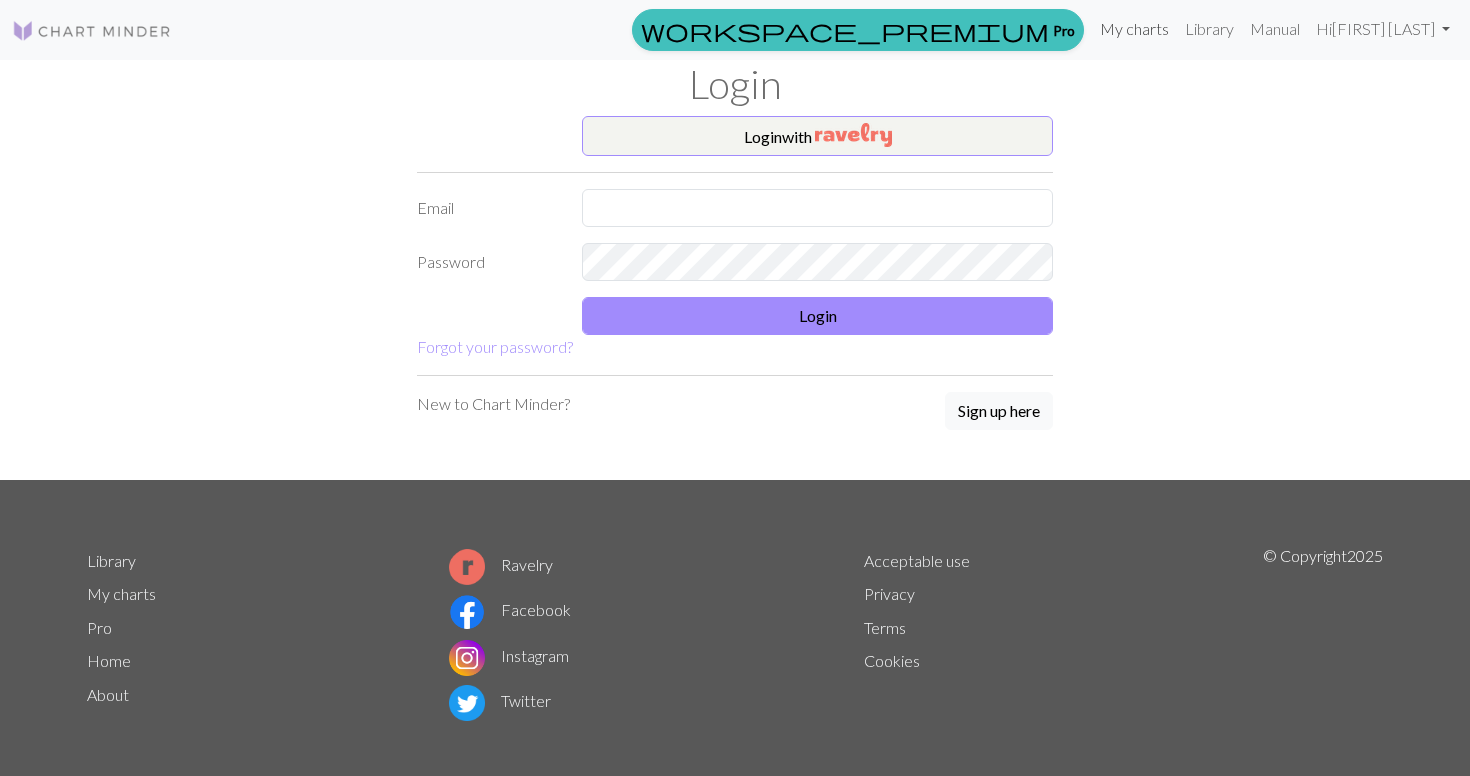 scroll, scrollTop: 0, scrollLeft: 0, axis: both 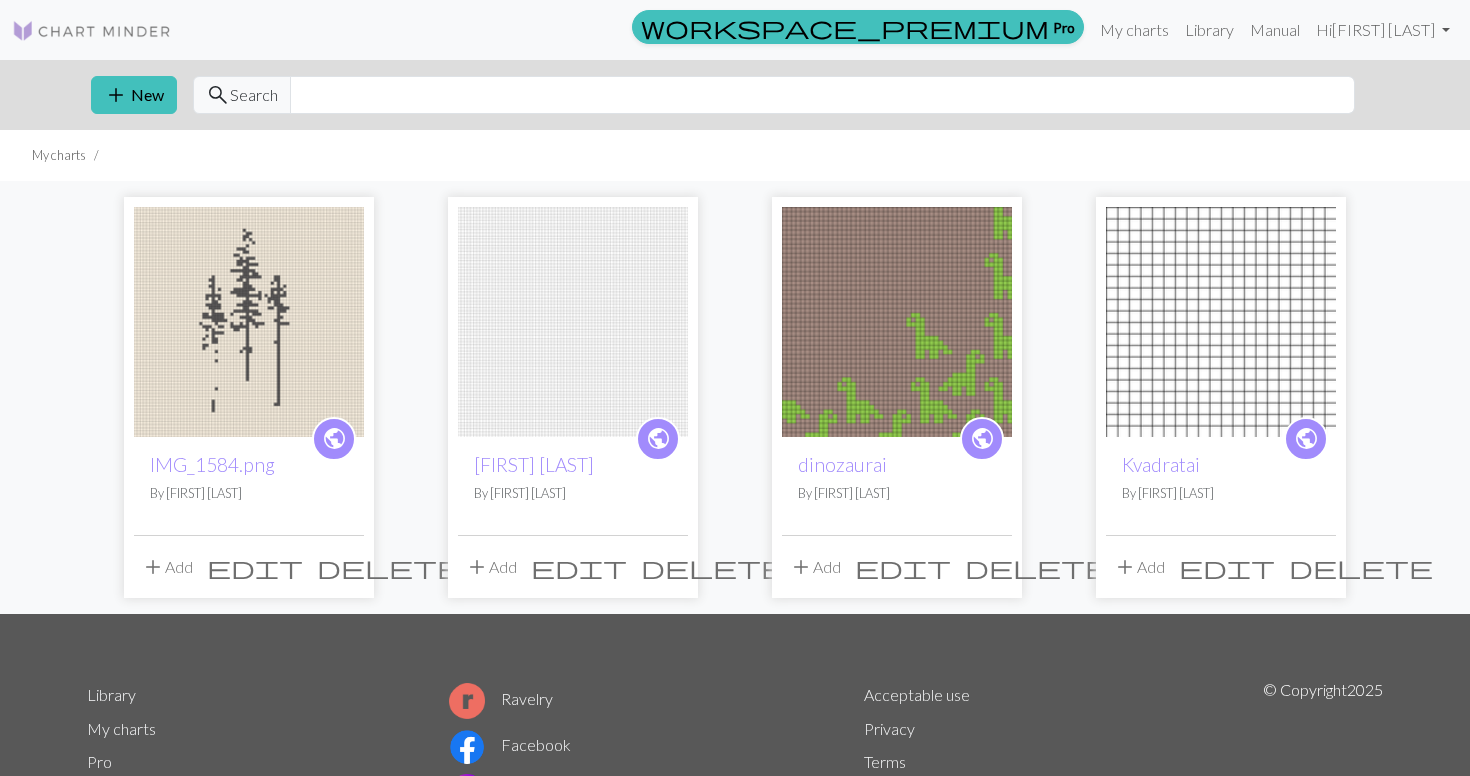 click at bounding box center (249, 322) 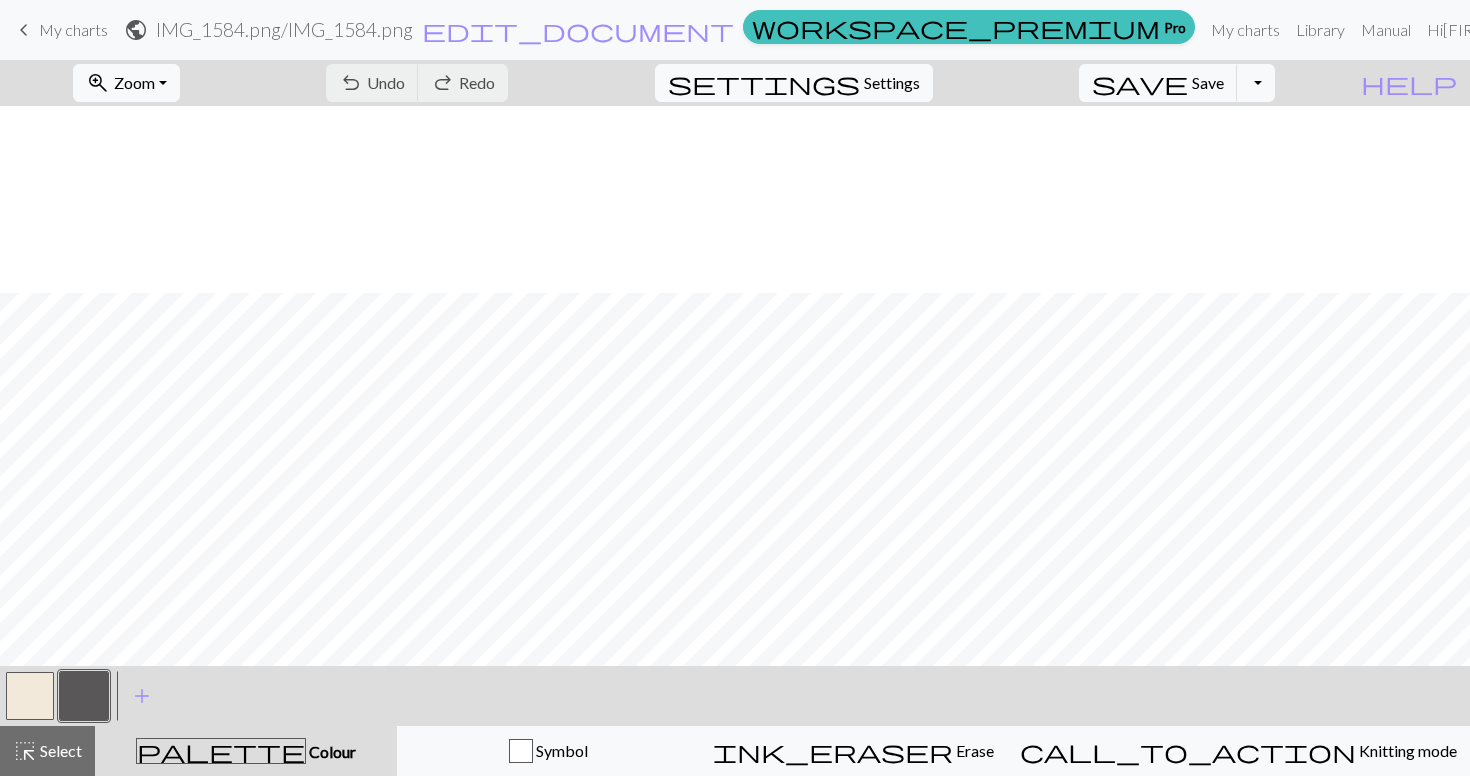 scroll, scrollTop: 197, scrollLeft: 0, axis: vertical 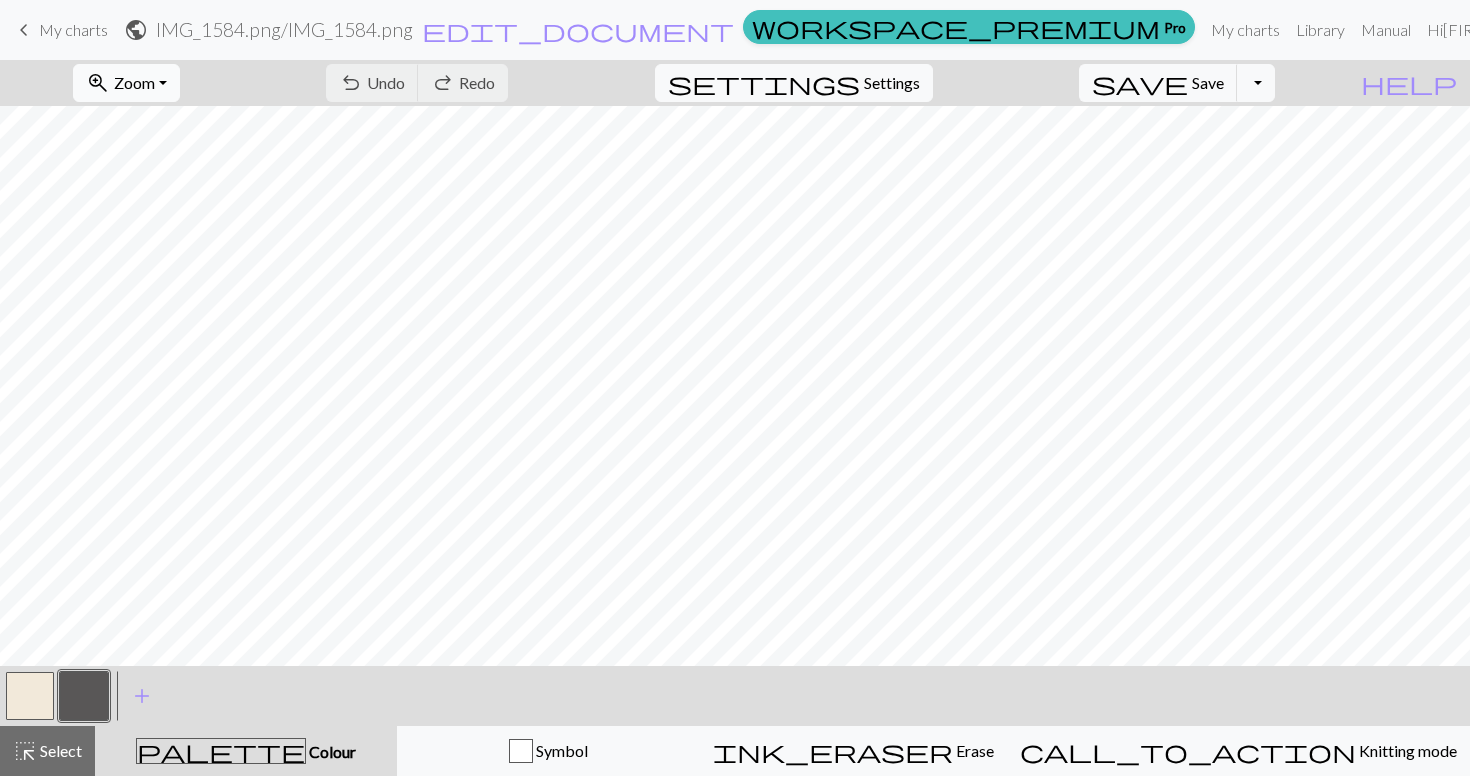 click on "zoom_in Zoom Zoom" at bounding box center [126, 83] 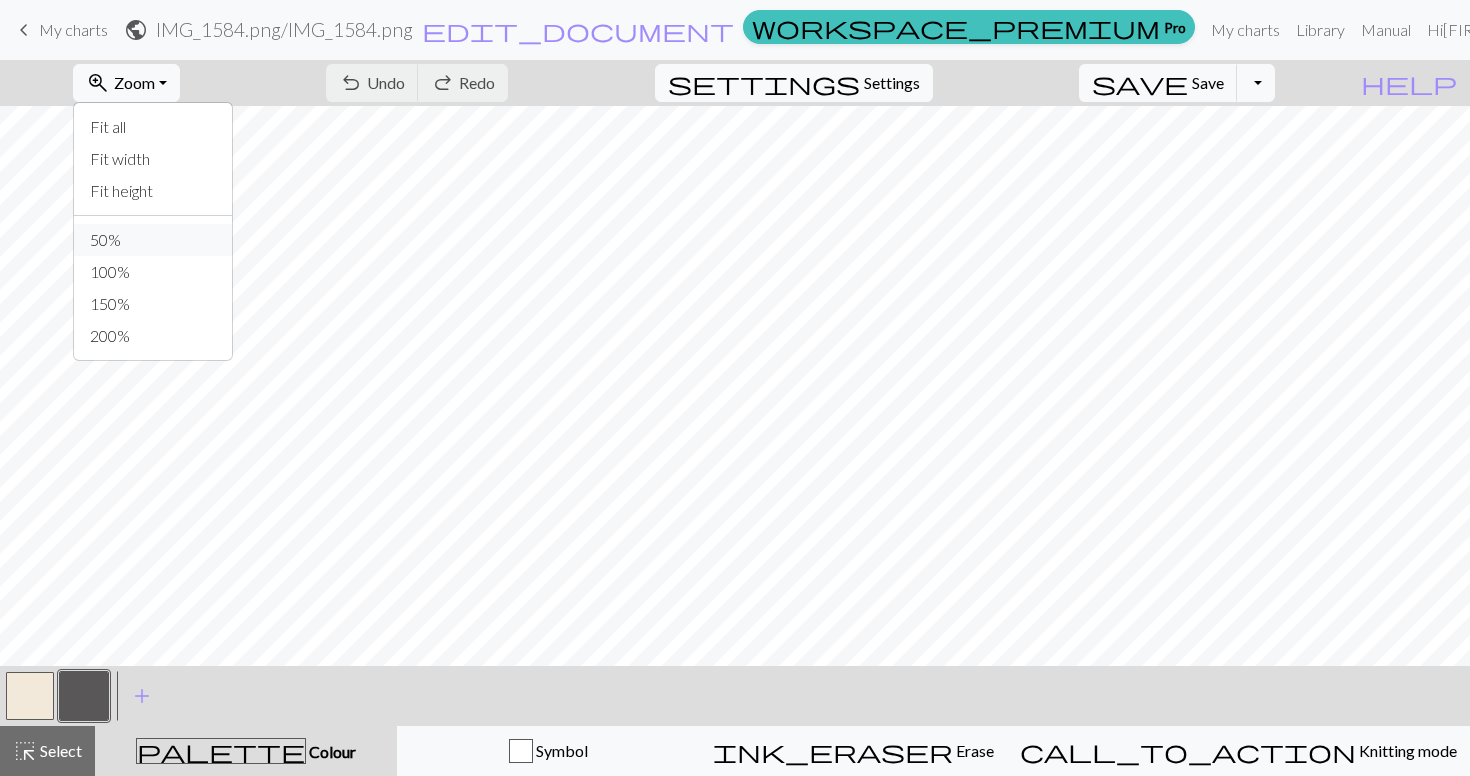 click on "50%" at bounding box center (153, 240) 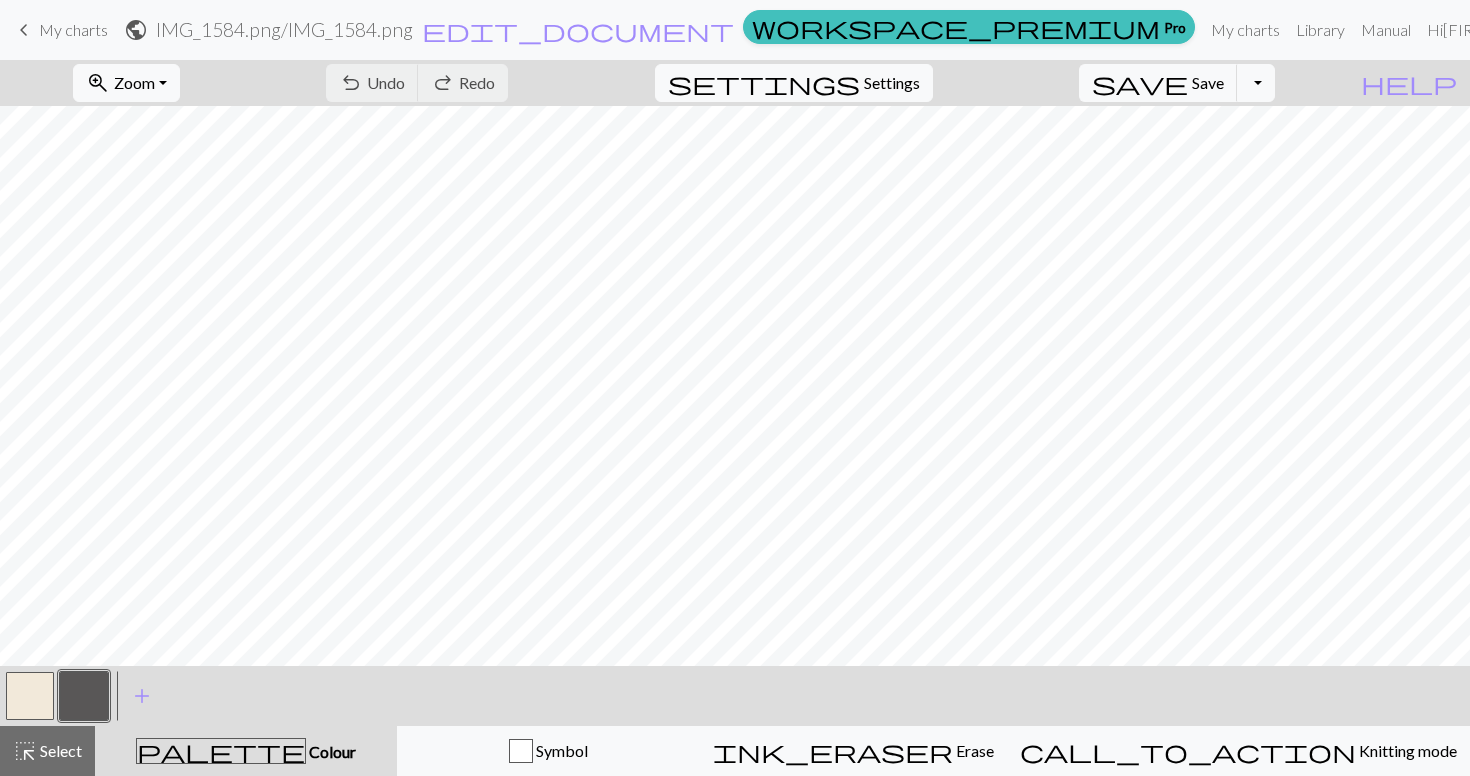 scroll, scrollTop: -28, scrollLeft: 0, axis: vertical 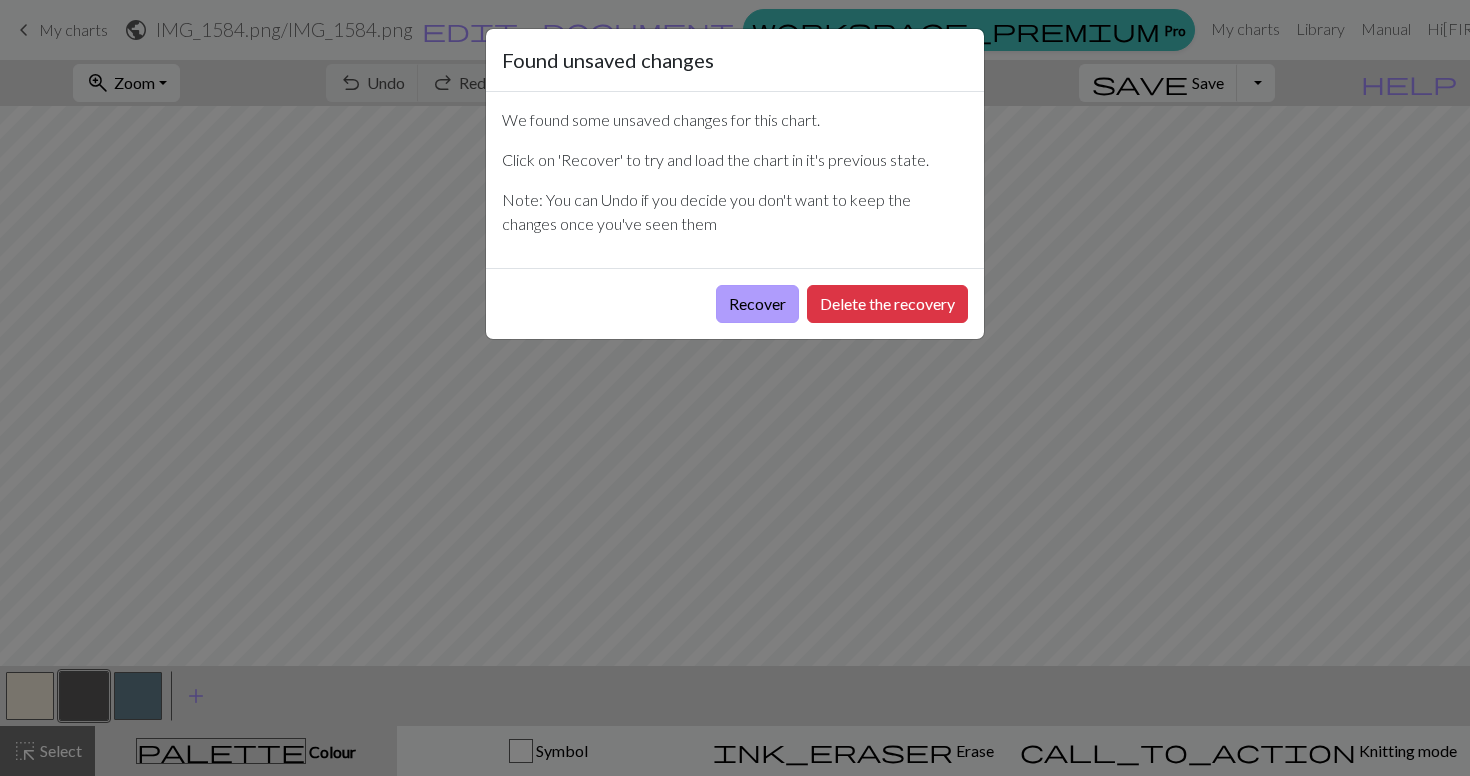 click on "Recover" at bounding box center (757, 304) 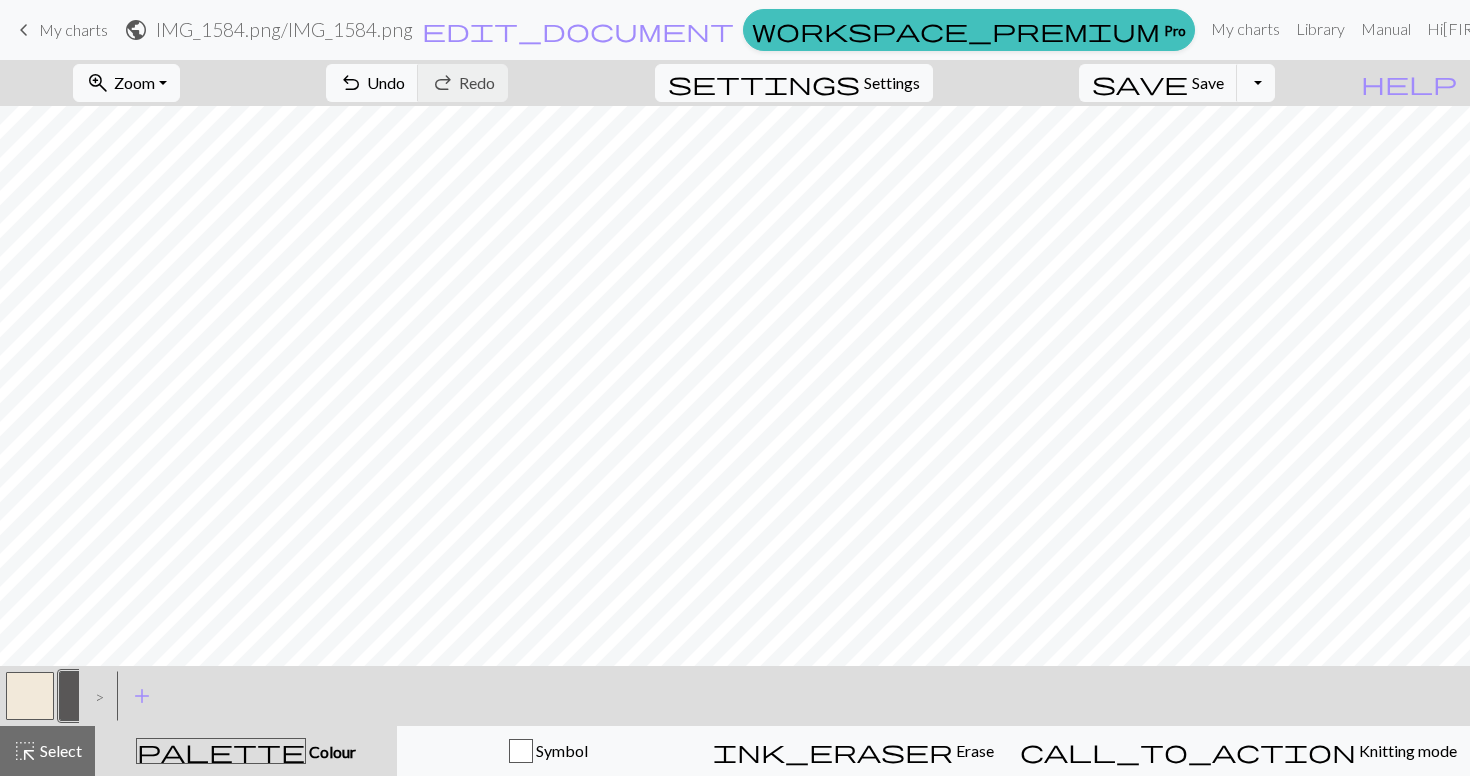scroll, scrollTop: 0, scrollLeft: 0, axis: both 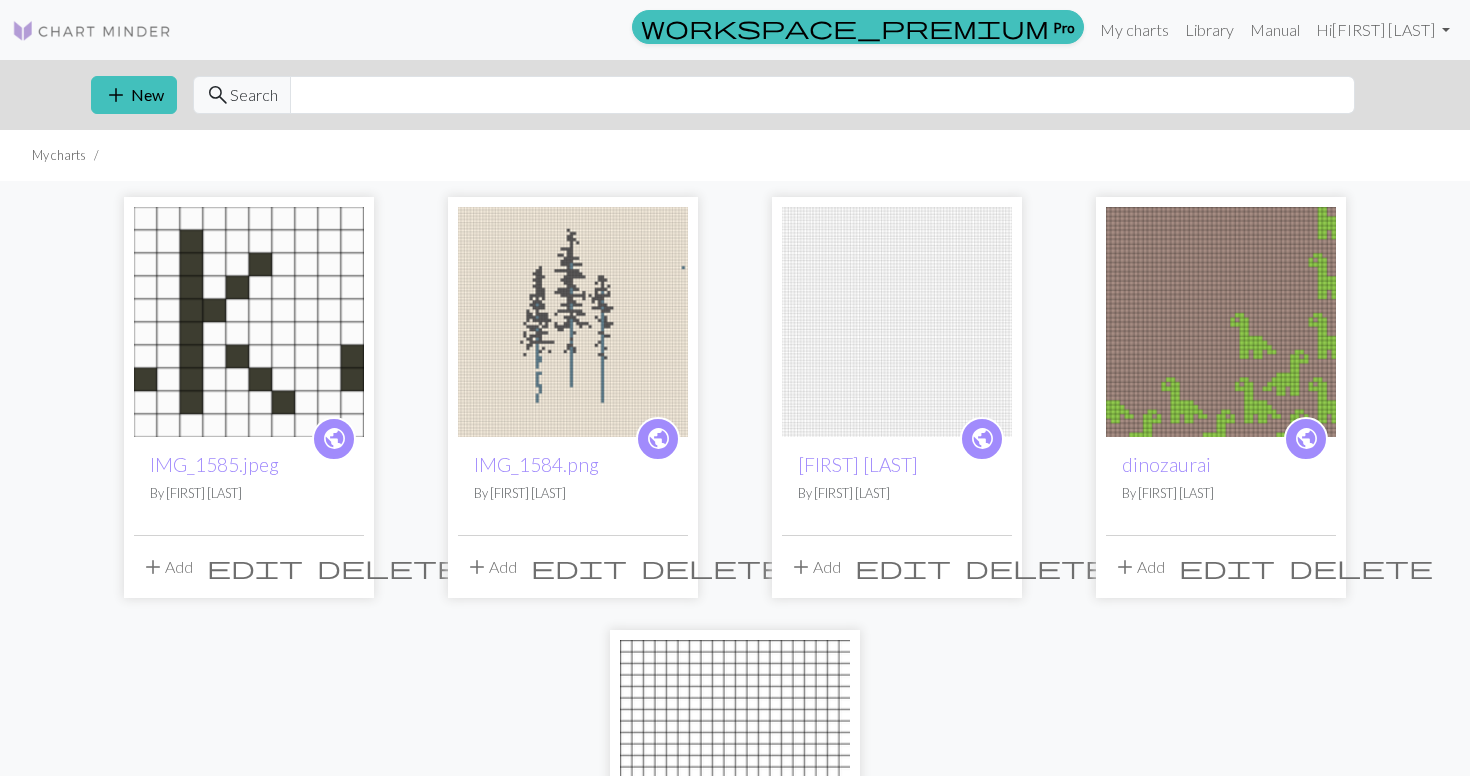 click at bounding box center [573, 322] 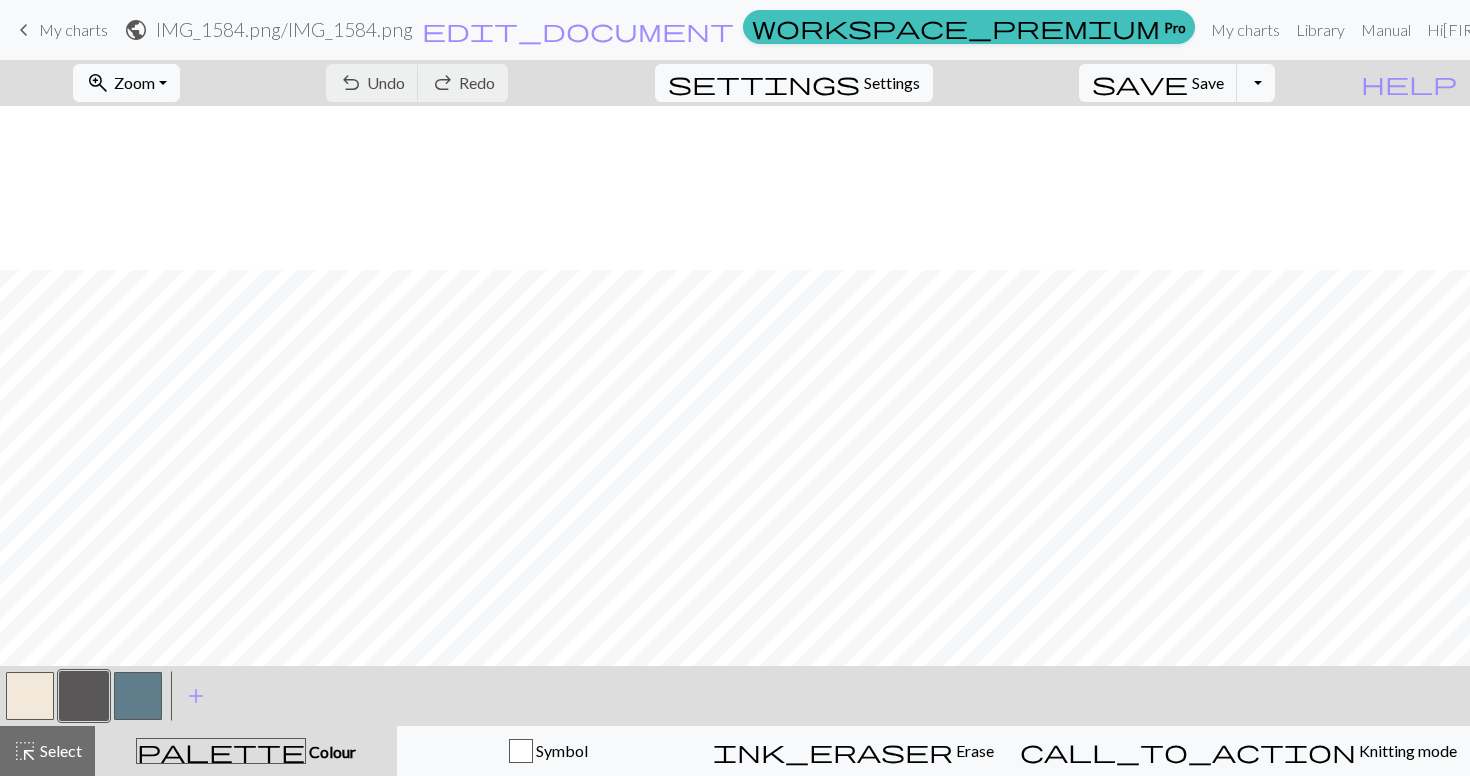 scroll, scrollTop: 0, scrollLeft: 0, axis: both 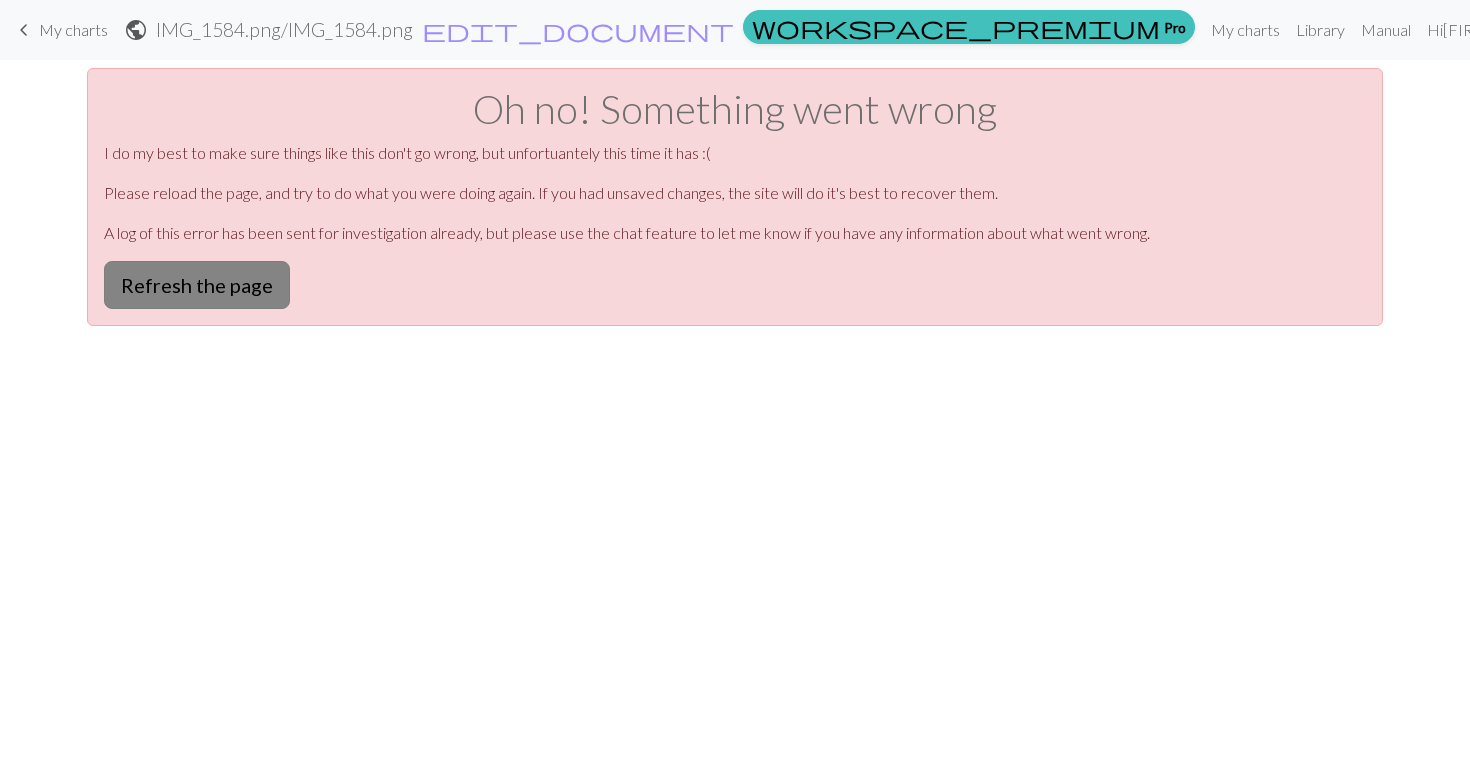 click on "Refresh the page" at bounding box center [197, 285] 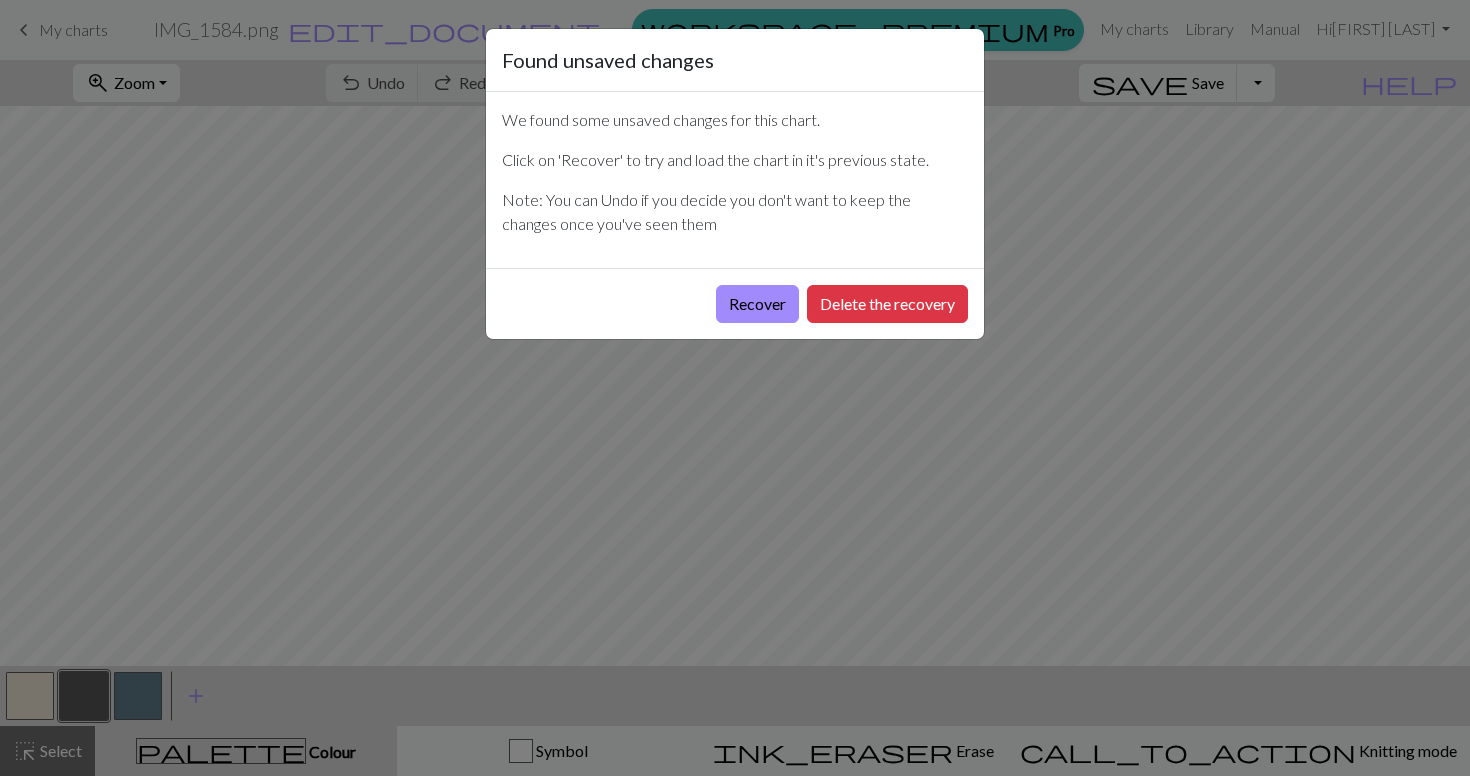 scroll, scrollTop: 0, scrollLeft: 0, axis: both 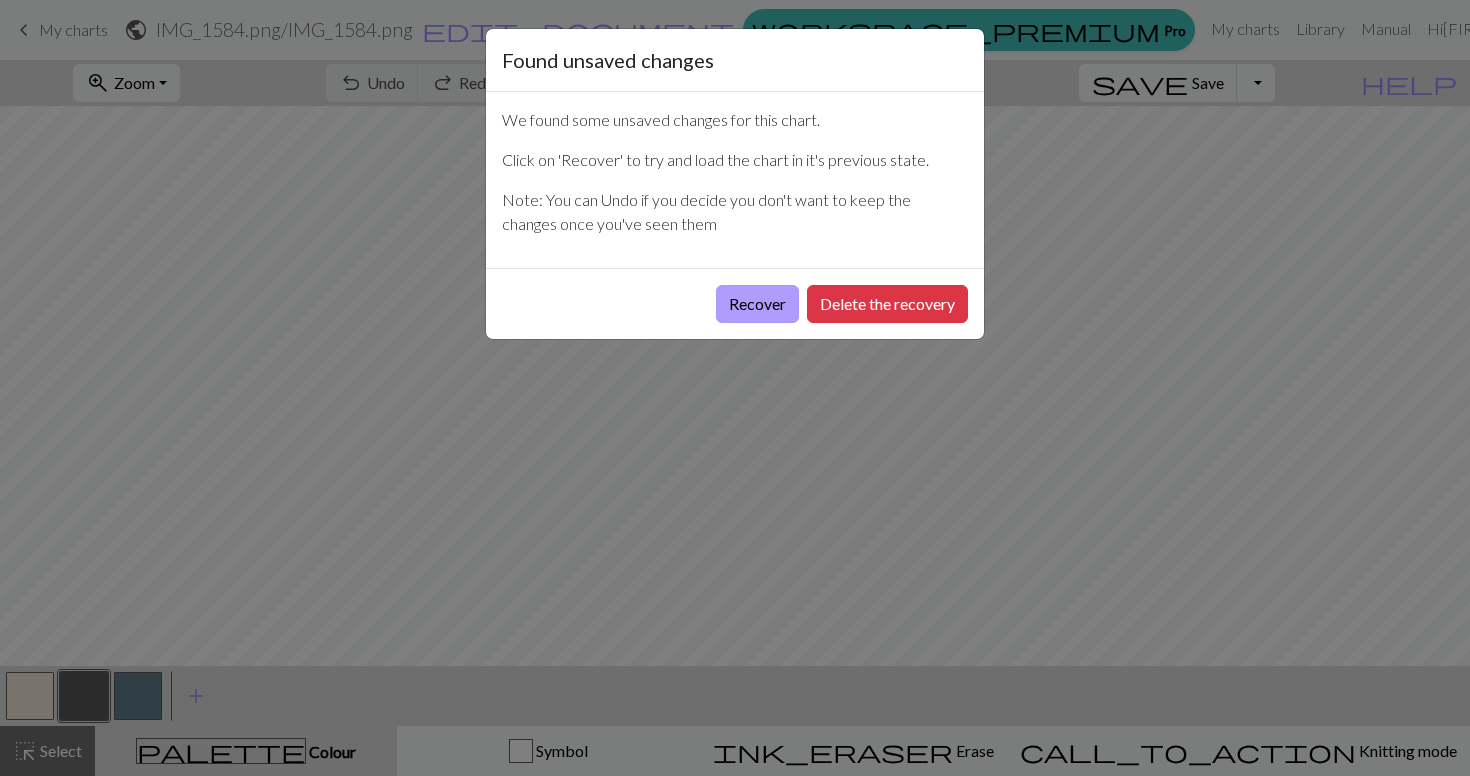 click on "Recover" at bounding box center [757, 304] 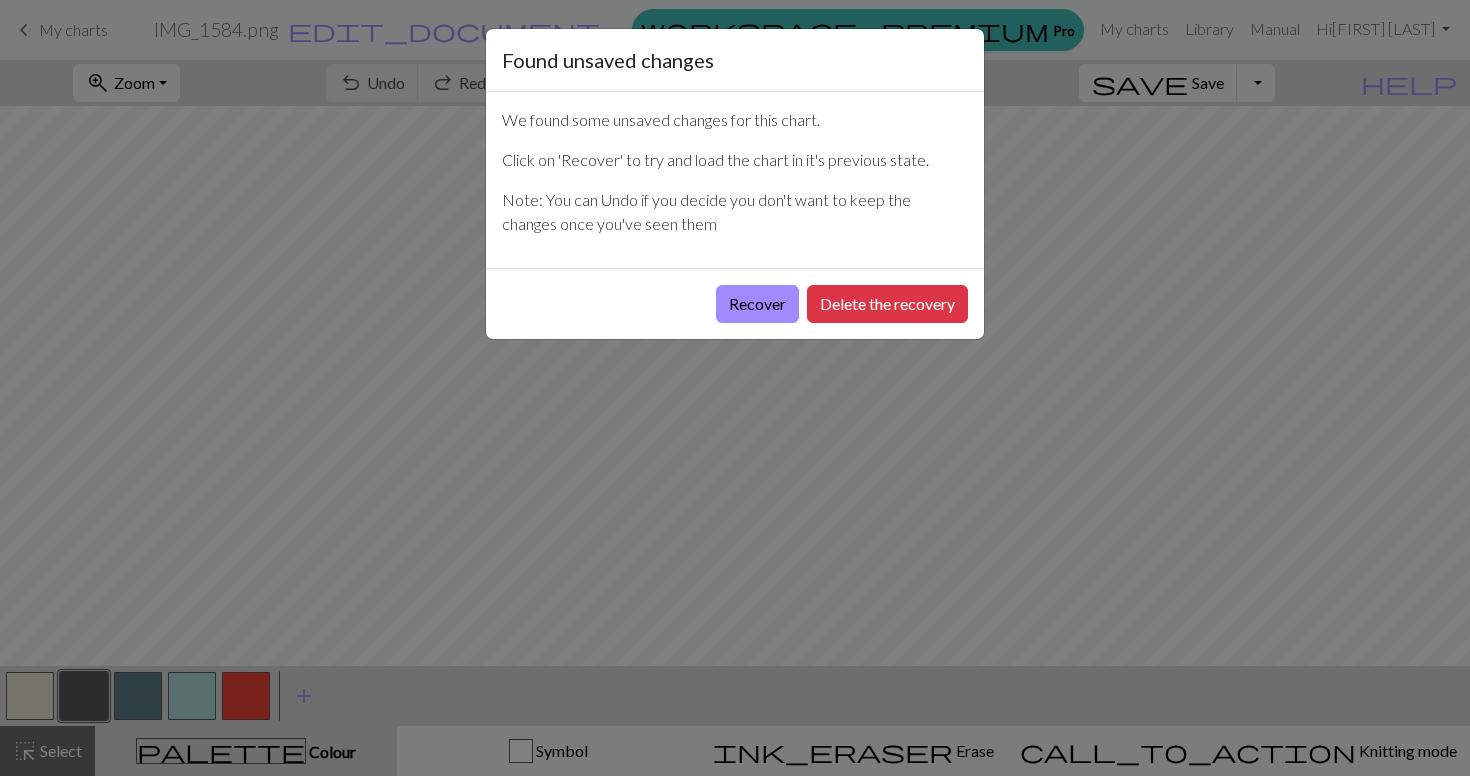 scroll, scrollTop: 0, scrollLeft: 0, axis: both 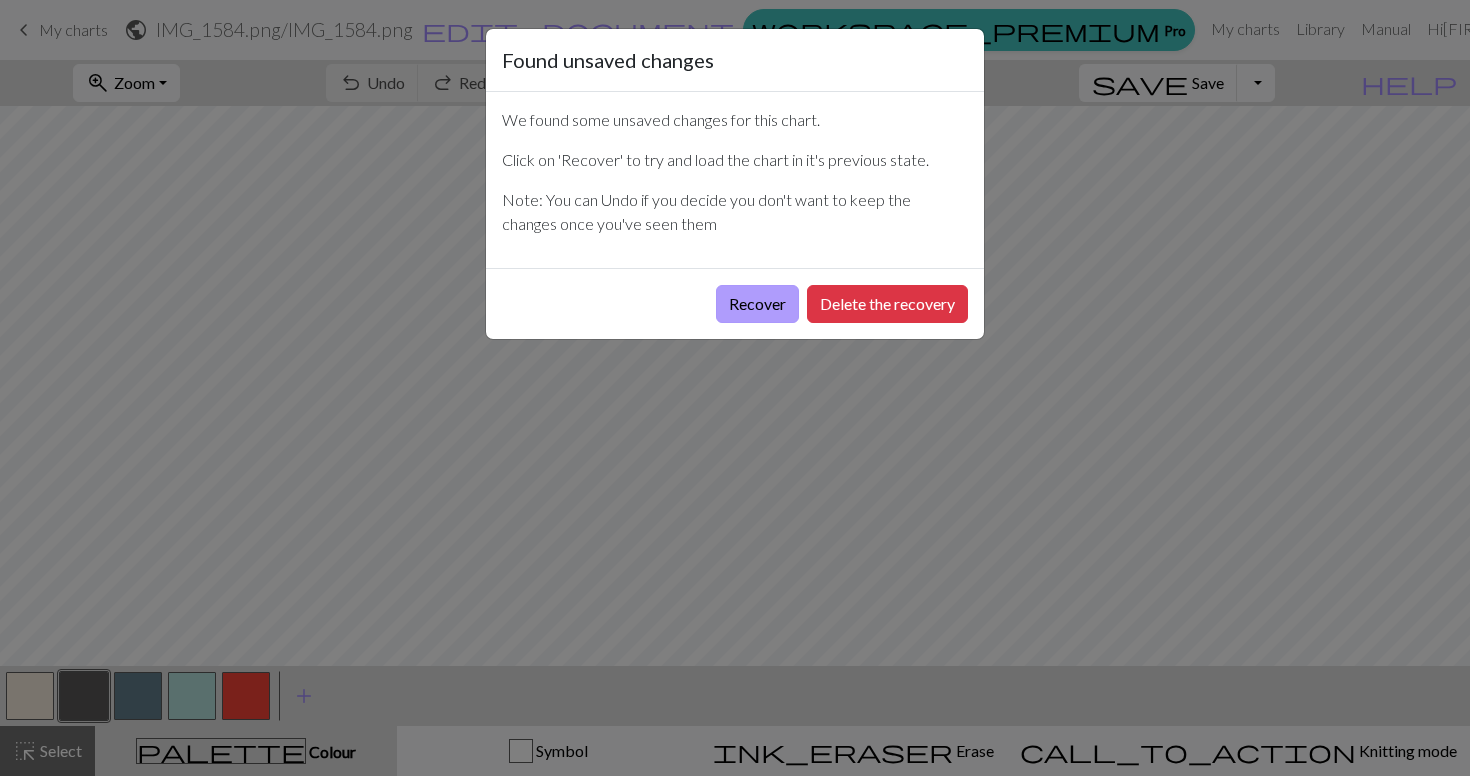 click on "Recover" at bounding box center (757, 304) 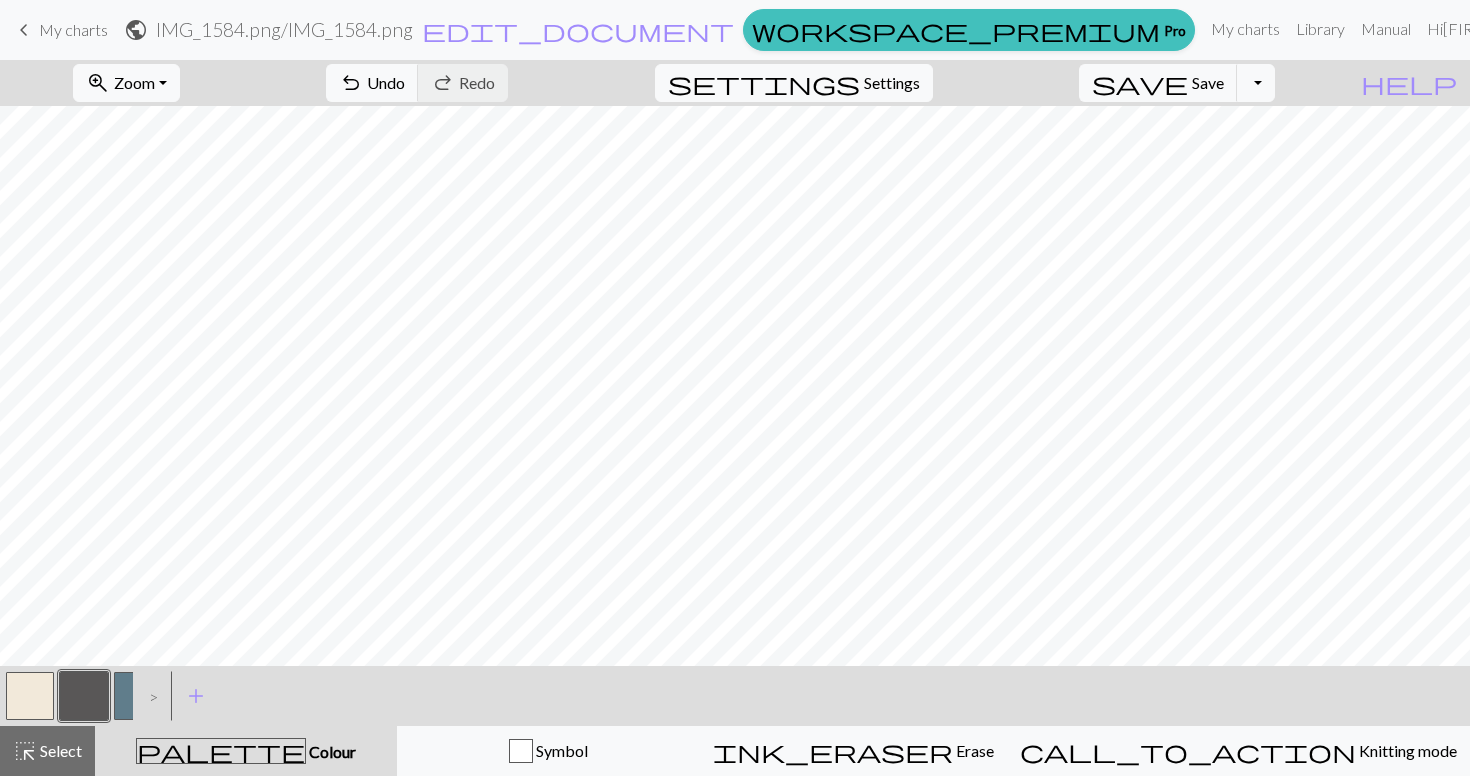 scroll, scrollTop: 0, scrollLeft: 0, axis: both 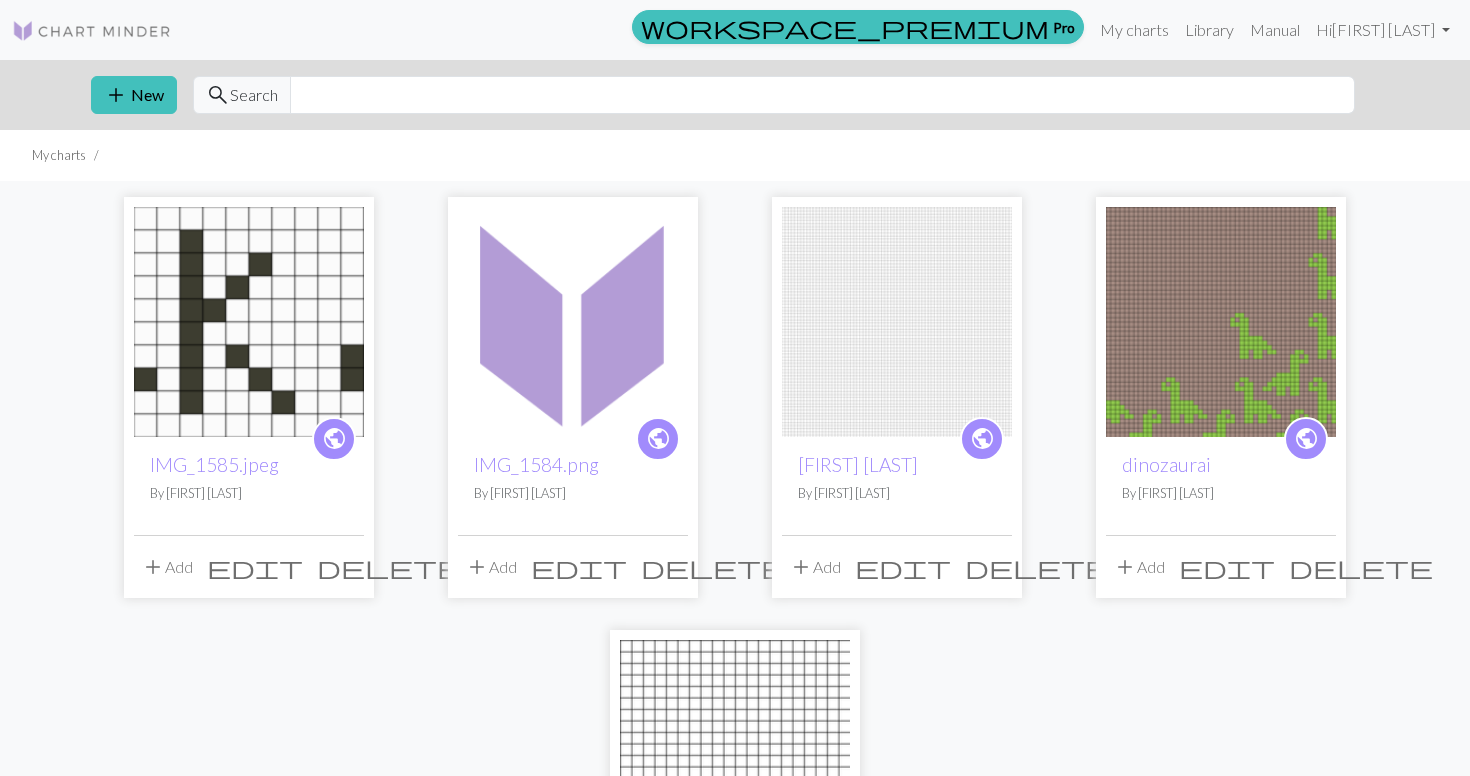 click at bounding box center [573, 322] 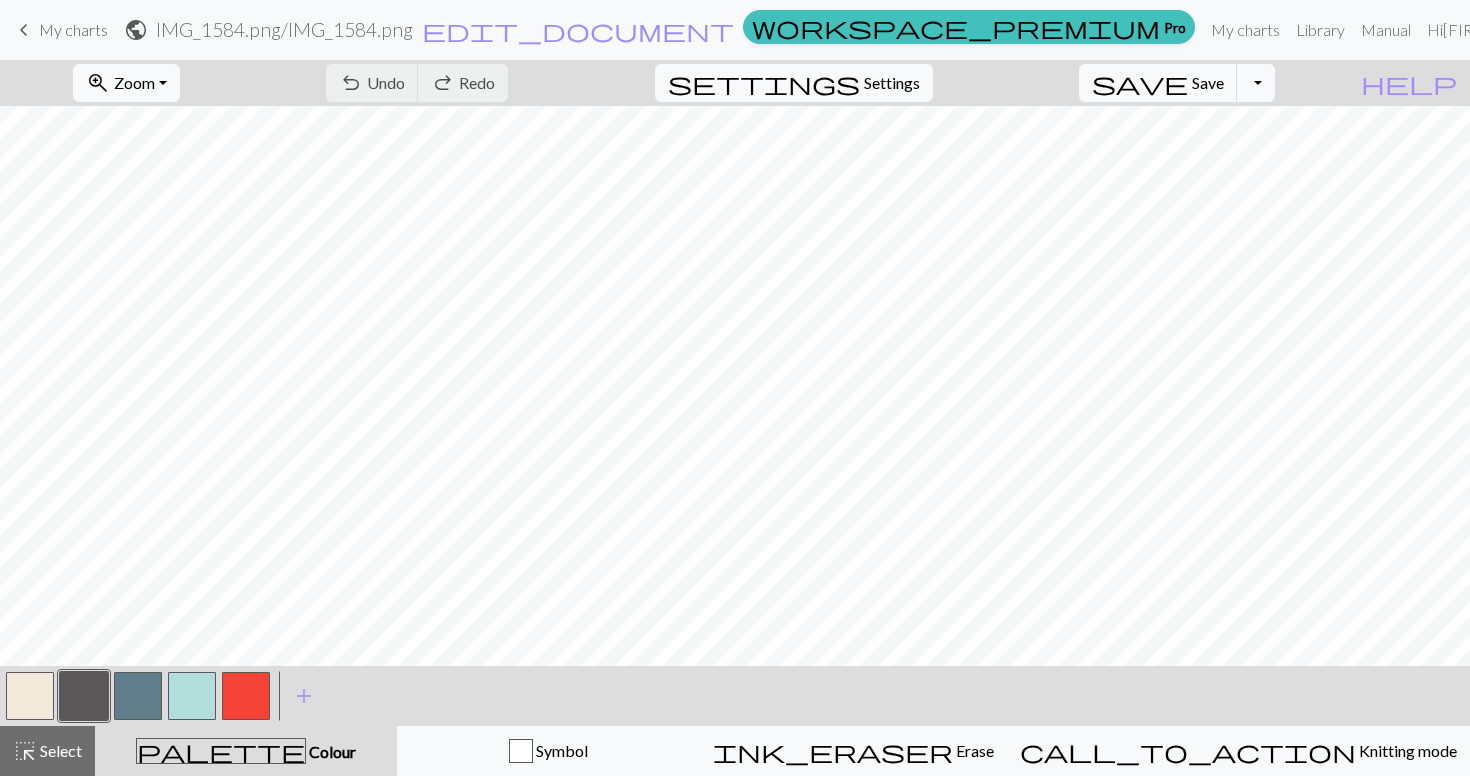 click at bounding box center (246, 696) 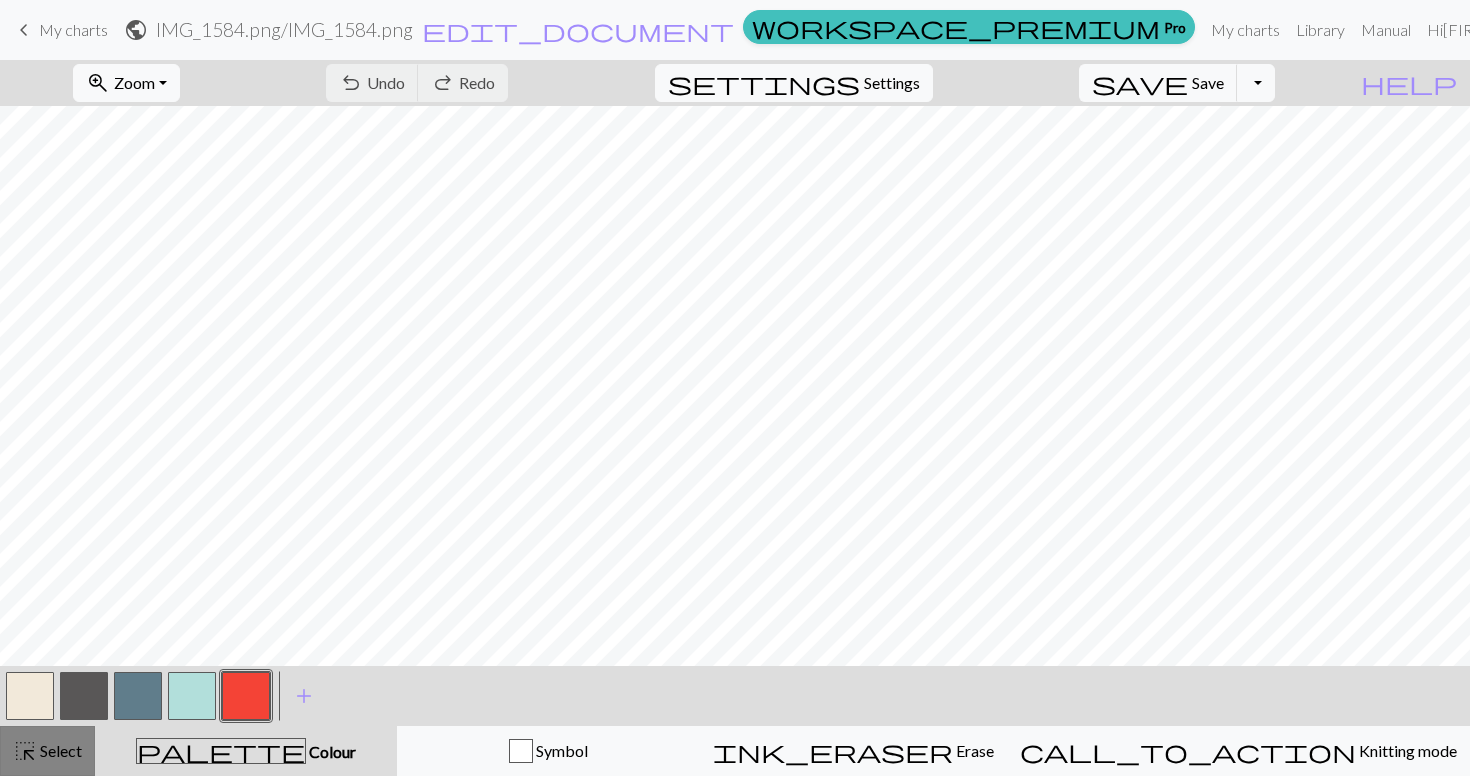 click on "Select" at bounding box center [59, 750] 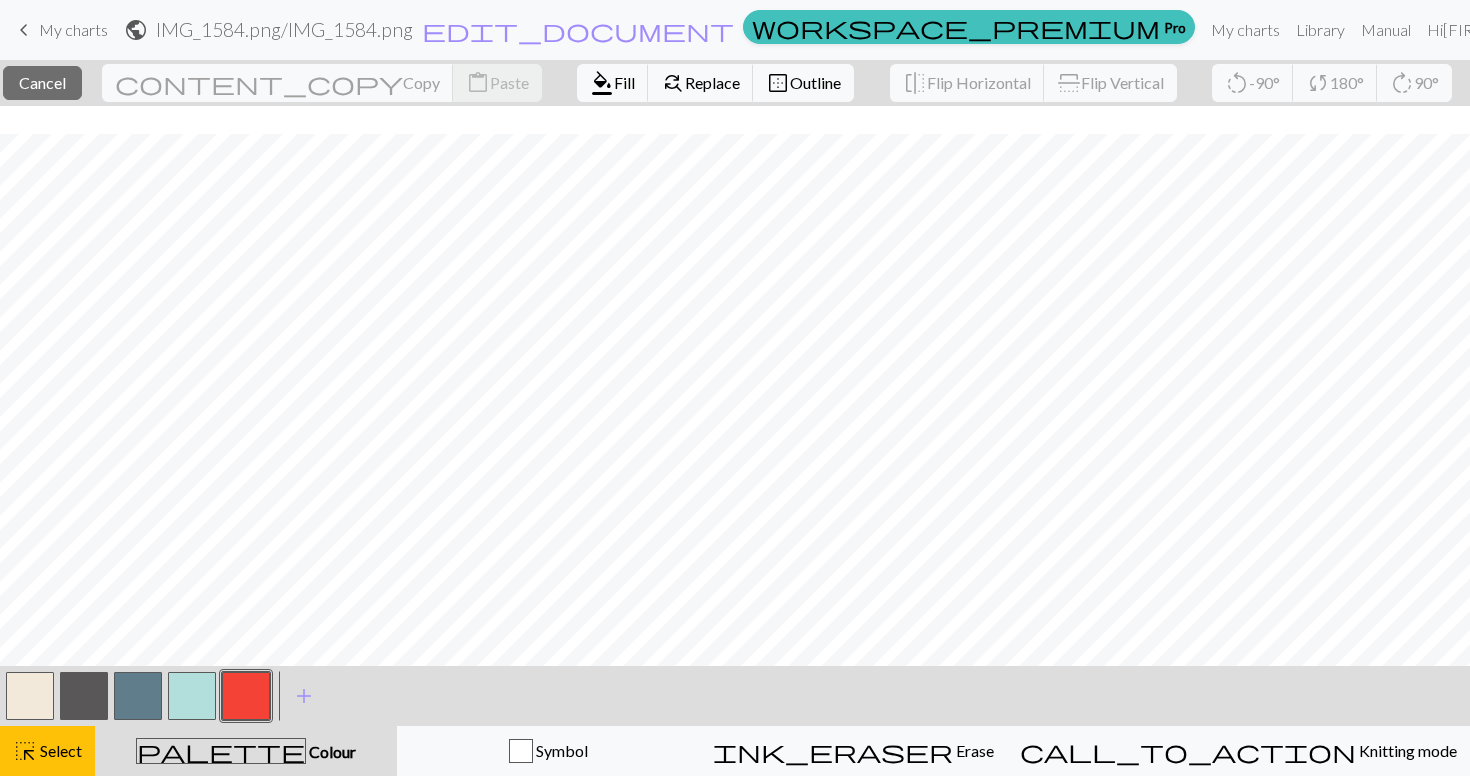 scroll, scrollTop: 609, scrollLeft: 1, axis: both 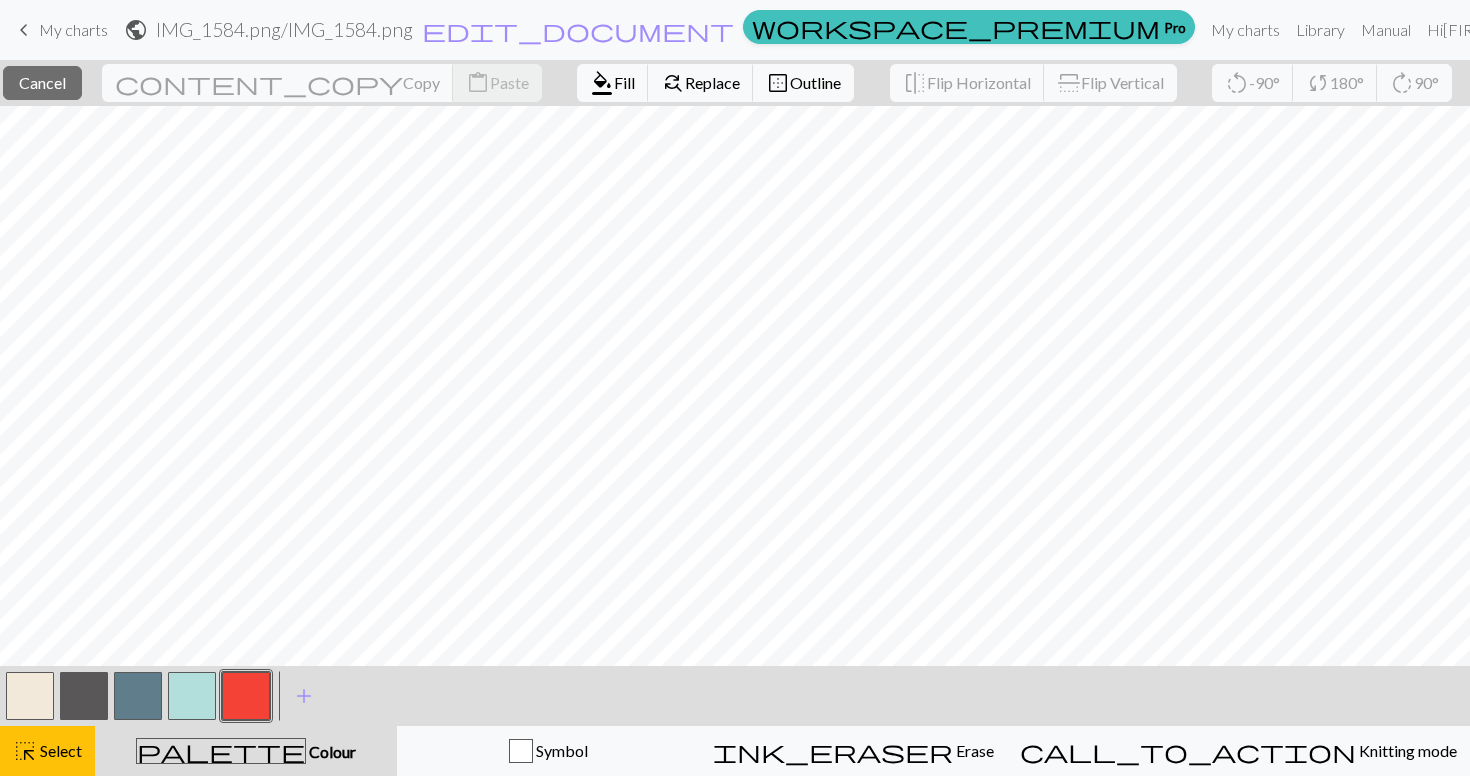 click on "close Cancel content_copy  Copy content_paste  Paste format_color_fill  Fill find_replace  Replace border_outer  Outline flip  Flip Horizontal flip  Flip Vertical rotate_left  -90° sync  180° rotate_right  90° < > add Add a  colour highlight_alt   Select   Select palette   Colour   Colour   Symbol ink_eraser   Erase   Erase call_to_action   Knitting mode   Knitting mode" at bounding box center [735, 418] 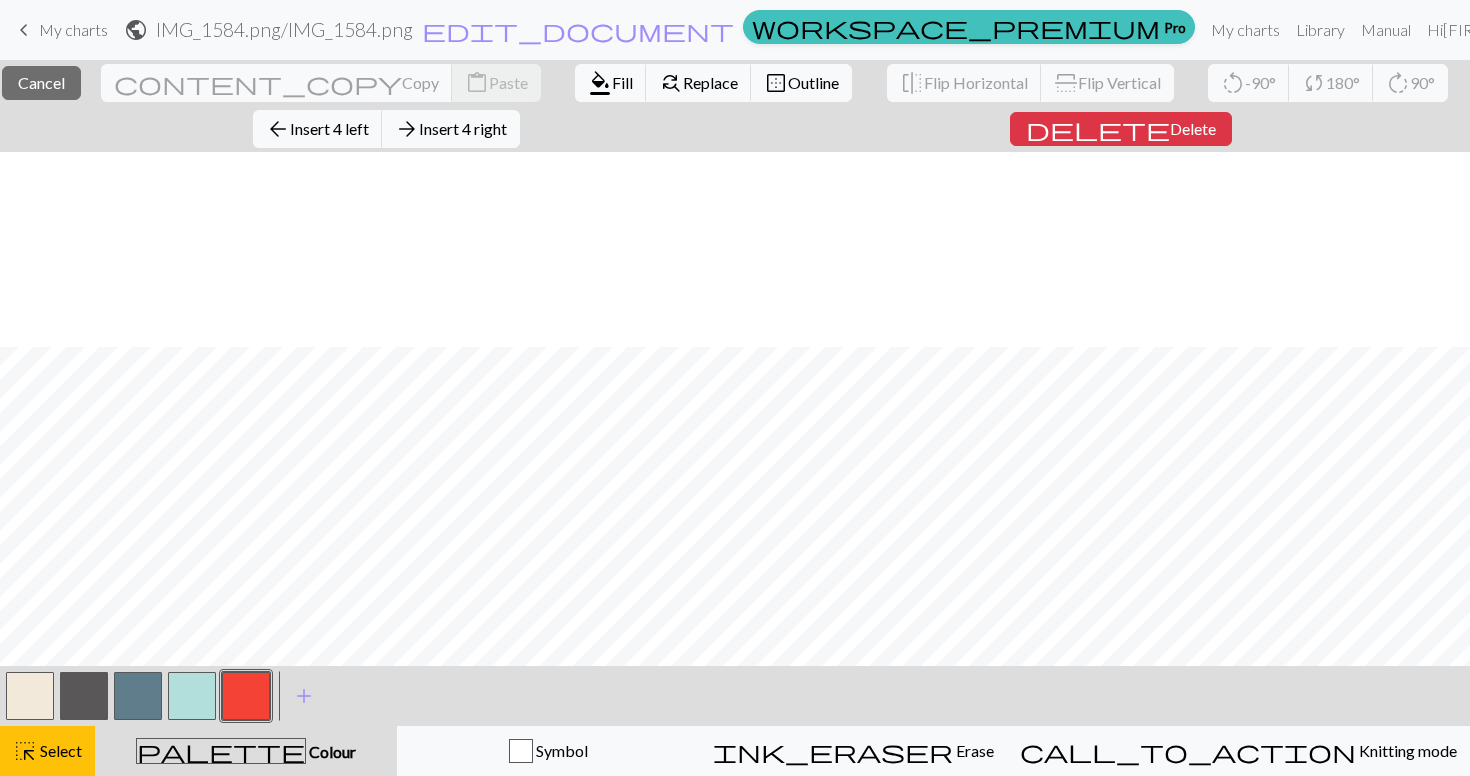 scroll, scrollTop: 0, scrollLeft: 0, axis: both 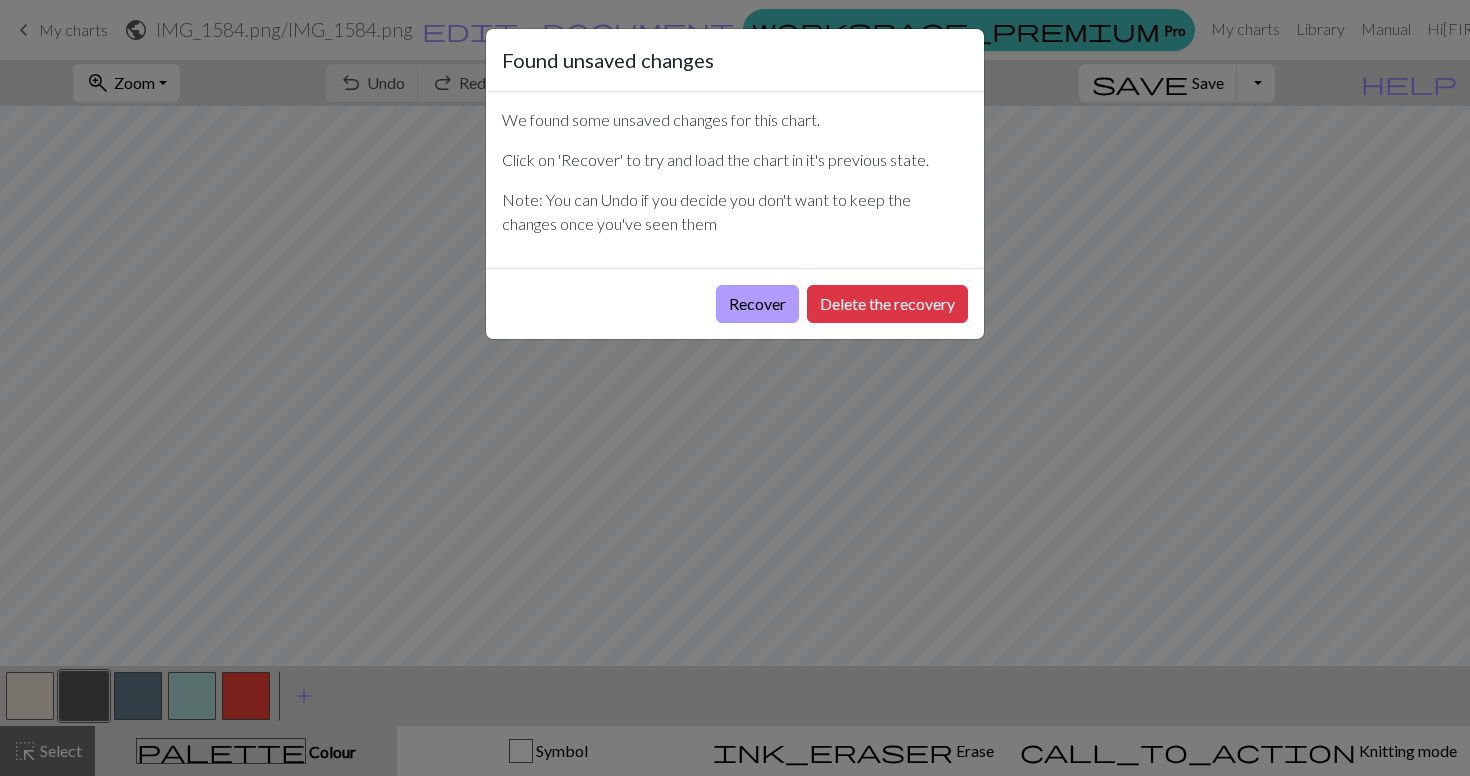 click on "Recover" at bounding box center (757, 304) 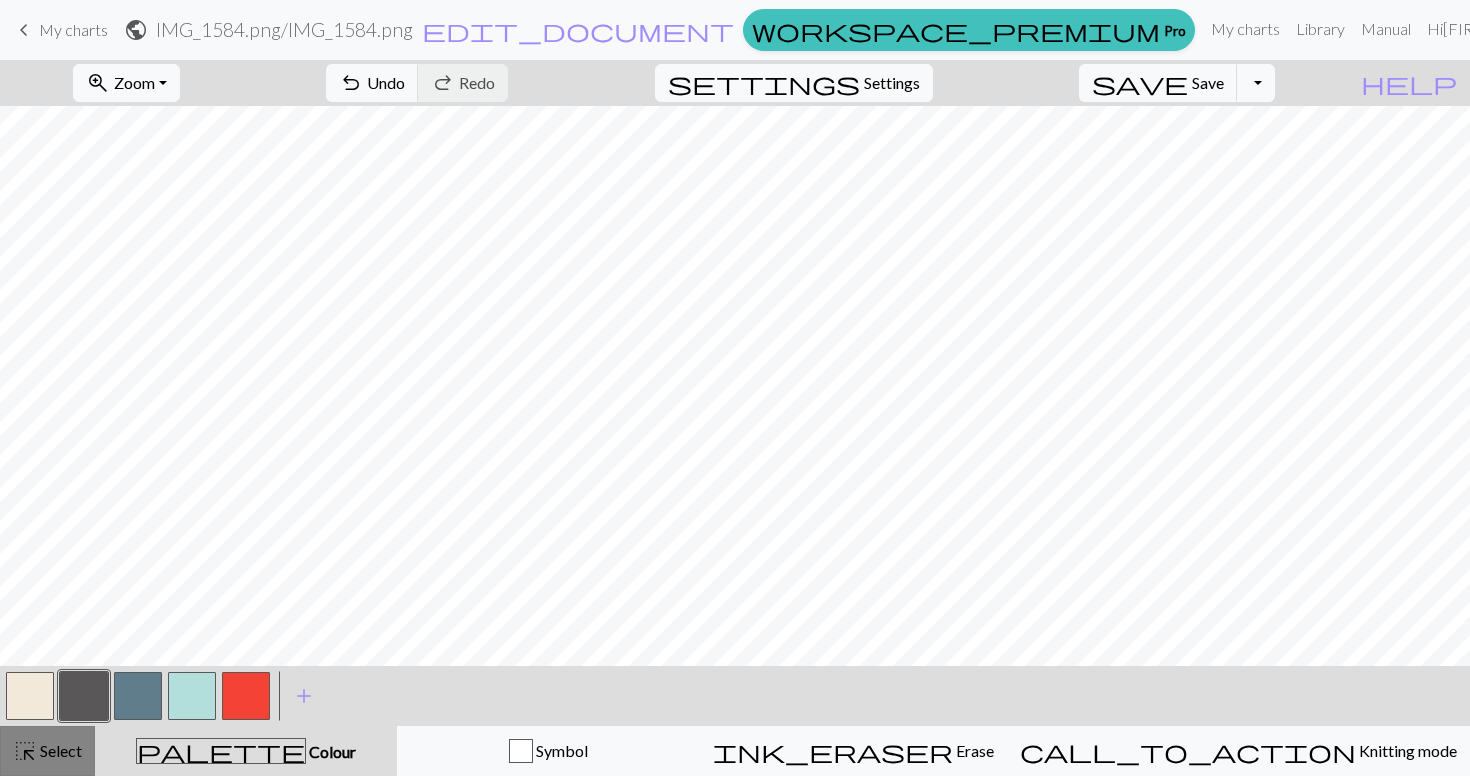 click on "Select" at bounding box center (59, 750) 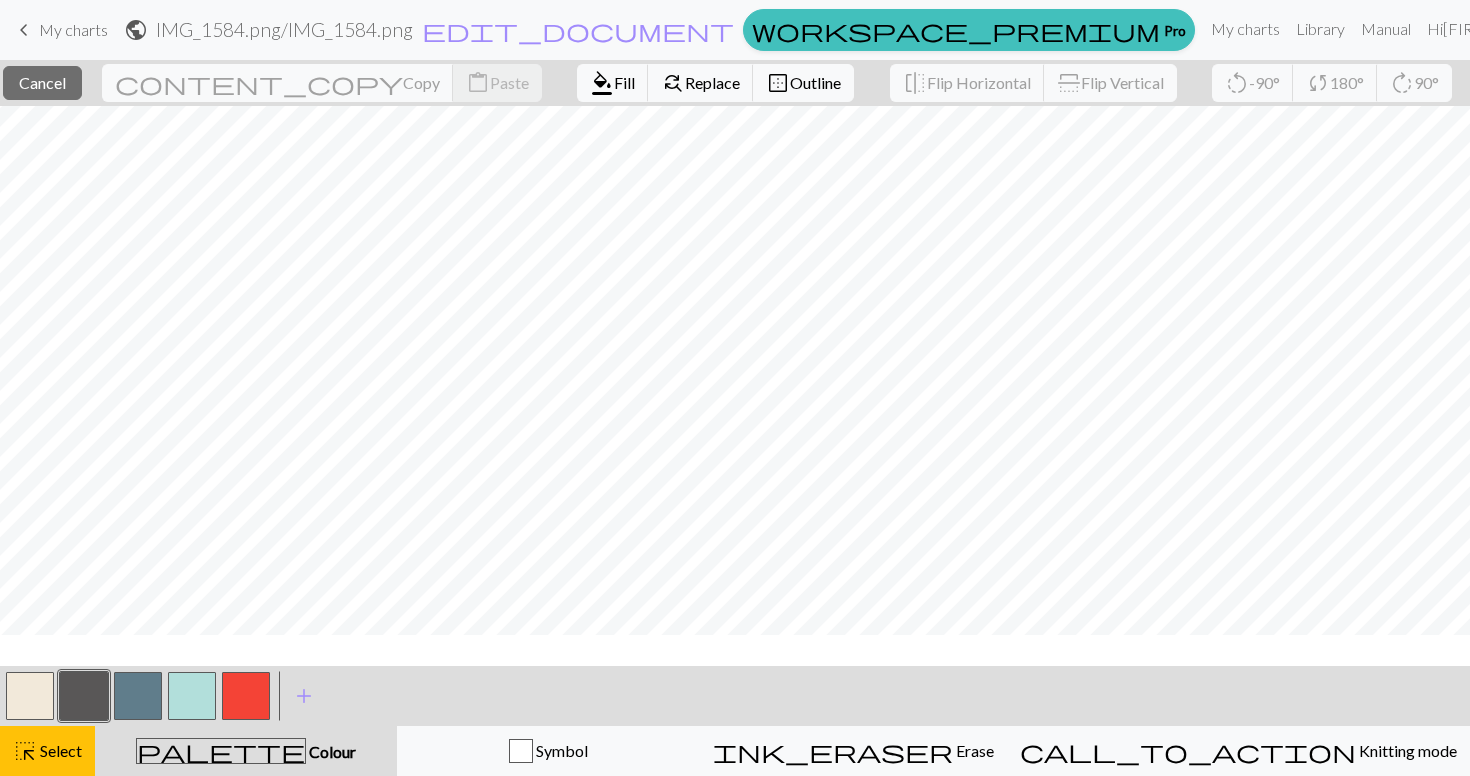 scroll, scrollTop: 0, scrollLeft: 0, axis: both 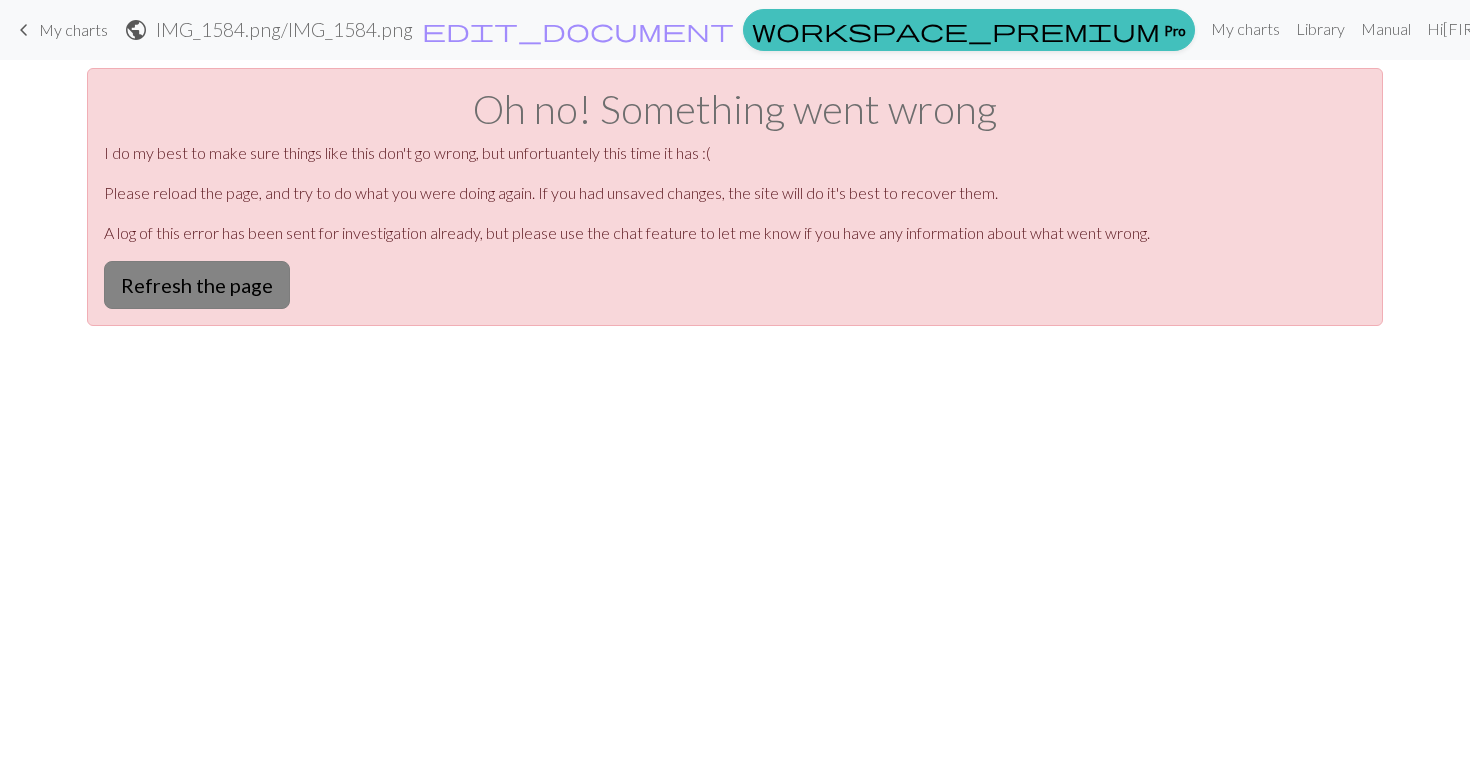 click on "Refresh the page" at bounding box center (197, 285) 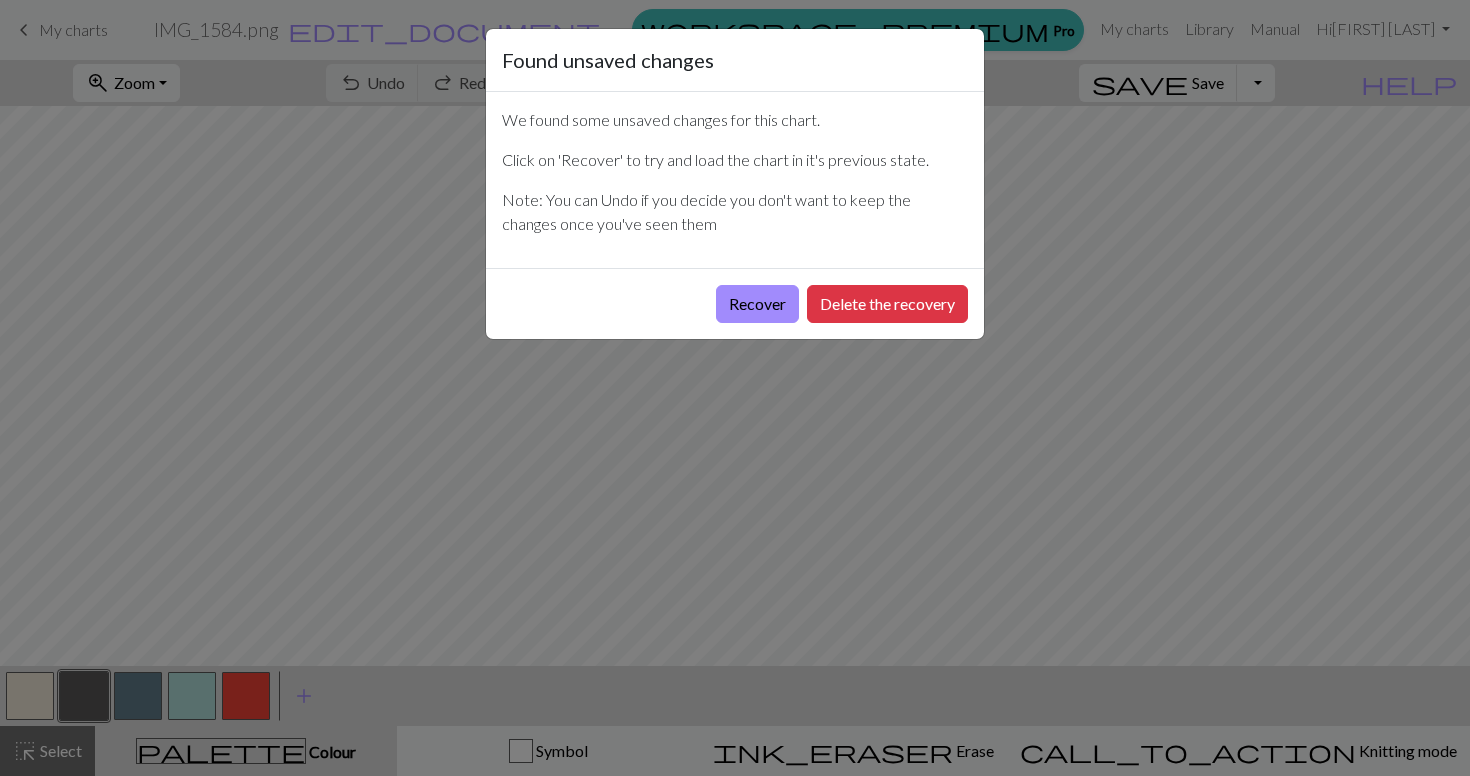 scroll, scrollTop: 0, scrollLeft: 0, axis: both 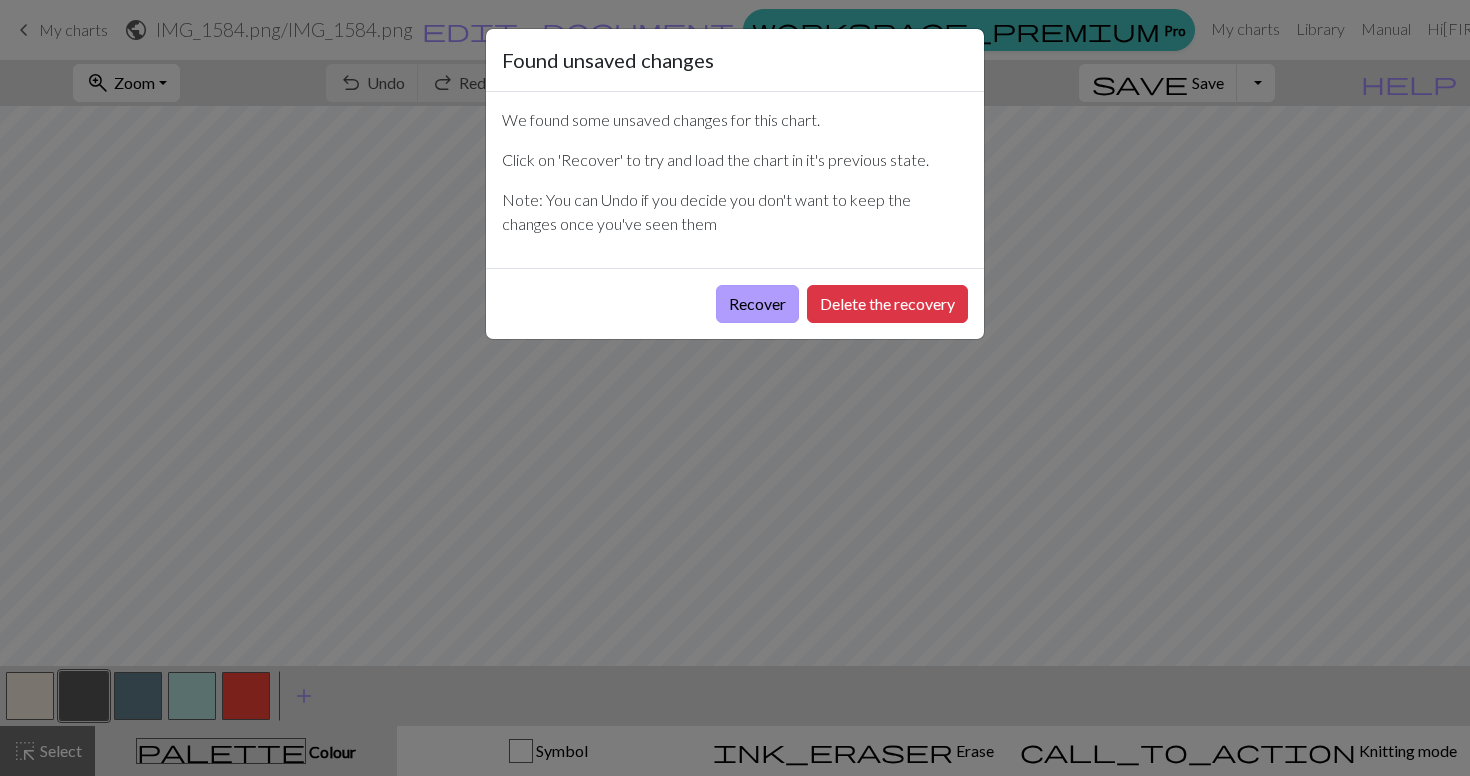 click on "Recover" at bounding box center (757, 304) 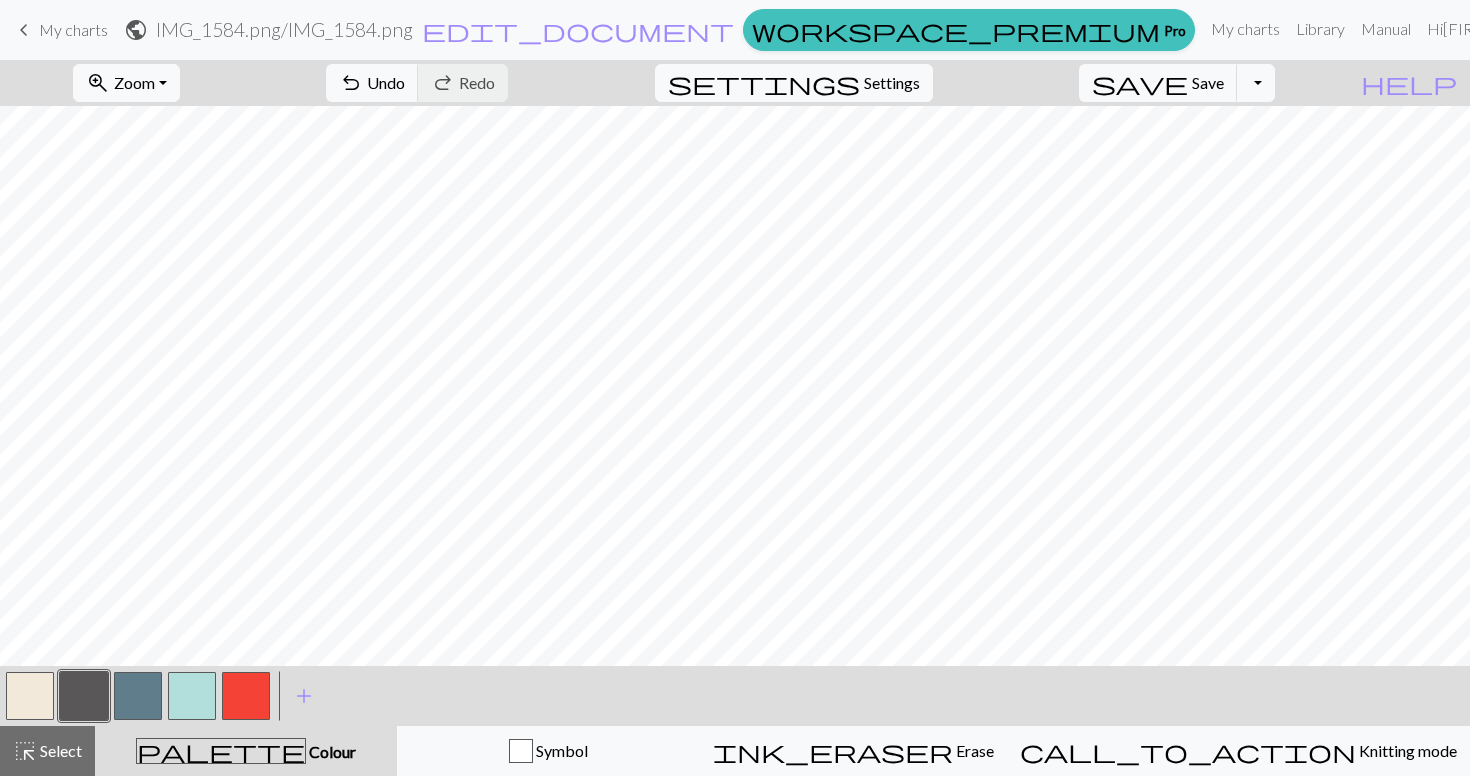 scroll, scrollTop: 0, scrollLeft: 0, axis: both 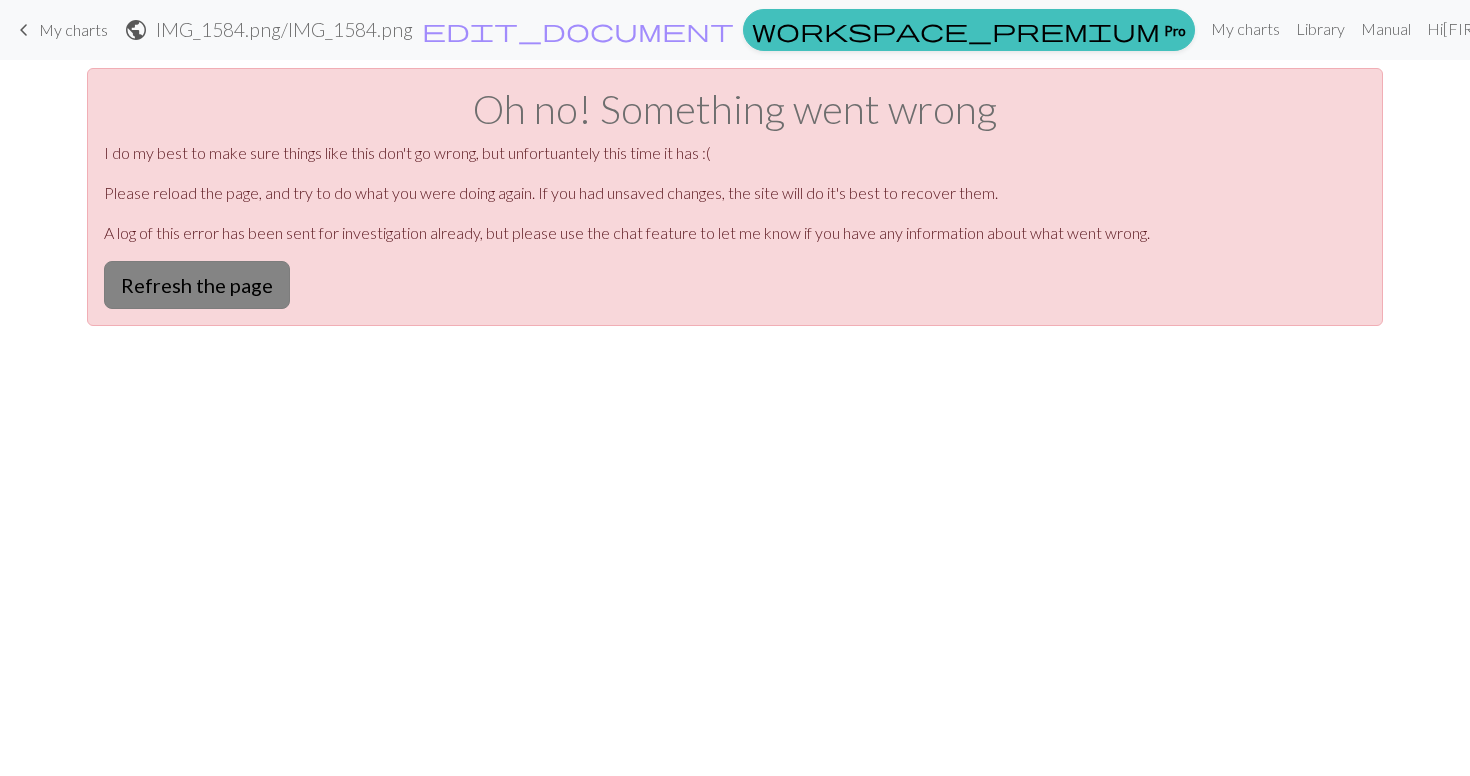 click on "Refresh the page" at bounding box center (197, 285) 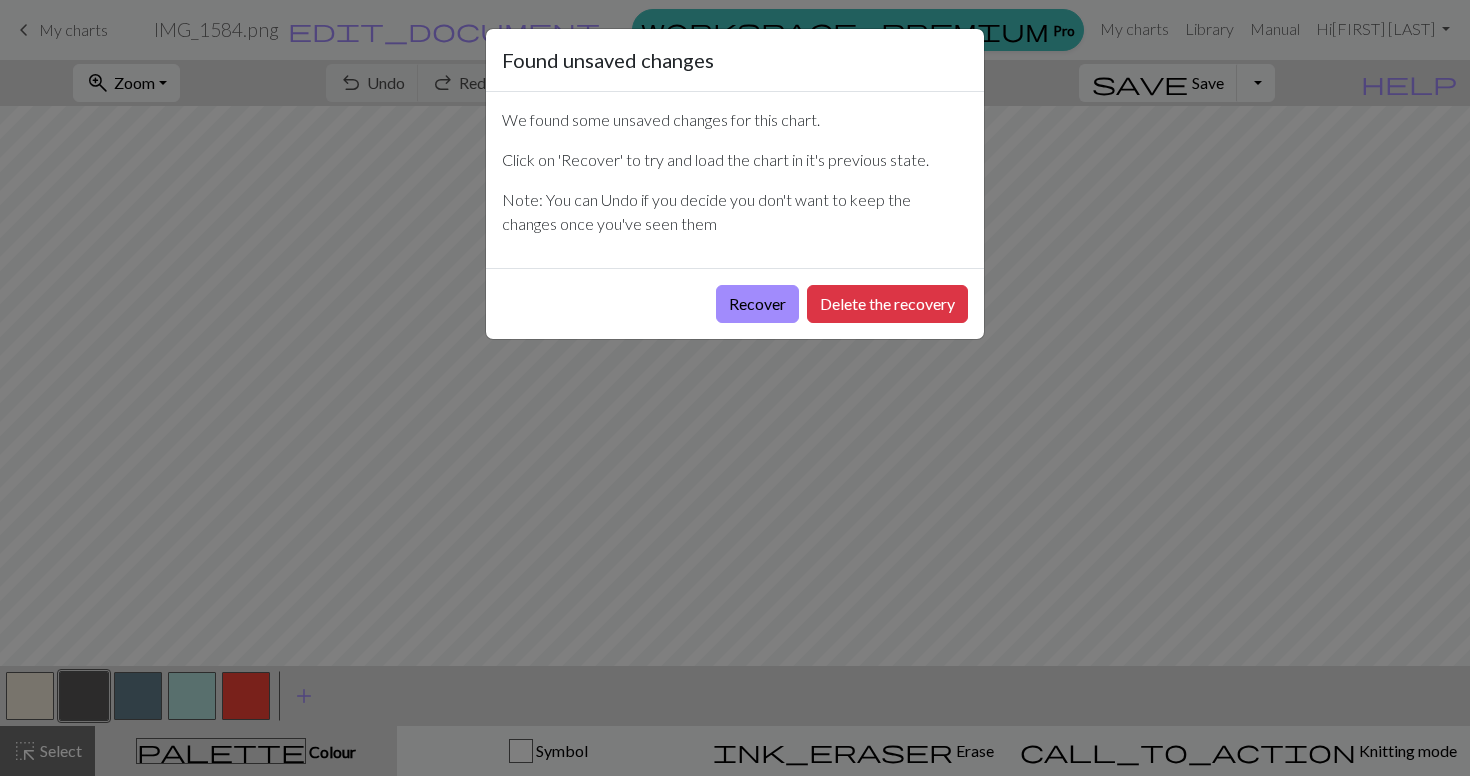 scroll, scrollTop: 0, scrollLeft: 0, axis: both 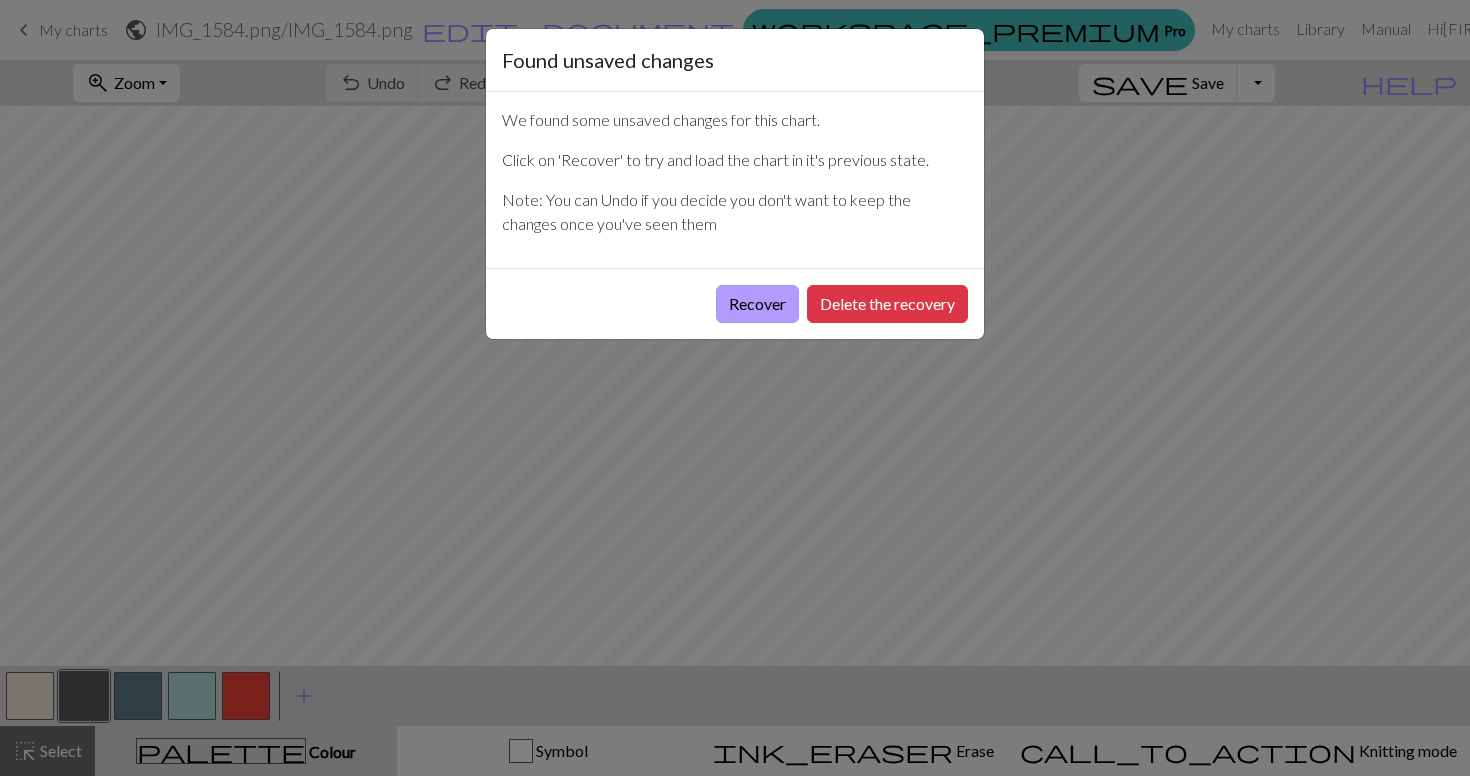 click on "Recover" at bounding box center (757, 304) 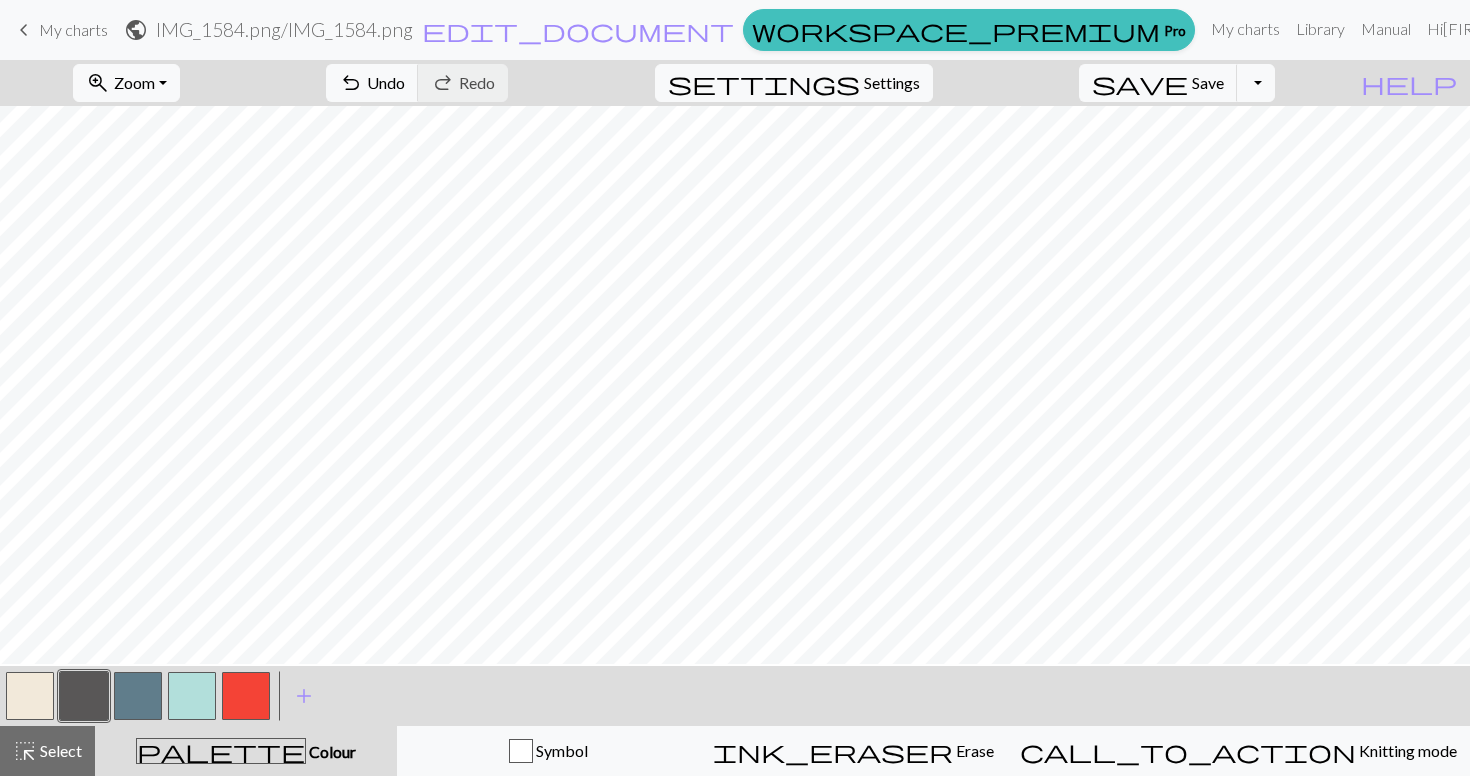 scroll, scrollTop: 0, scrollLeft: 0, axis: both 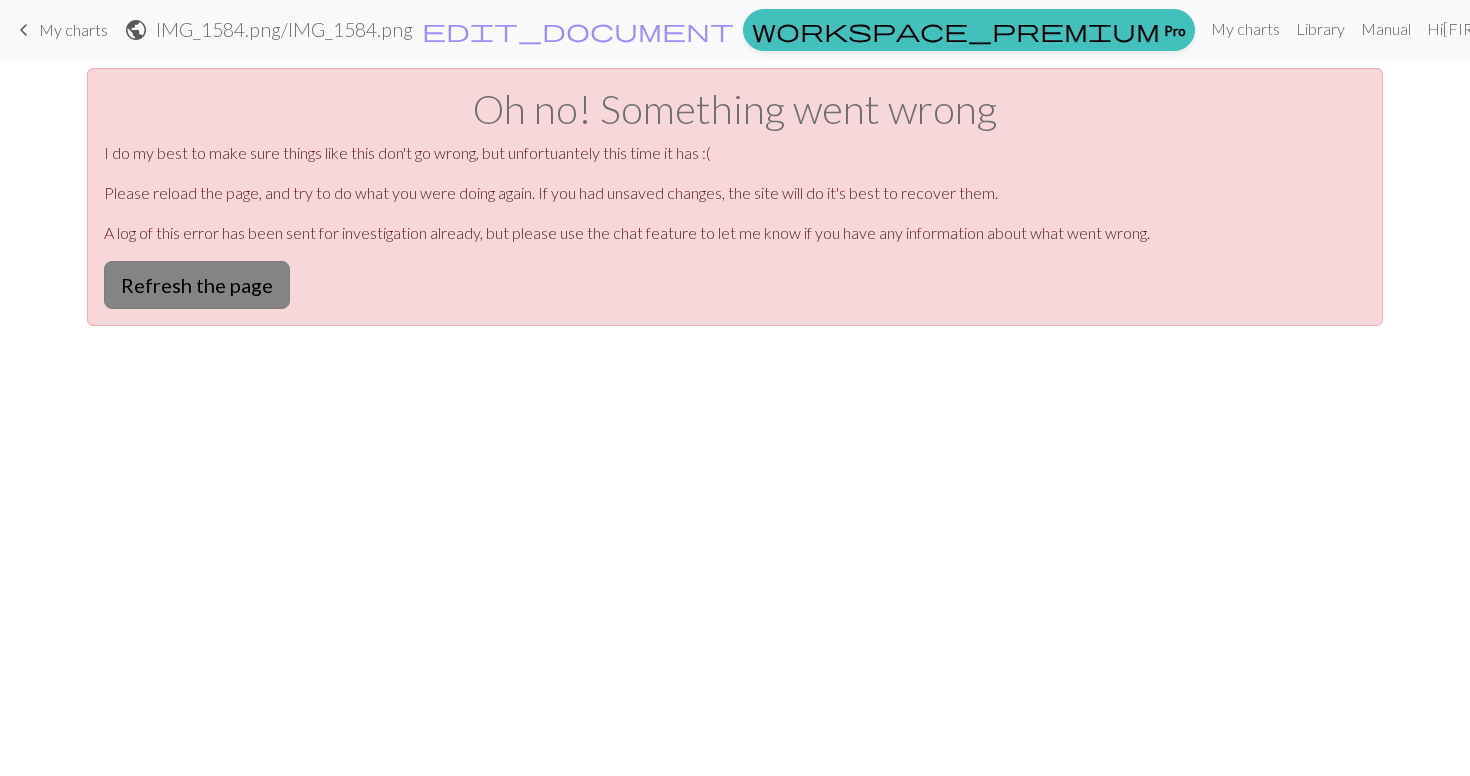 click on "Refresh the page" at bounding box center (197, 285) 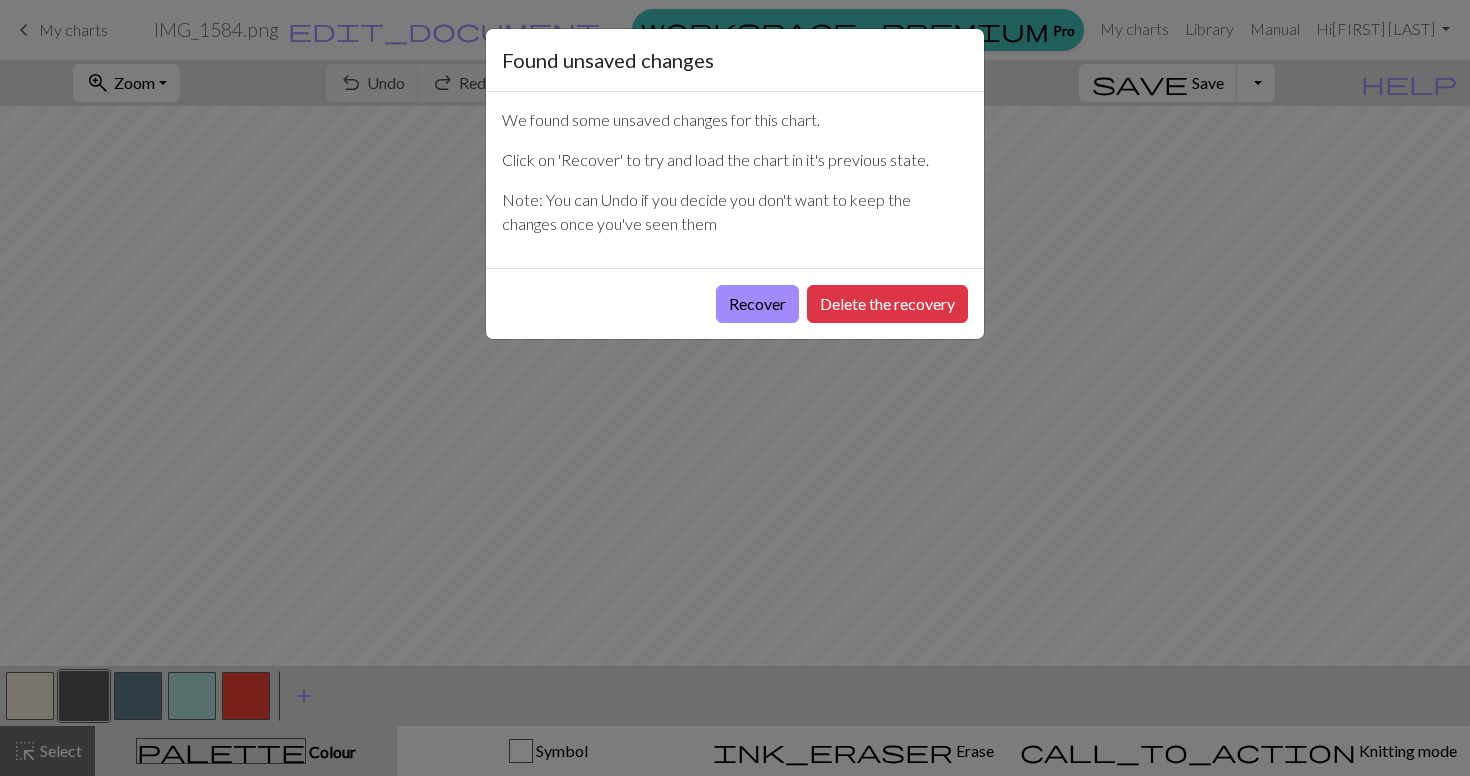 scroll, scrollTop: 0, scrollLeft: 0, axis: both 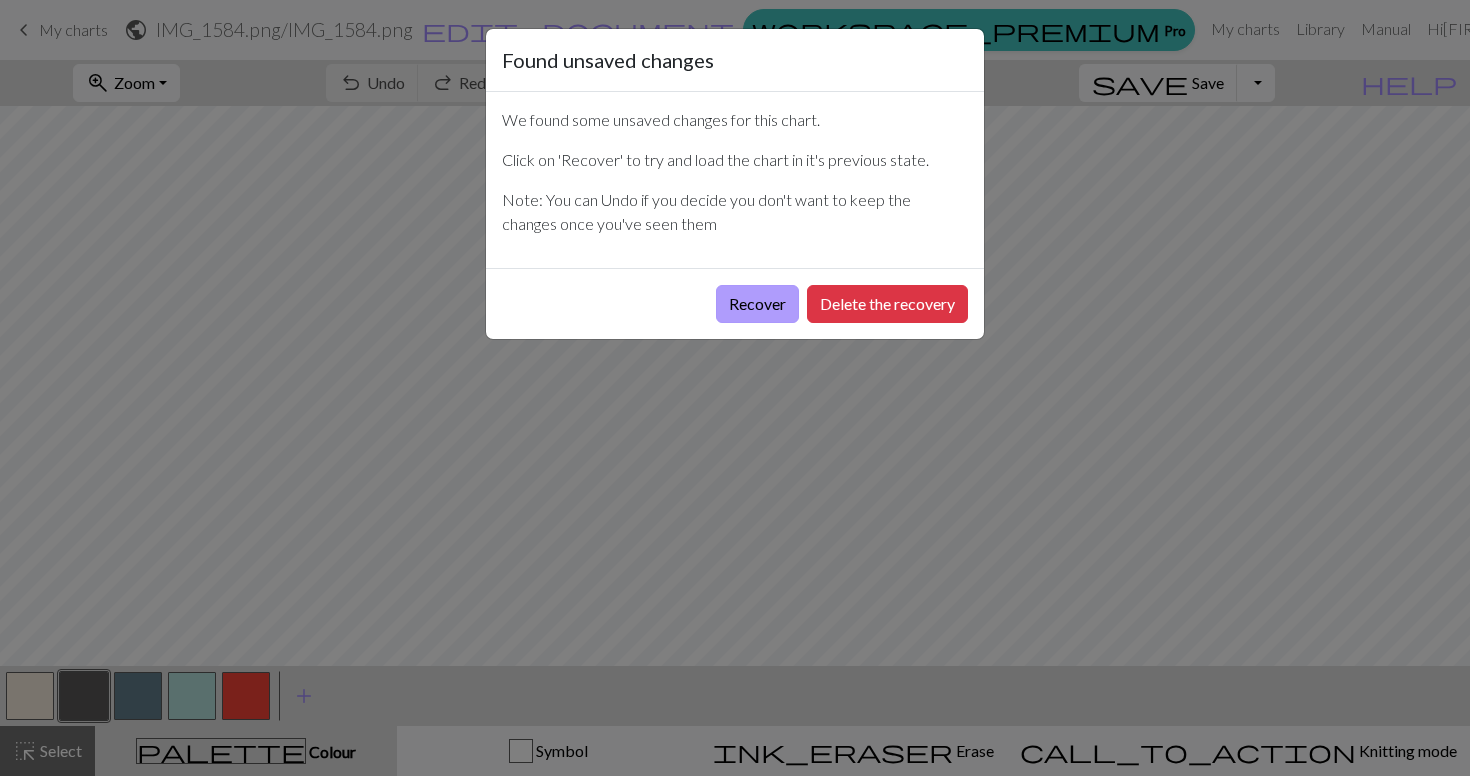 click on "Recover" at bounding box center [757, 304] 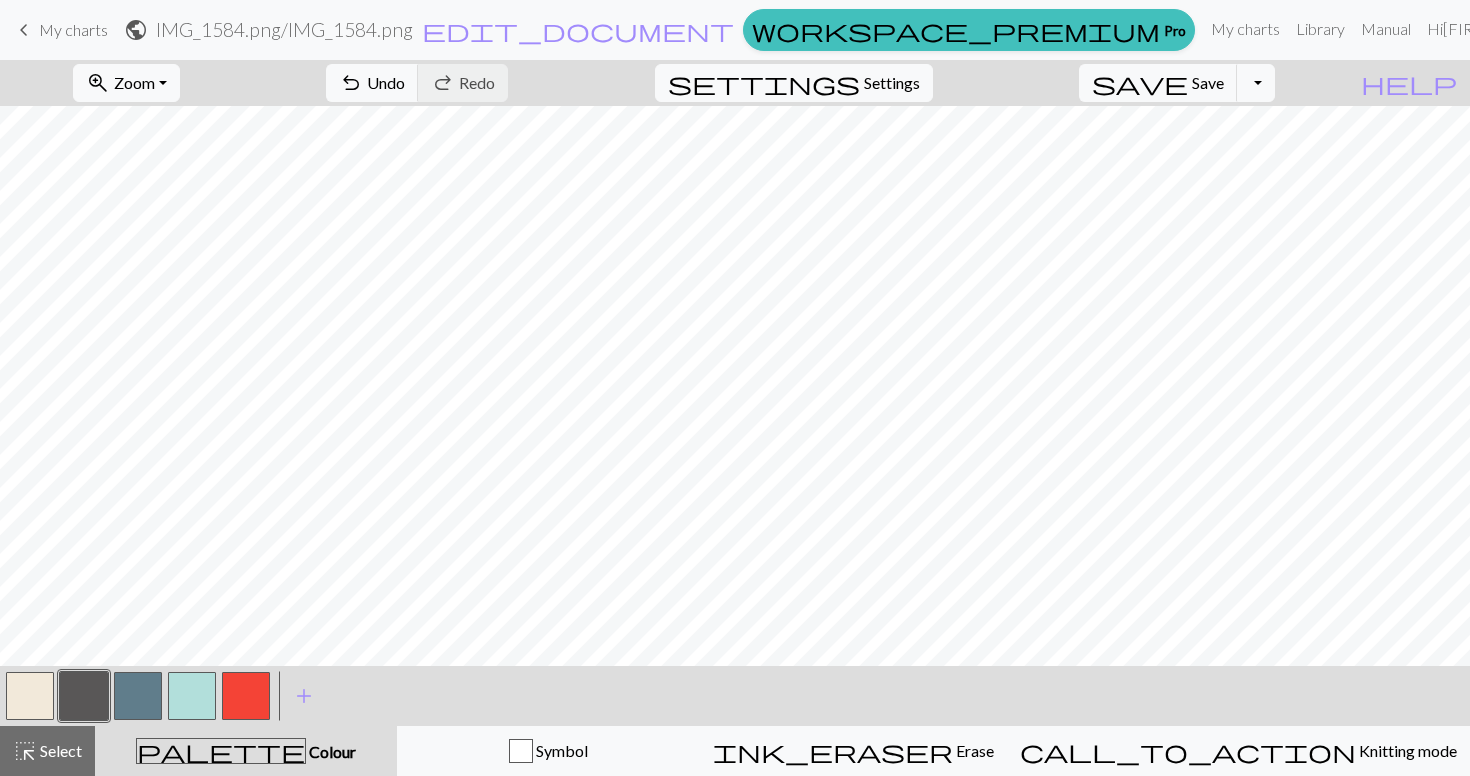 scroll, scrollTop: 0, scrollLeft: 100, axis: horizontal 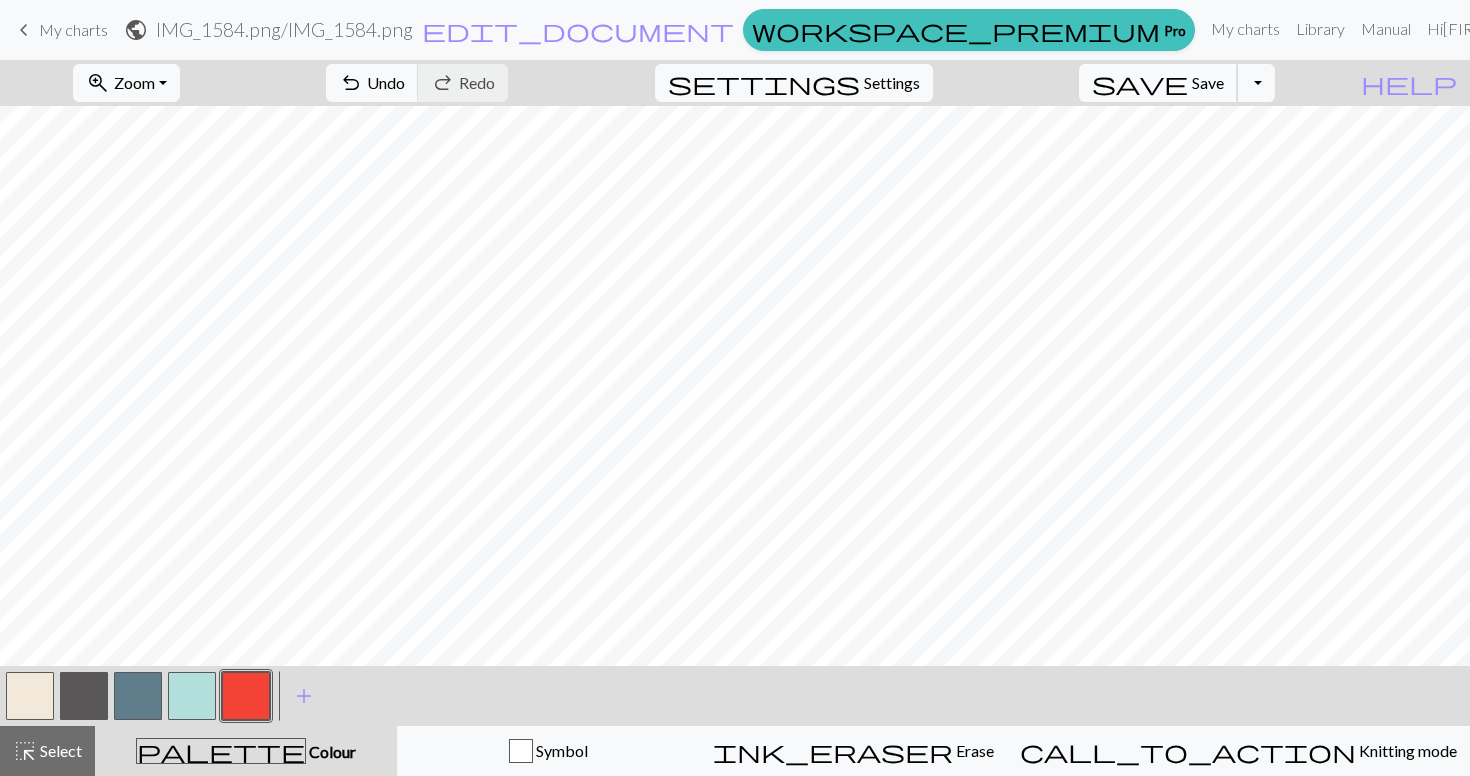 click on "save" at bounding box center (1140, 83) 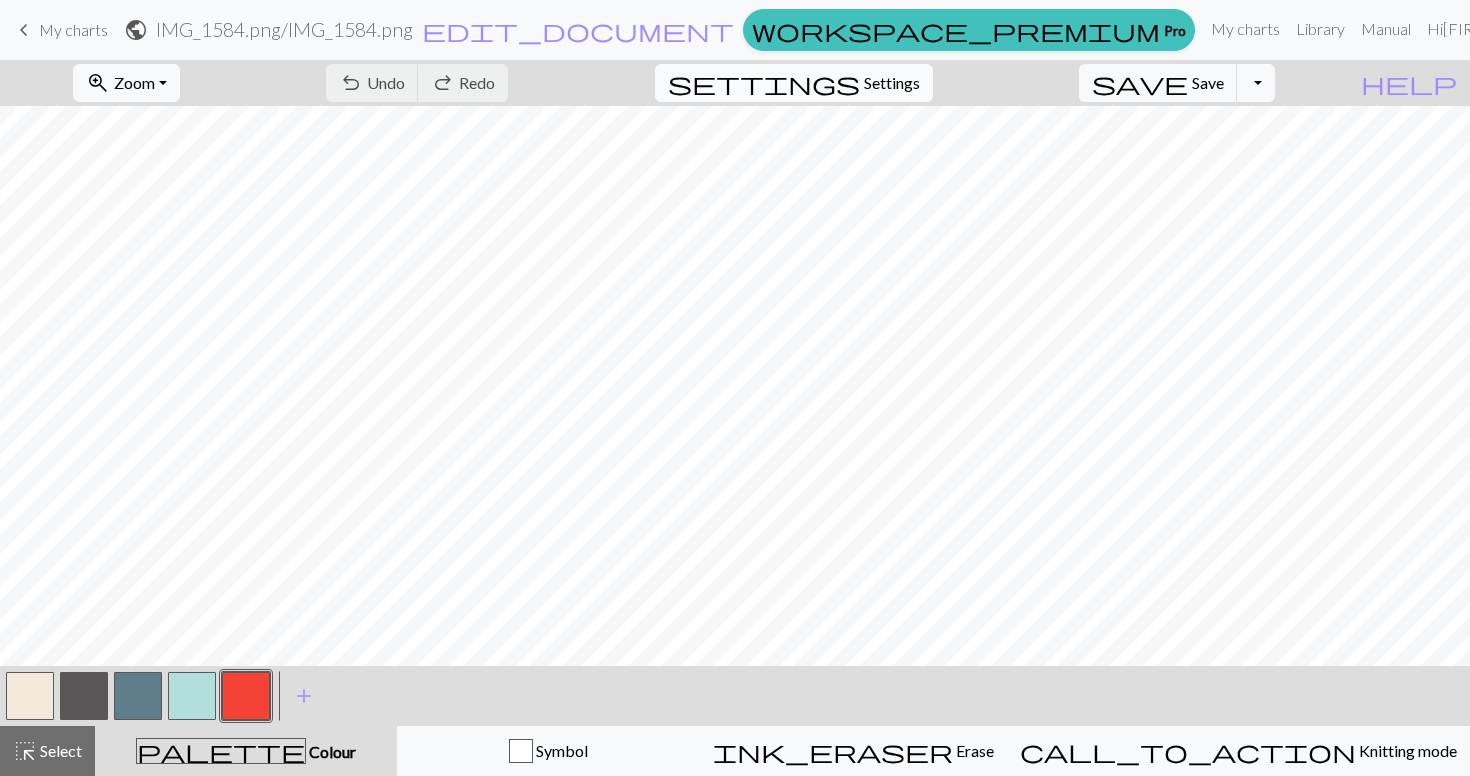 click on "settings  Settings" at bounding box center (794, 83) 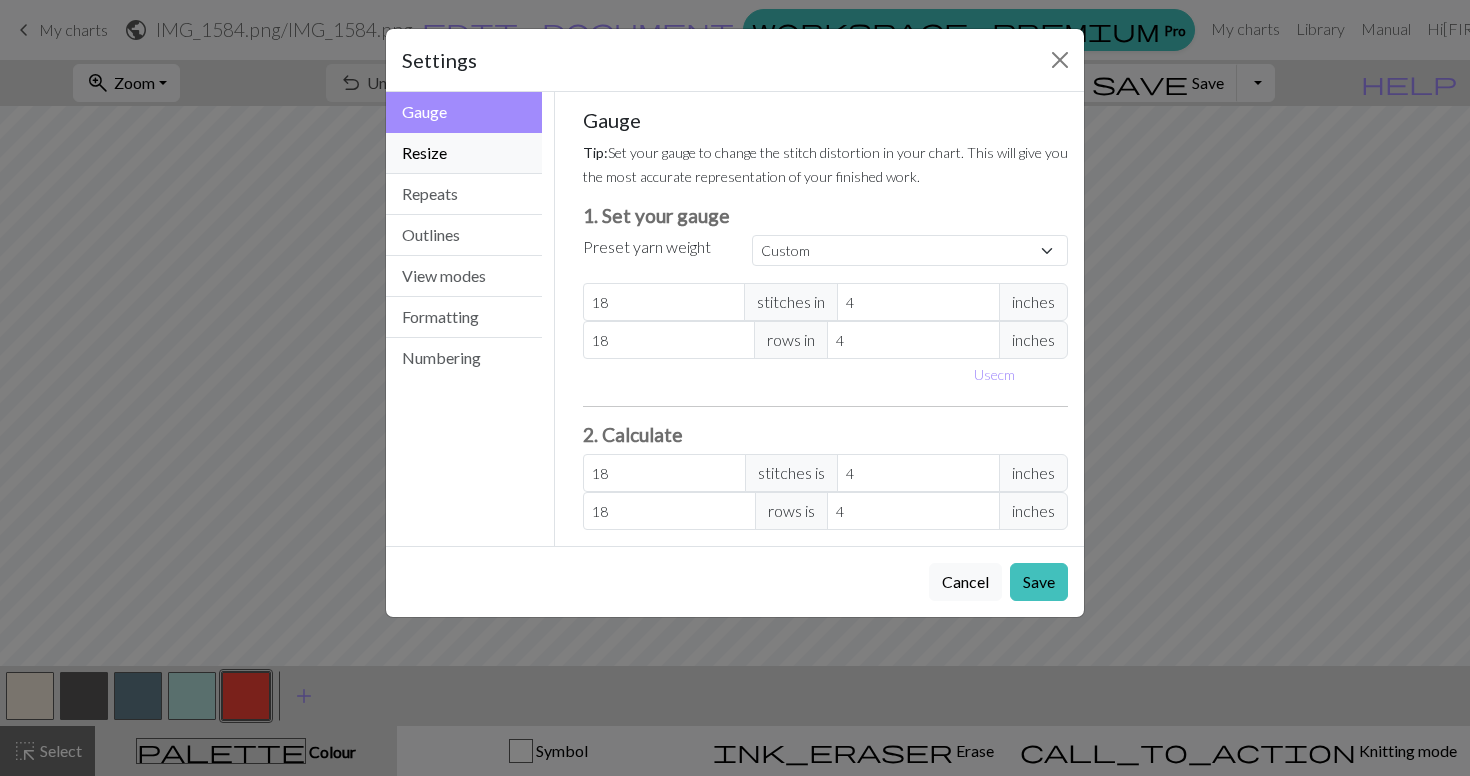 click on "Resize" at bounding box center [464, 153] 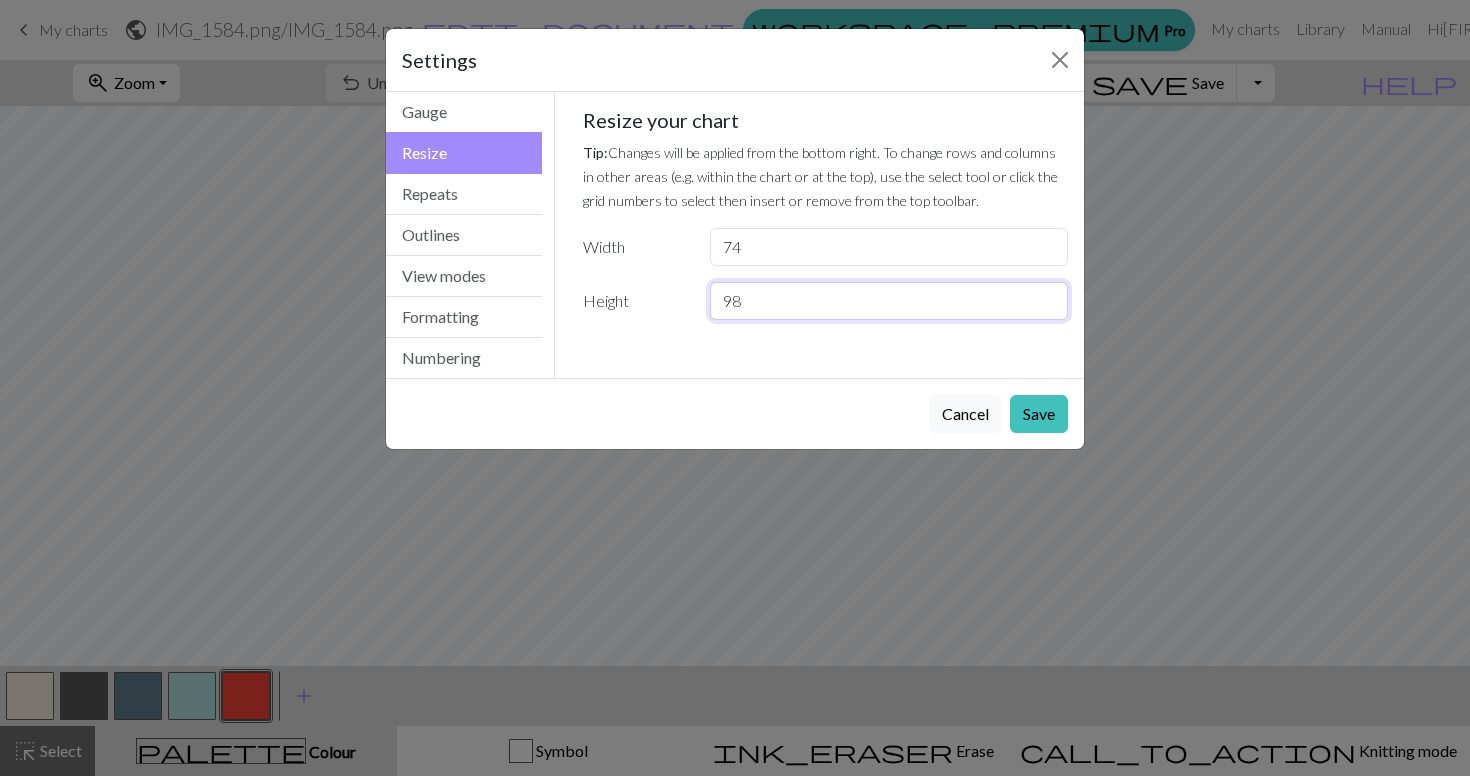 click on "98" at bounding box center [889, 301] 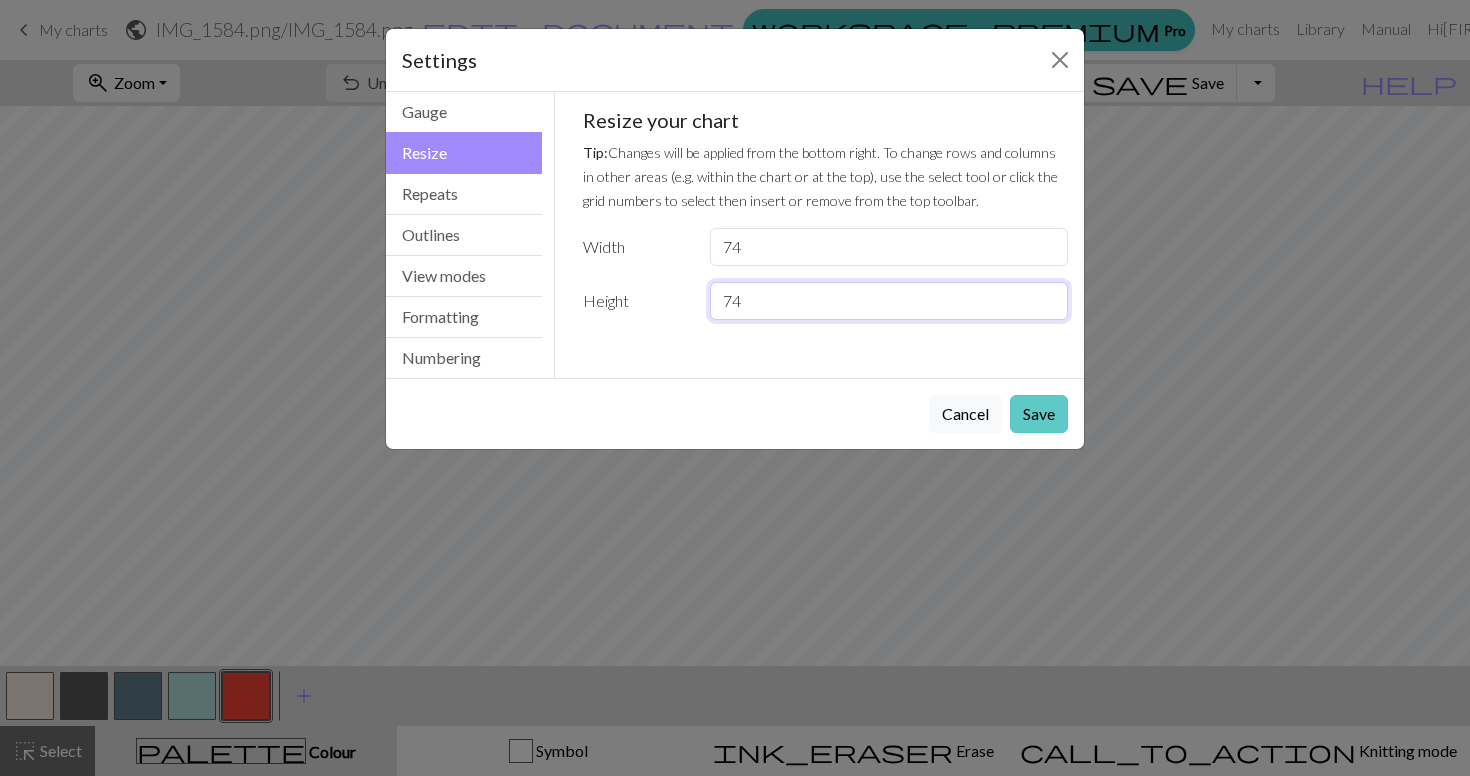 type on "74" 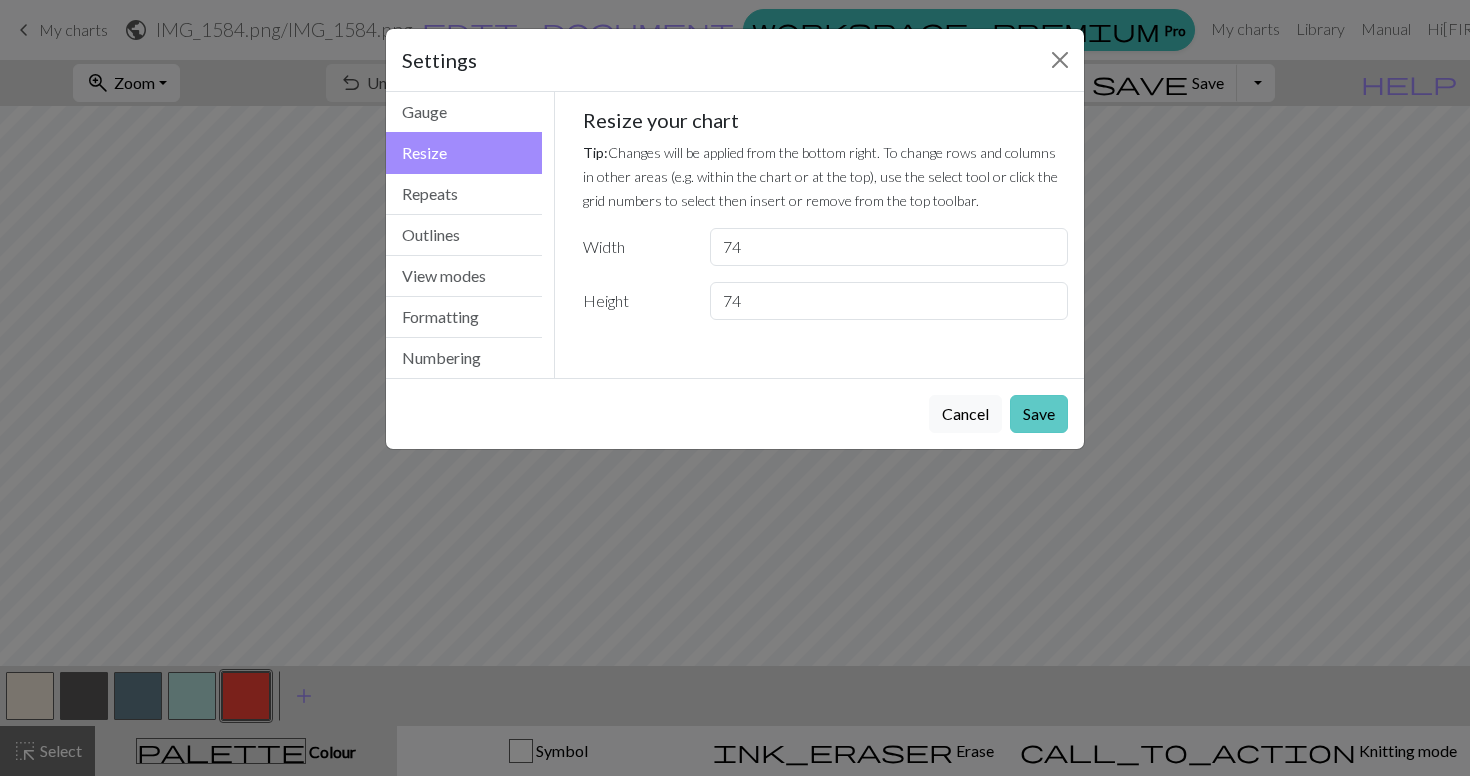 click on "Save" at bounding box center (1039, 414) 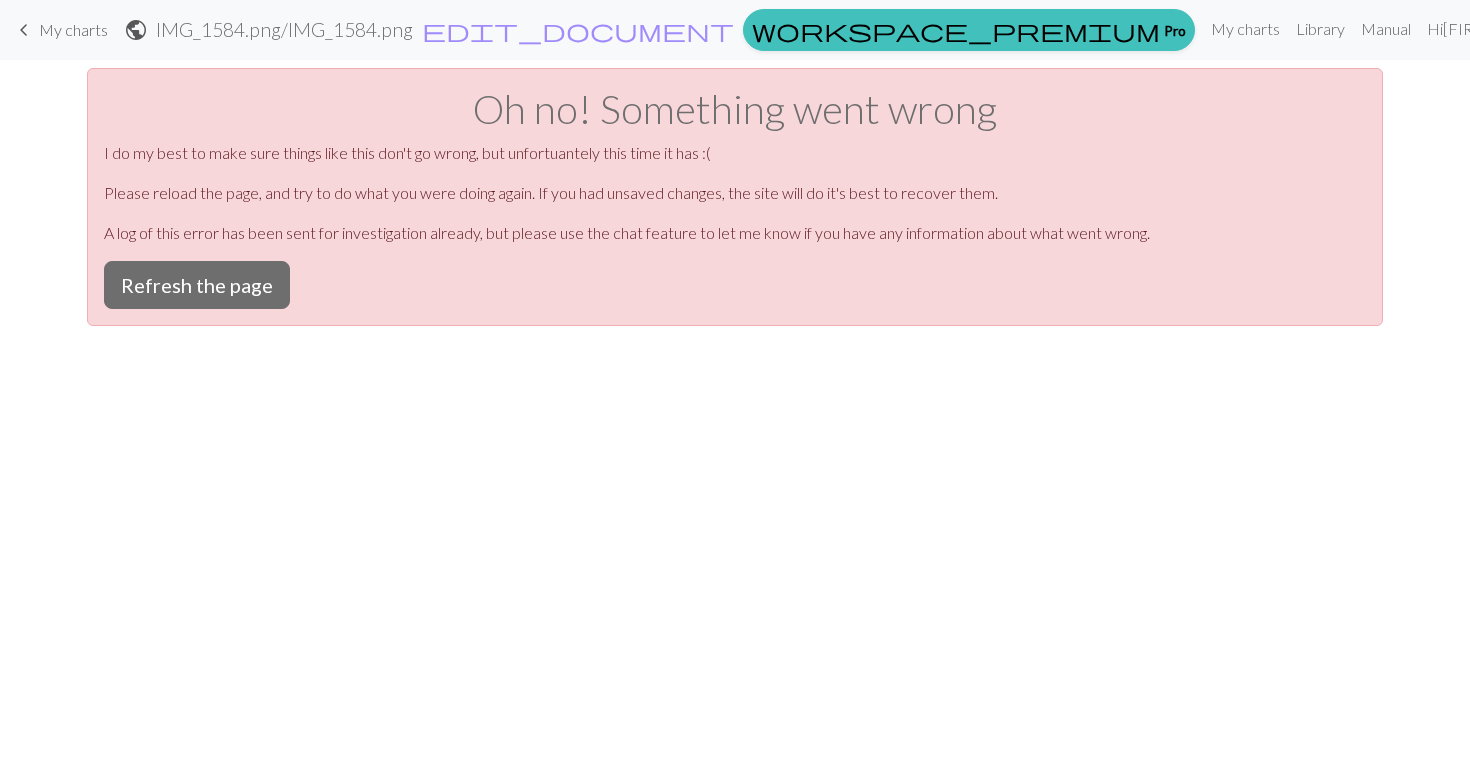 scroll, scrollTop: 0, scrollLeft: 0, axis: both 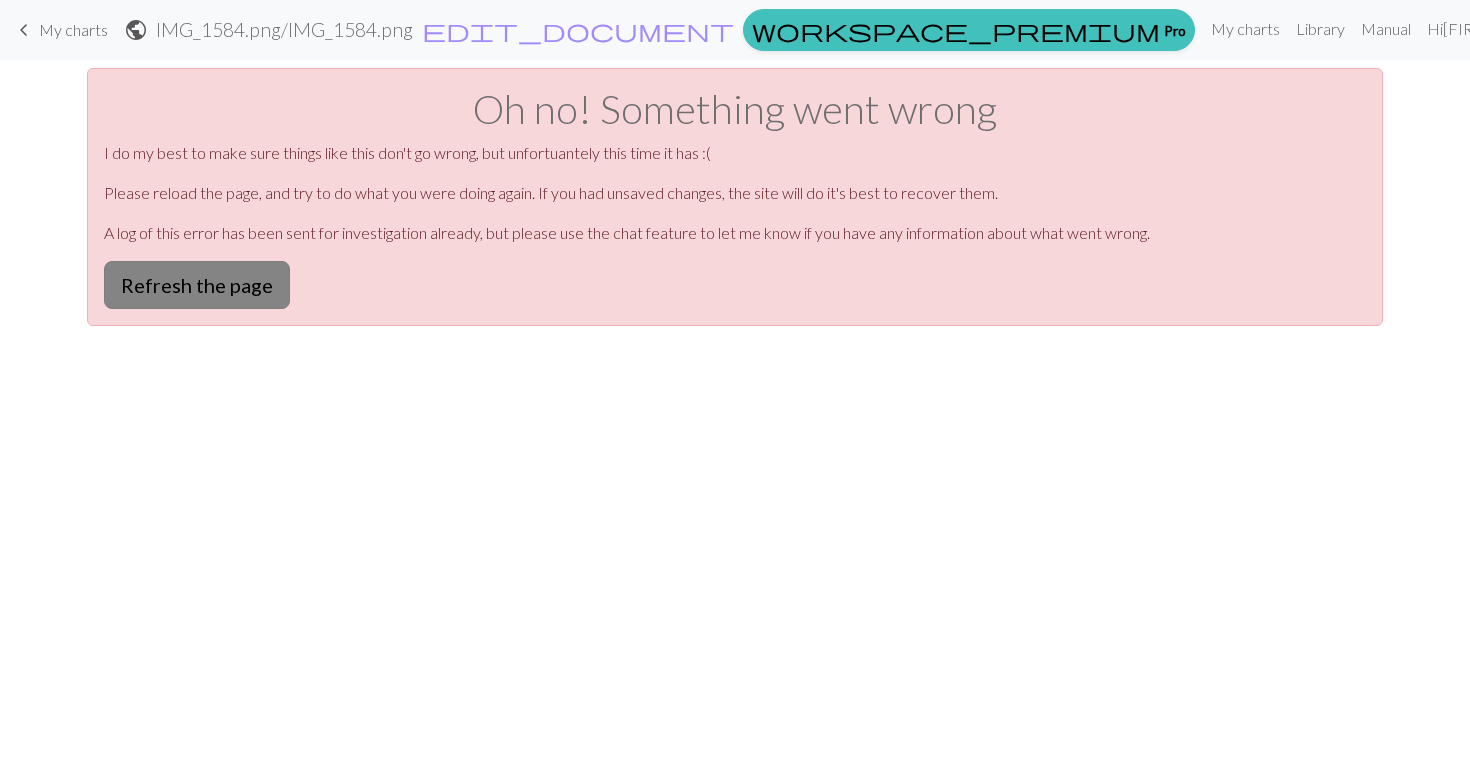 click on "Refresh the page" at bounding box center (197, 285) 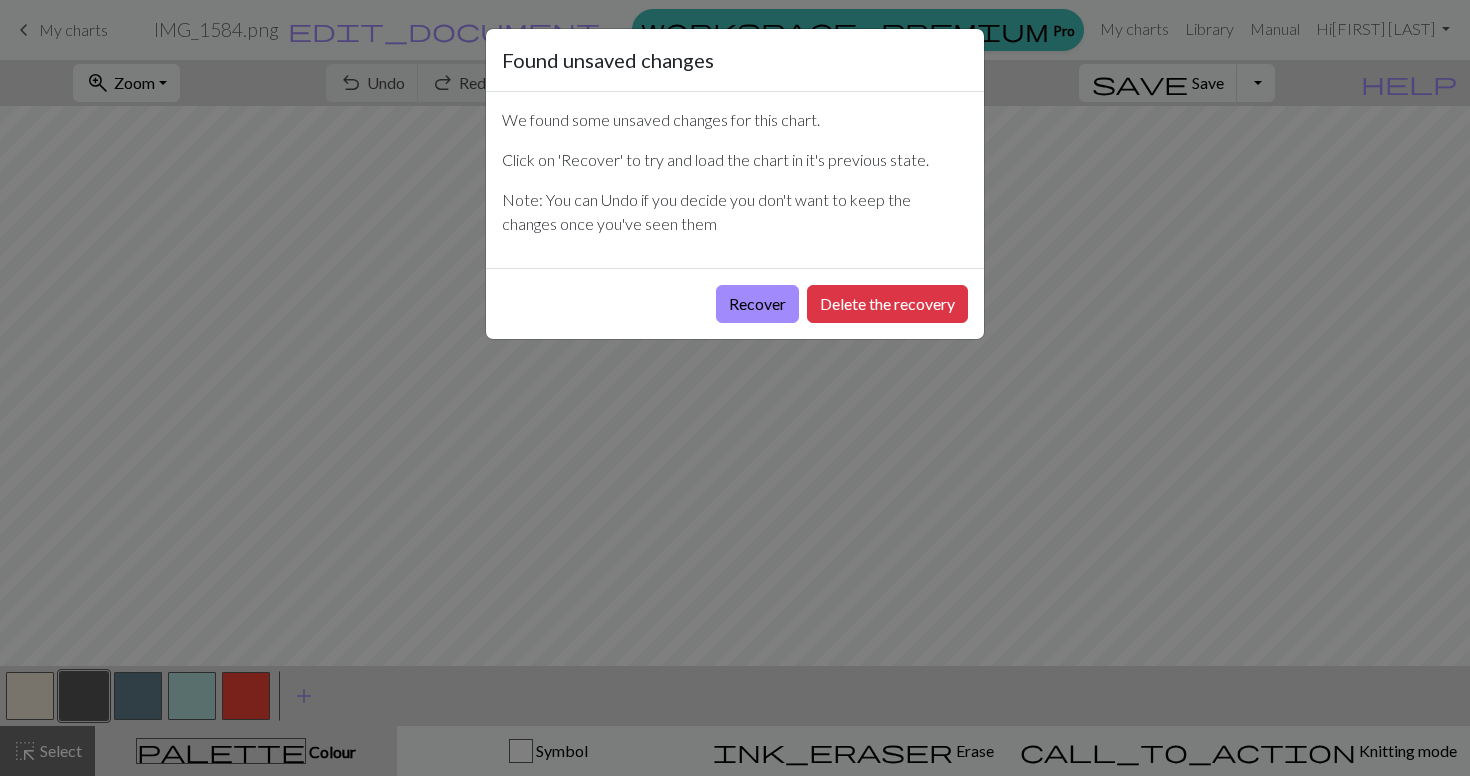 scroll, scrollTop: 0, scrollLeft: 0, axis: both 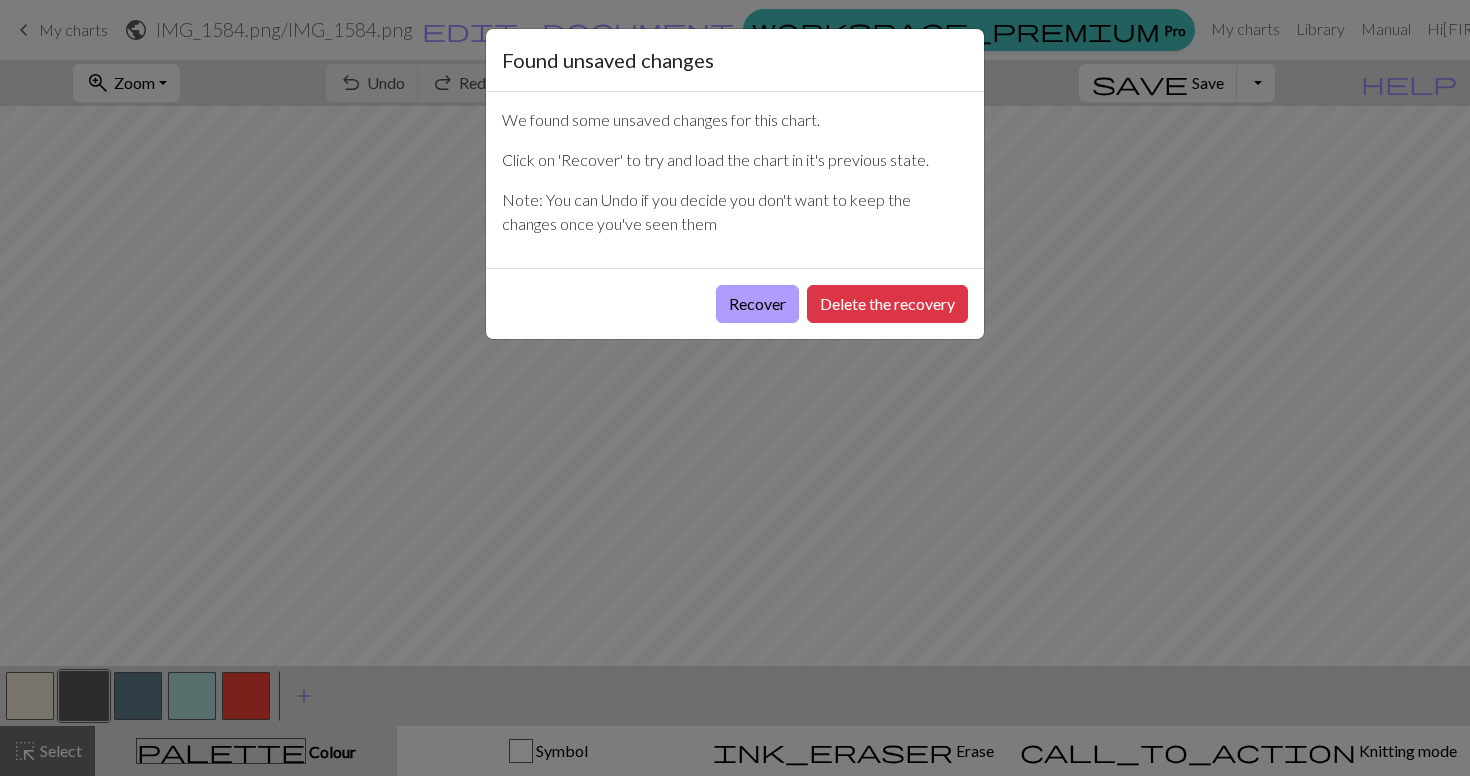 click on "Recover" at bounding box center [757, 304] 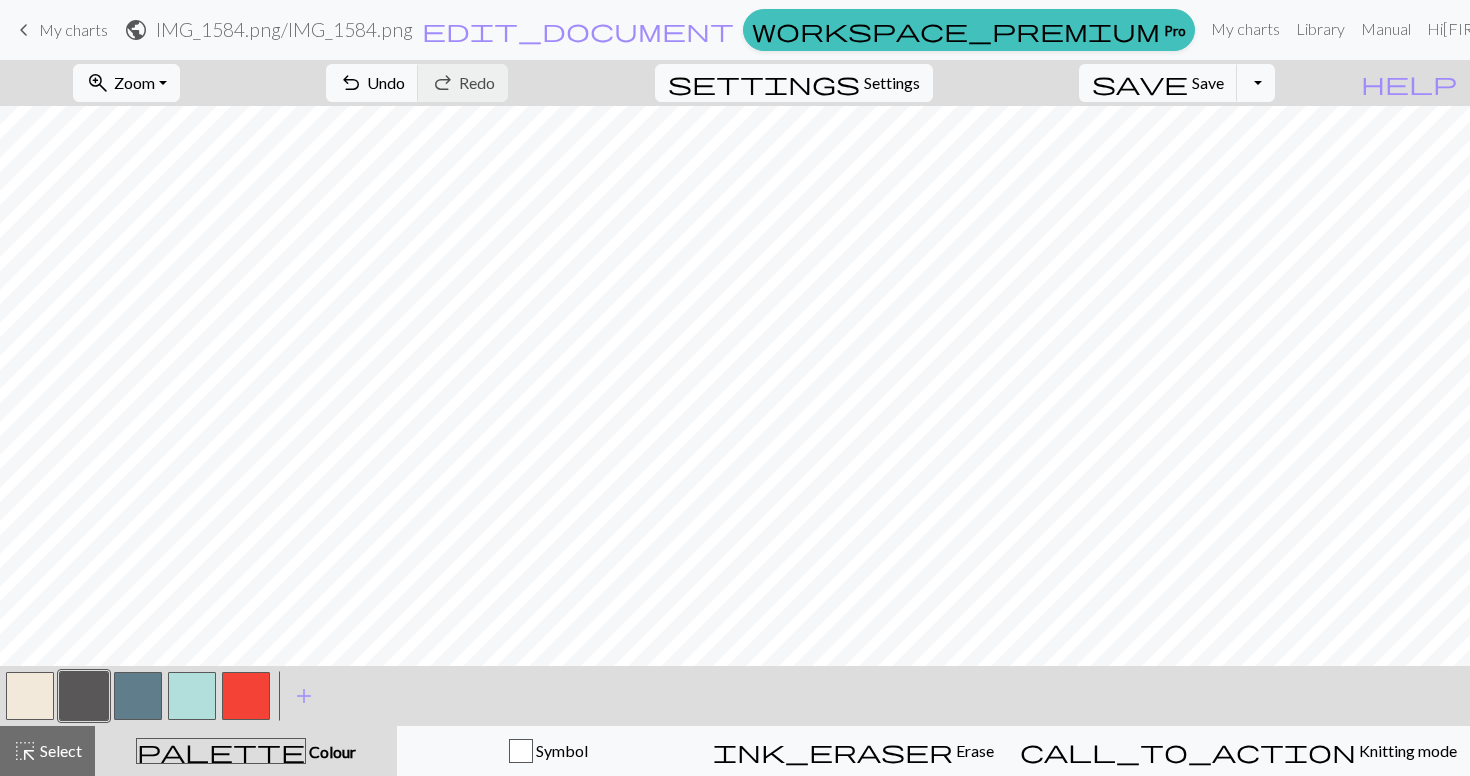 scroll, scrollTop: 0, scrollLeft: 0, axis: both 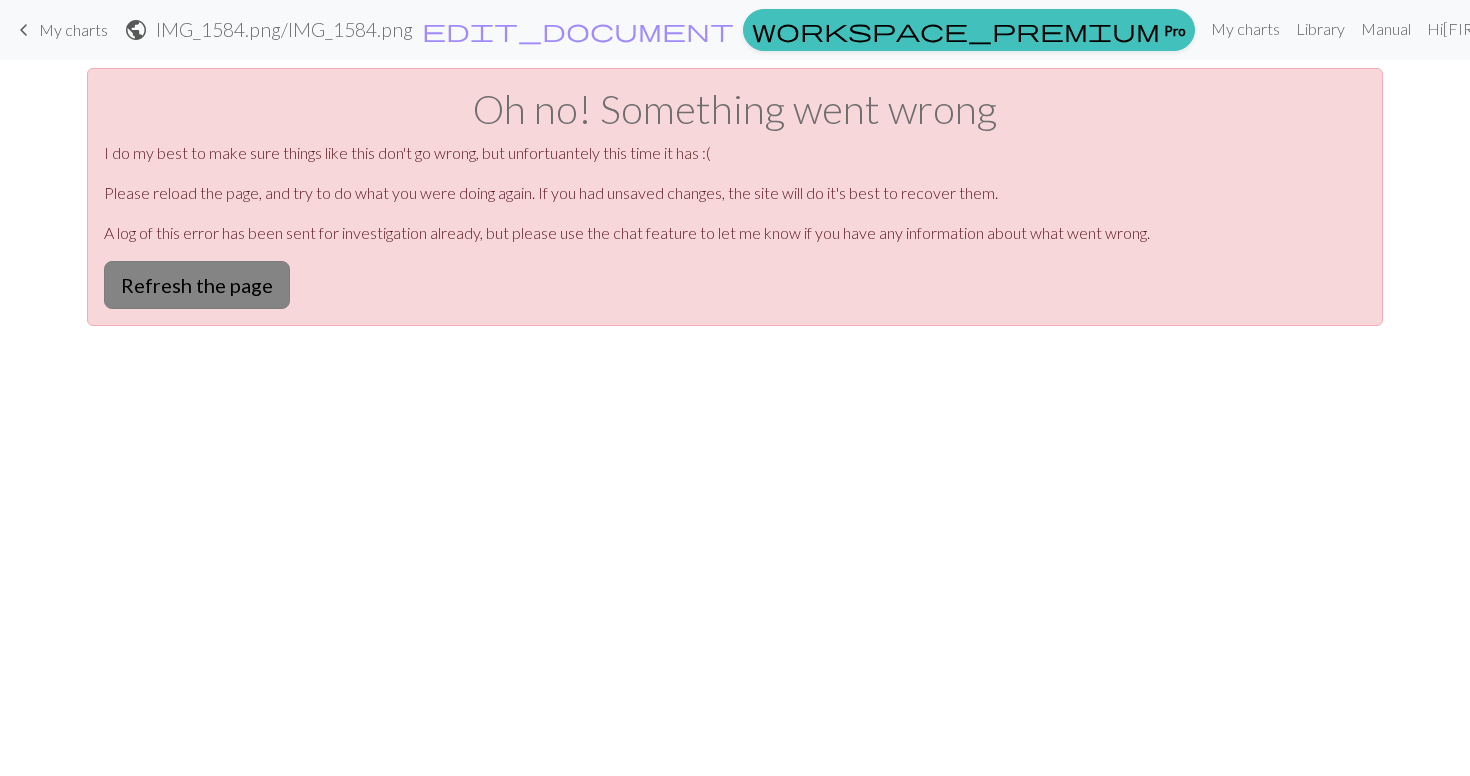 click on "Refresh the page" at bounding box center [197, 285] 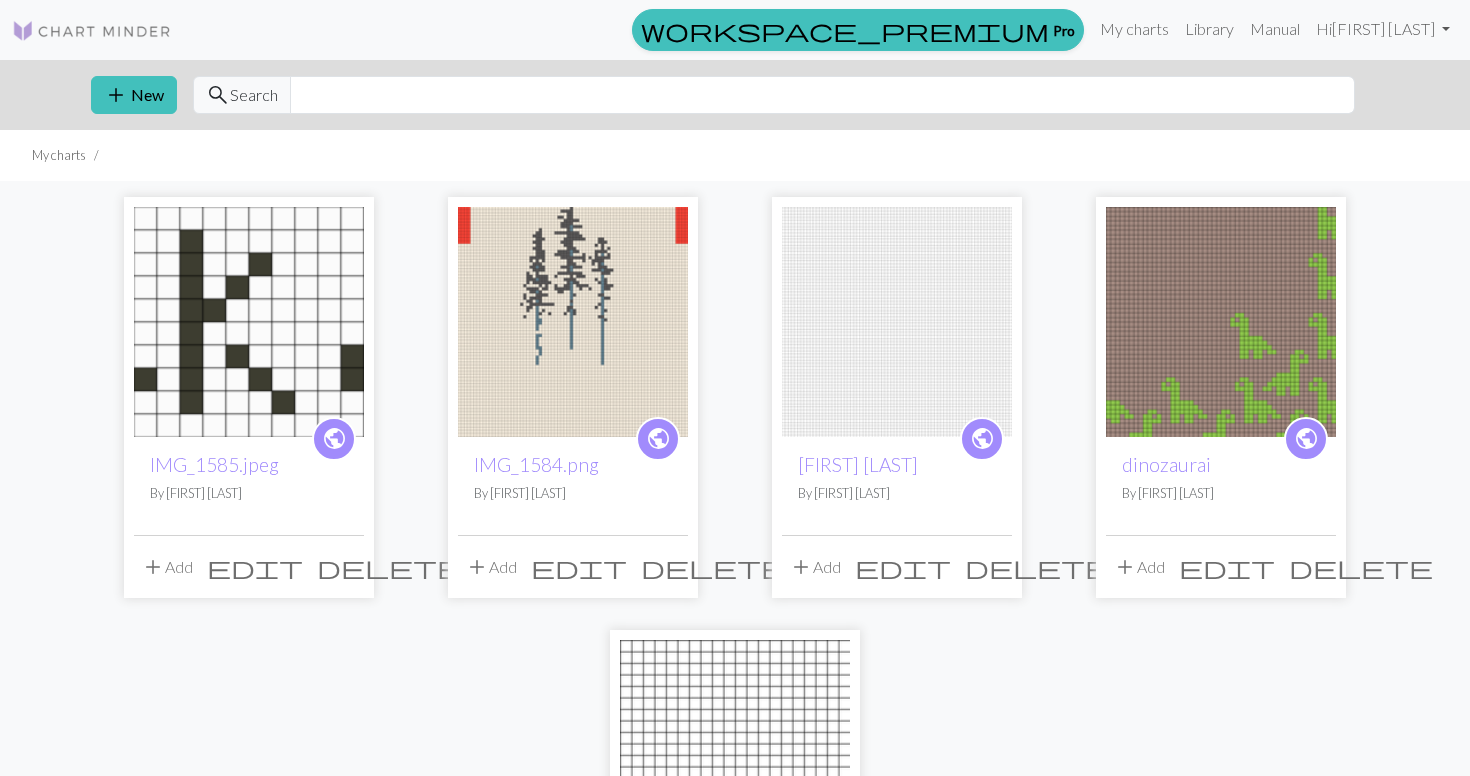 scroll, scrollTop: 0, scrollLeft: 0, axis: both 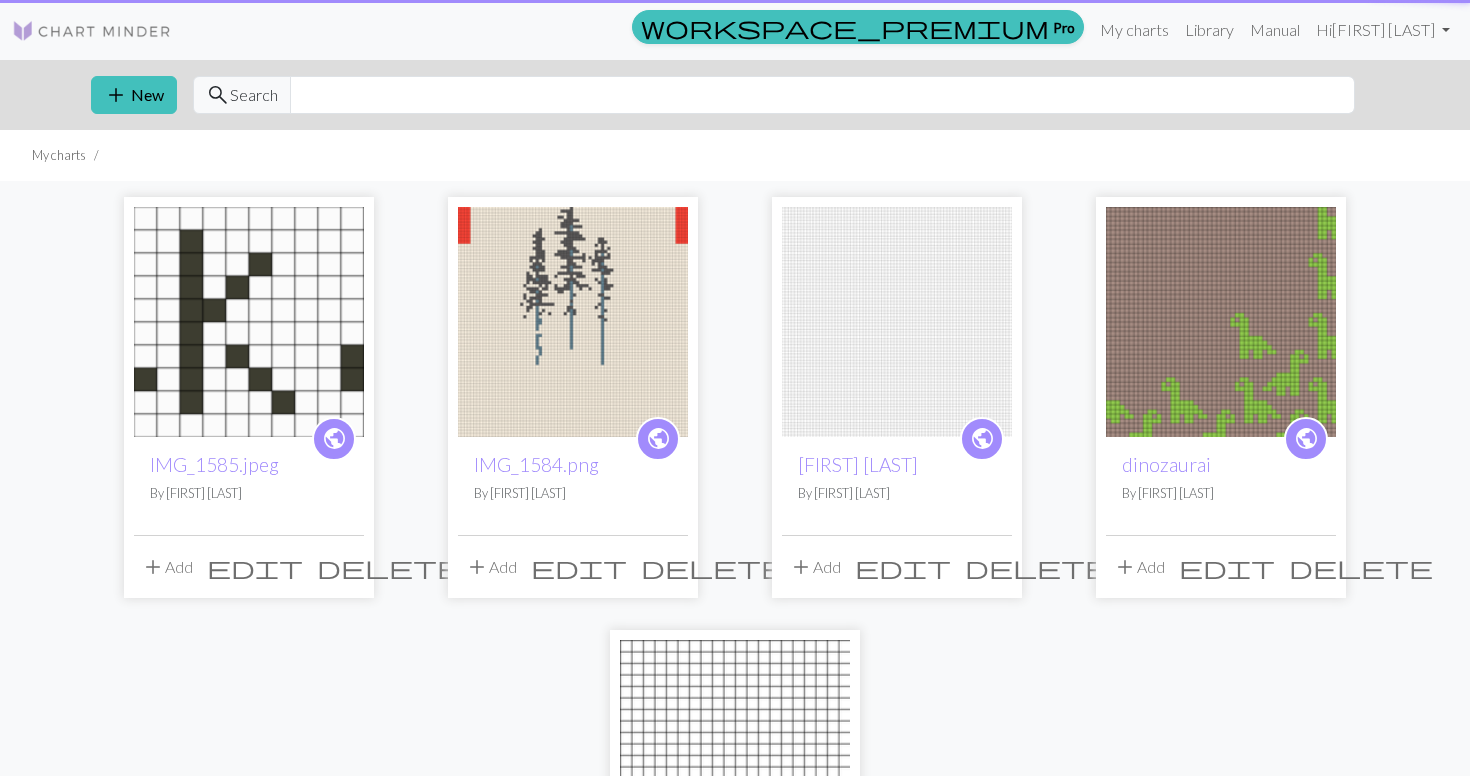 click at bounding box center (573, 322) 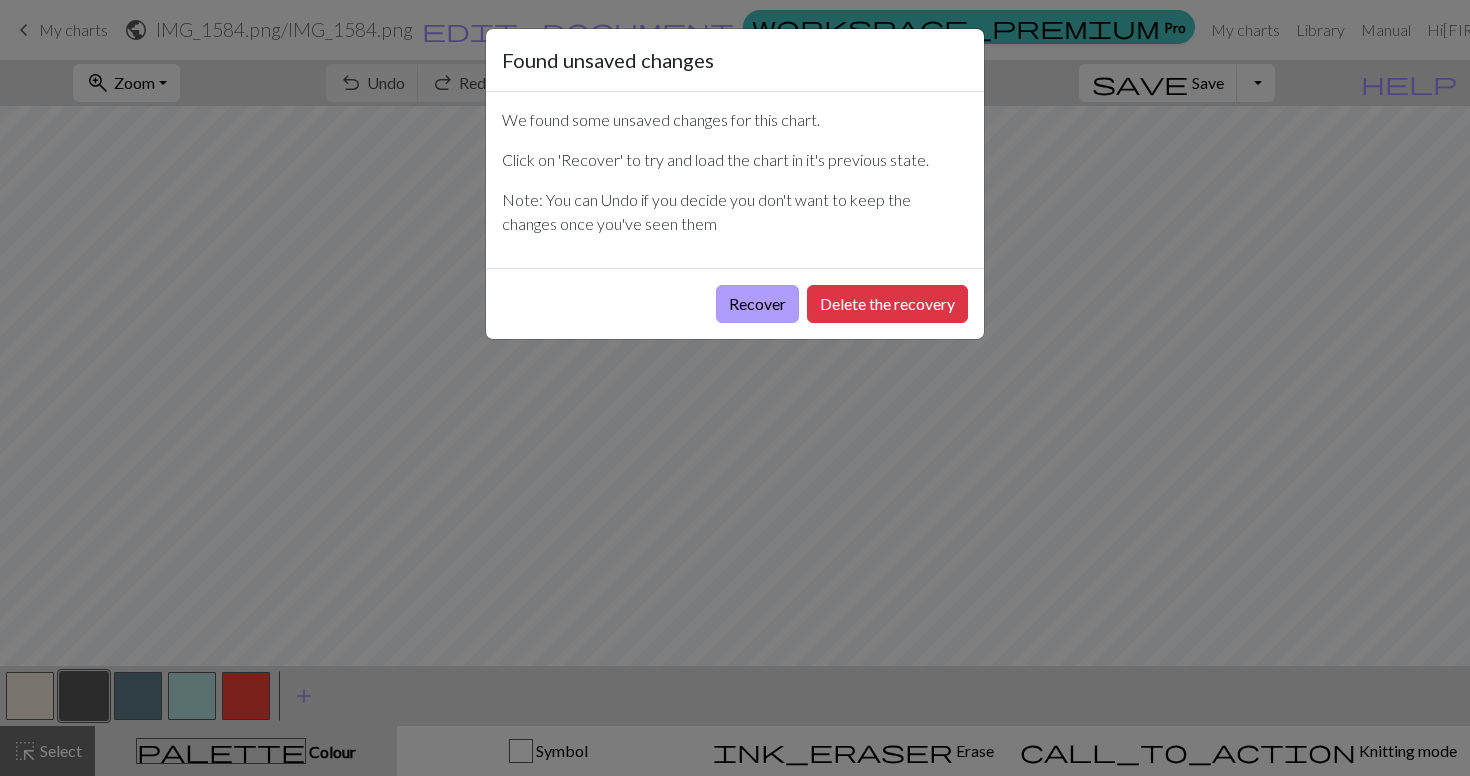 click on "Recover" at bounding box center (757, 304) 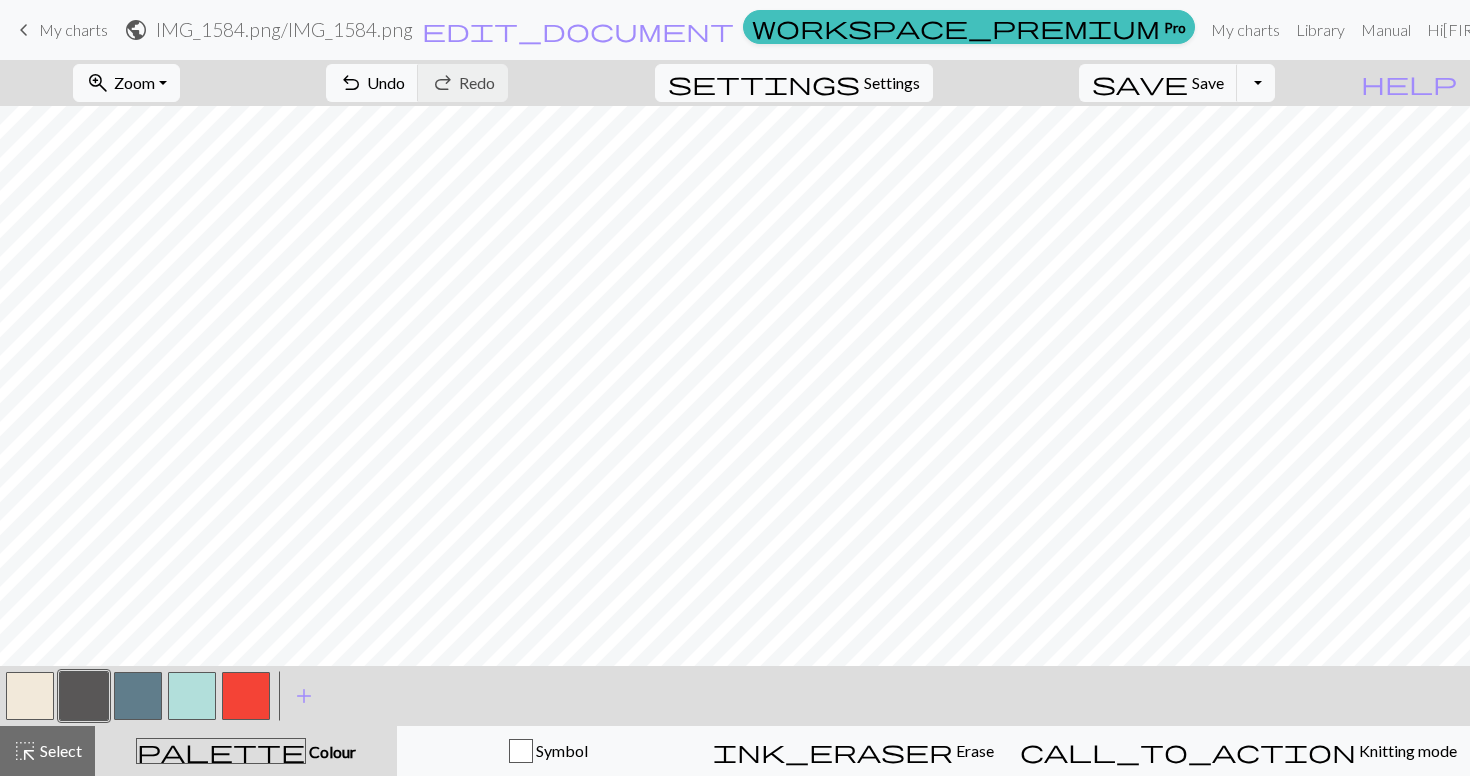 scroll, scrollTop: 0, scrollLeft: 0, axis: both 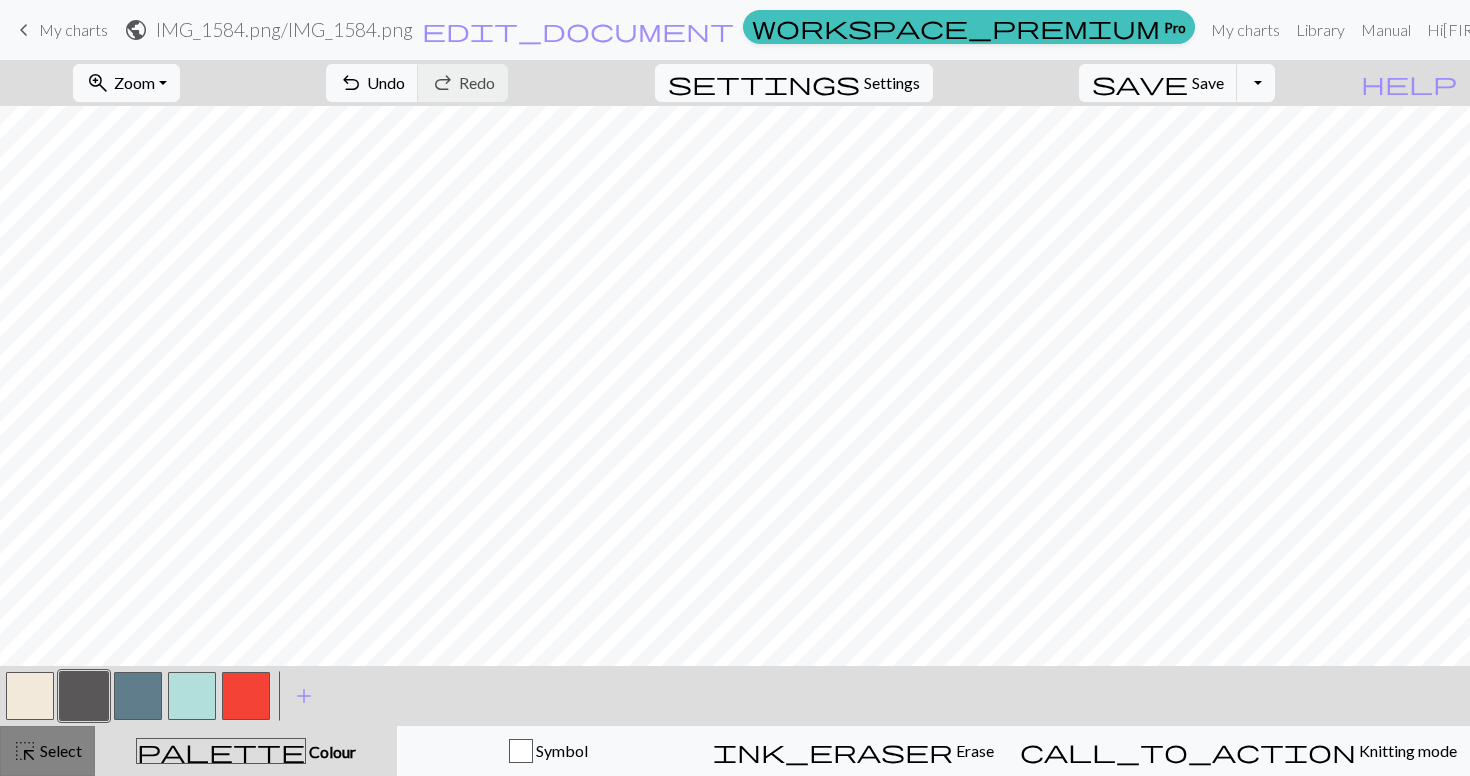 click on "Select" at bounding box center (59, 750) 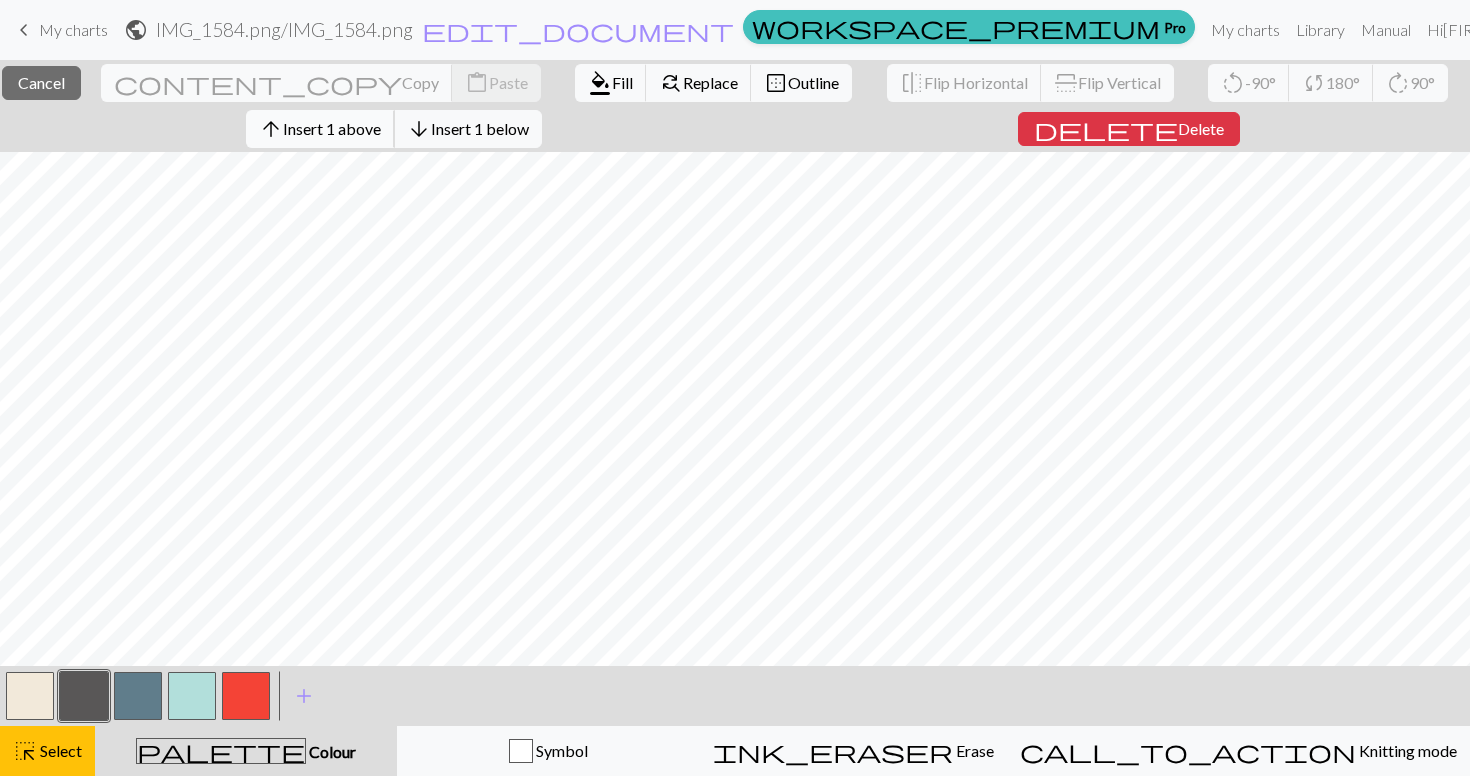 click on "arrow_upward  Insert 1 above" at bounding box center [320, 129] 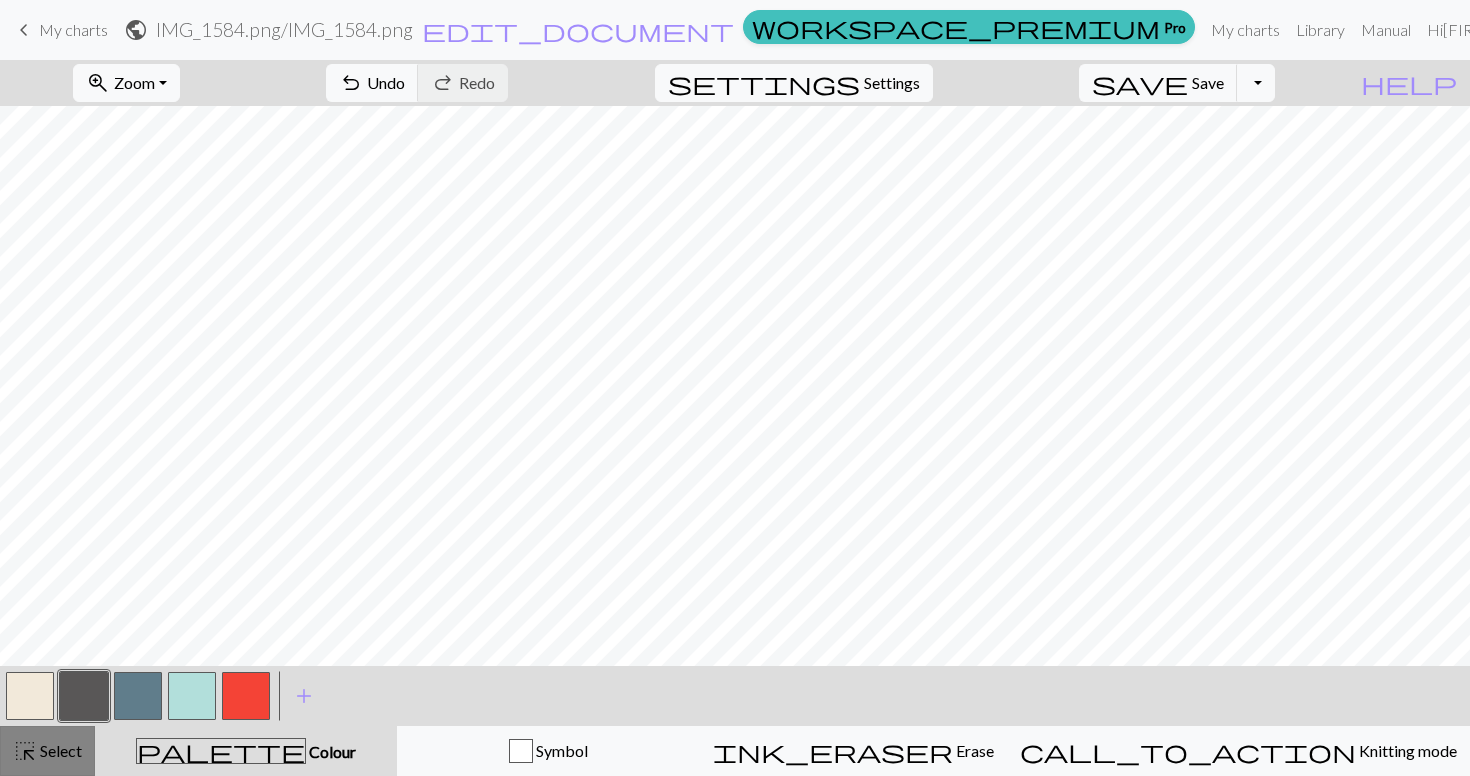 click on "highlight_alt   Select   Select" at bounding box center (47, 751) 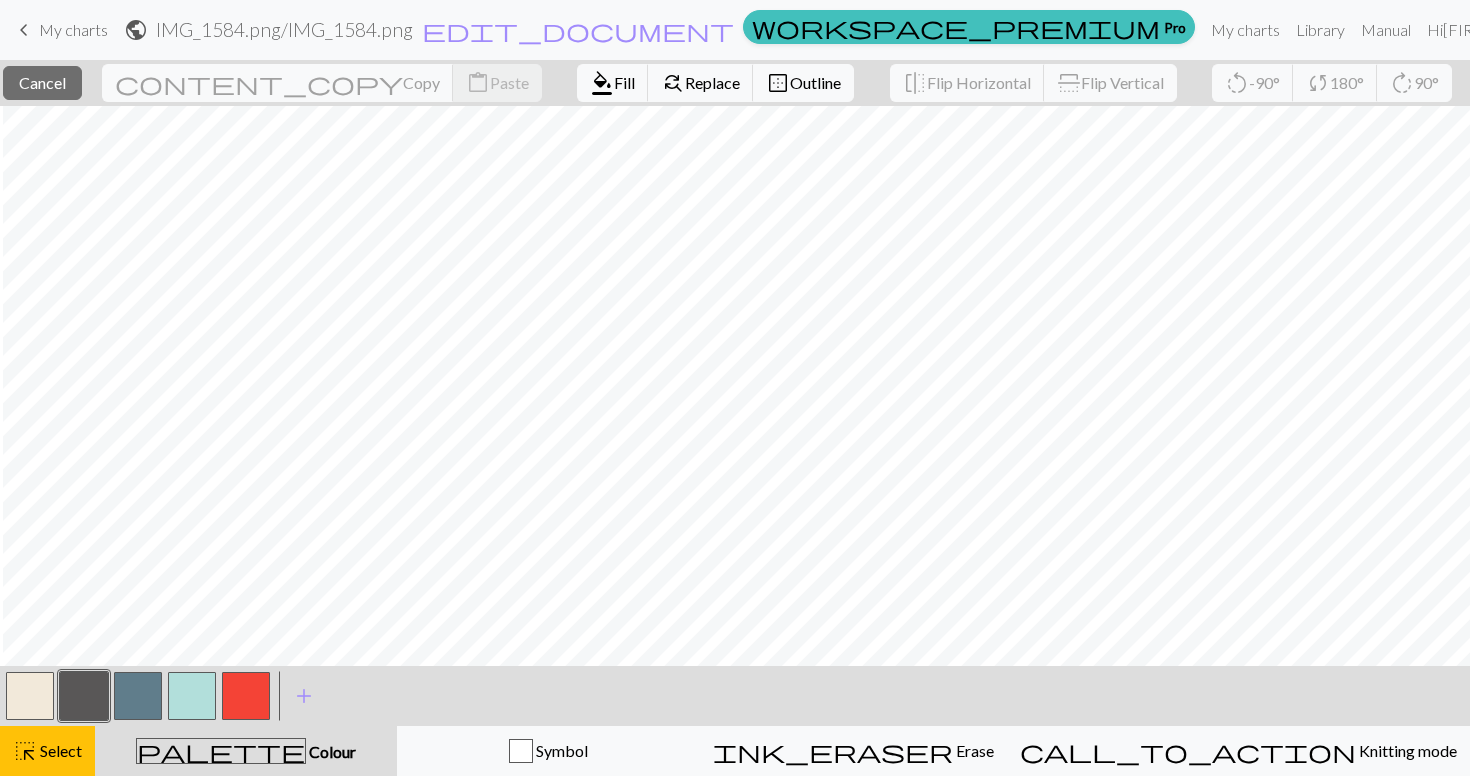 scroll, scrollTop: 0, scrollLeft: 0, axis: both 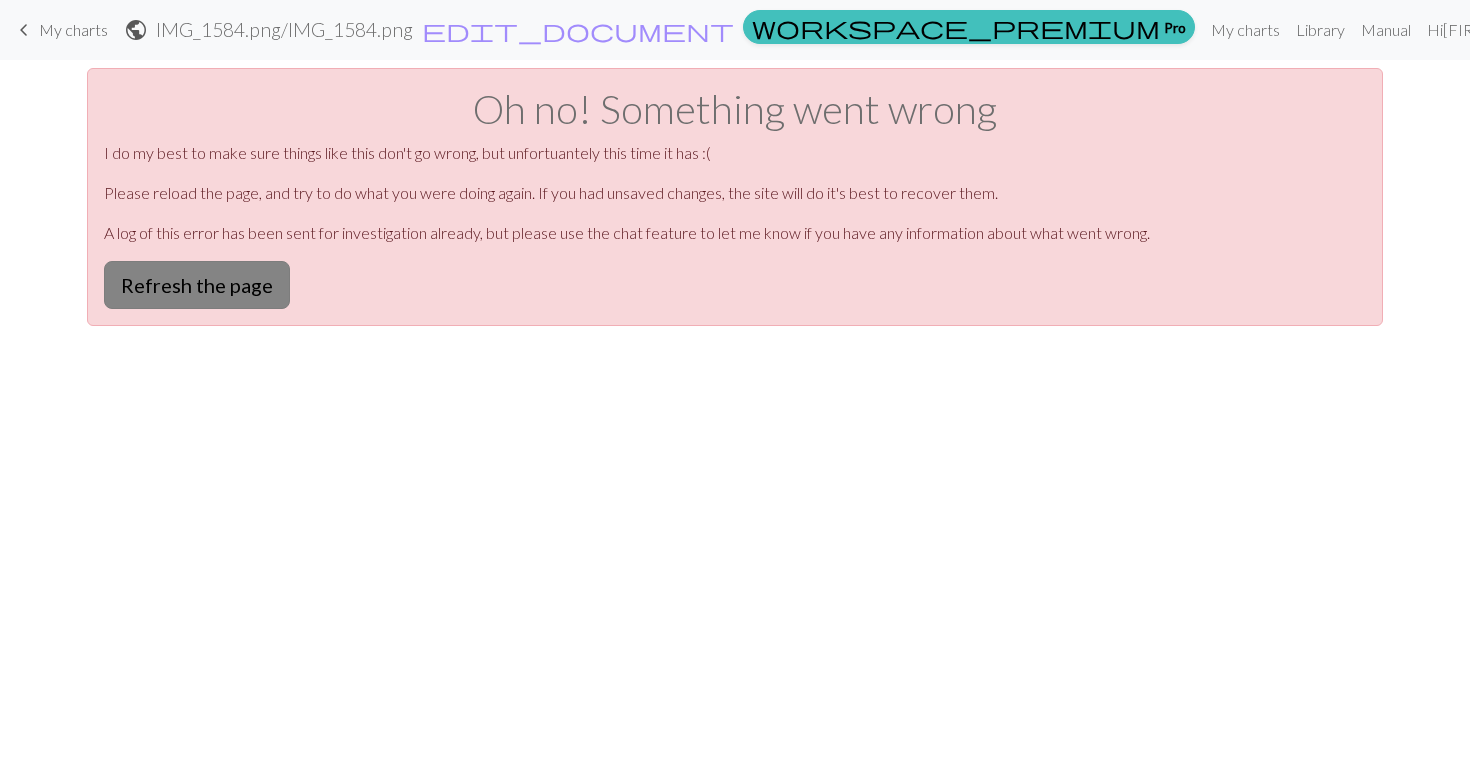 click on "Refresh the page" at bounding box center (197, 285) 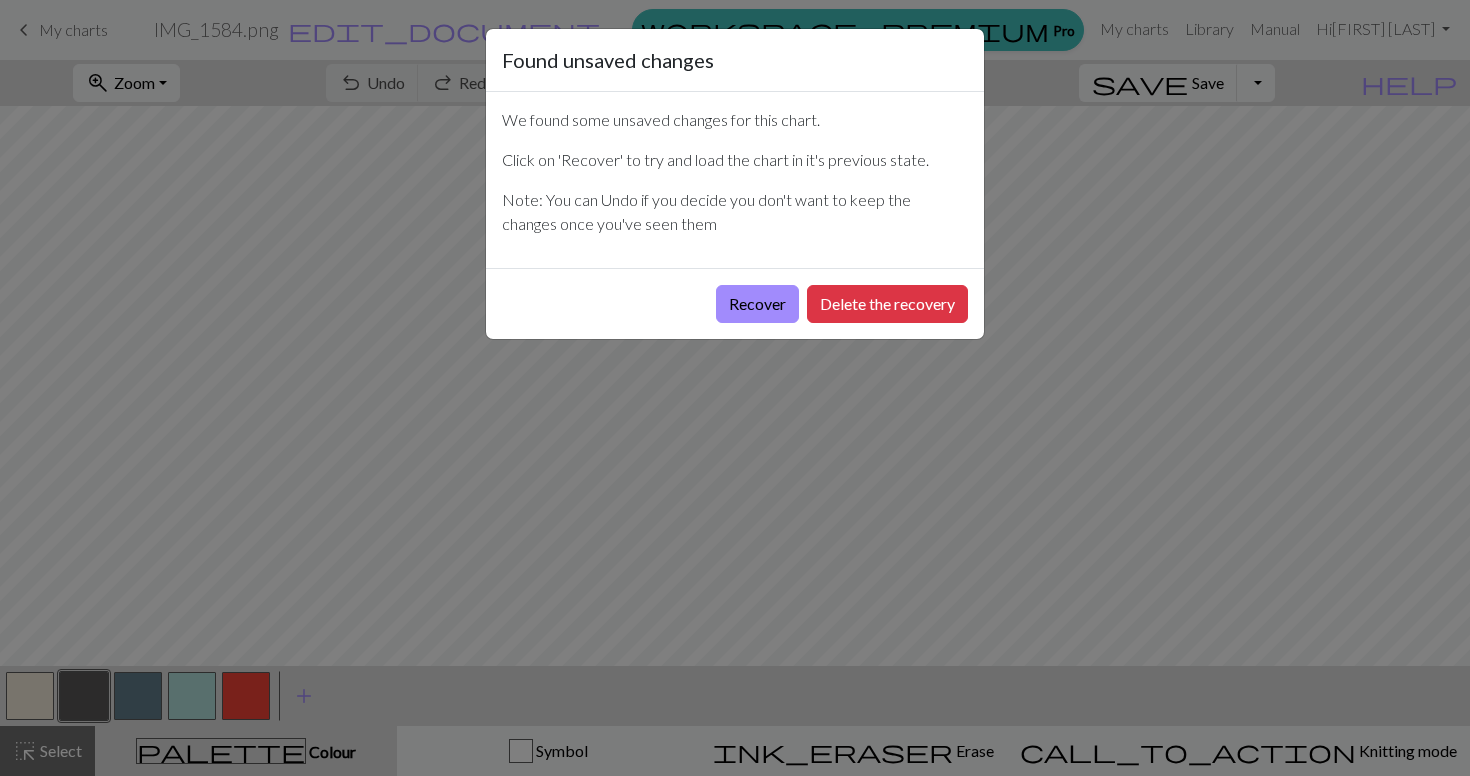 scroll, scrollTop: 0, scrollLeft: 0, axis: both 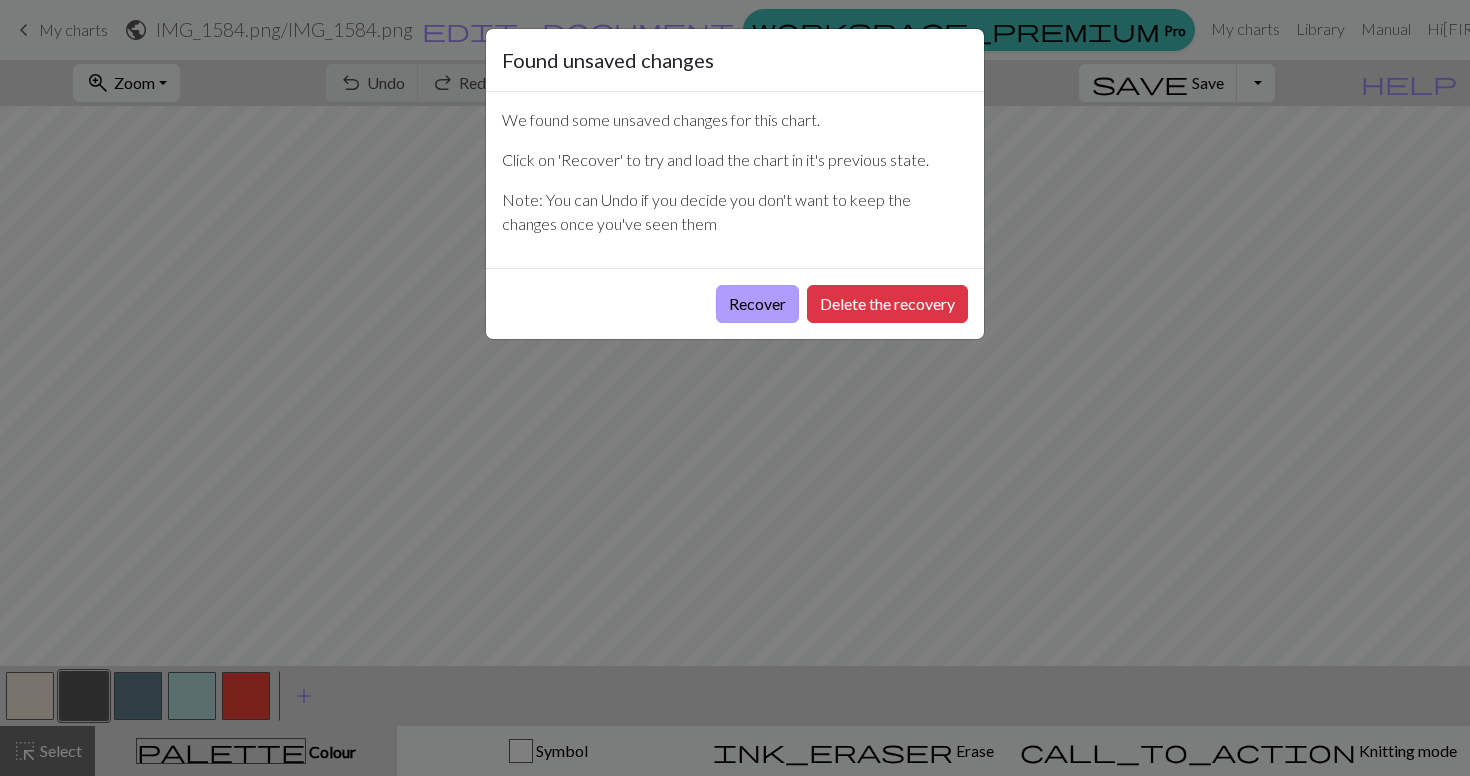 click on "Recover" at bounding box center (757, 304) 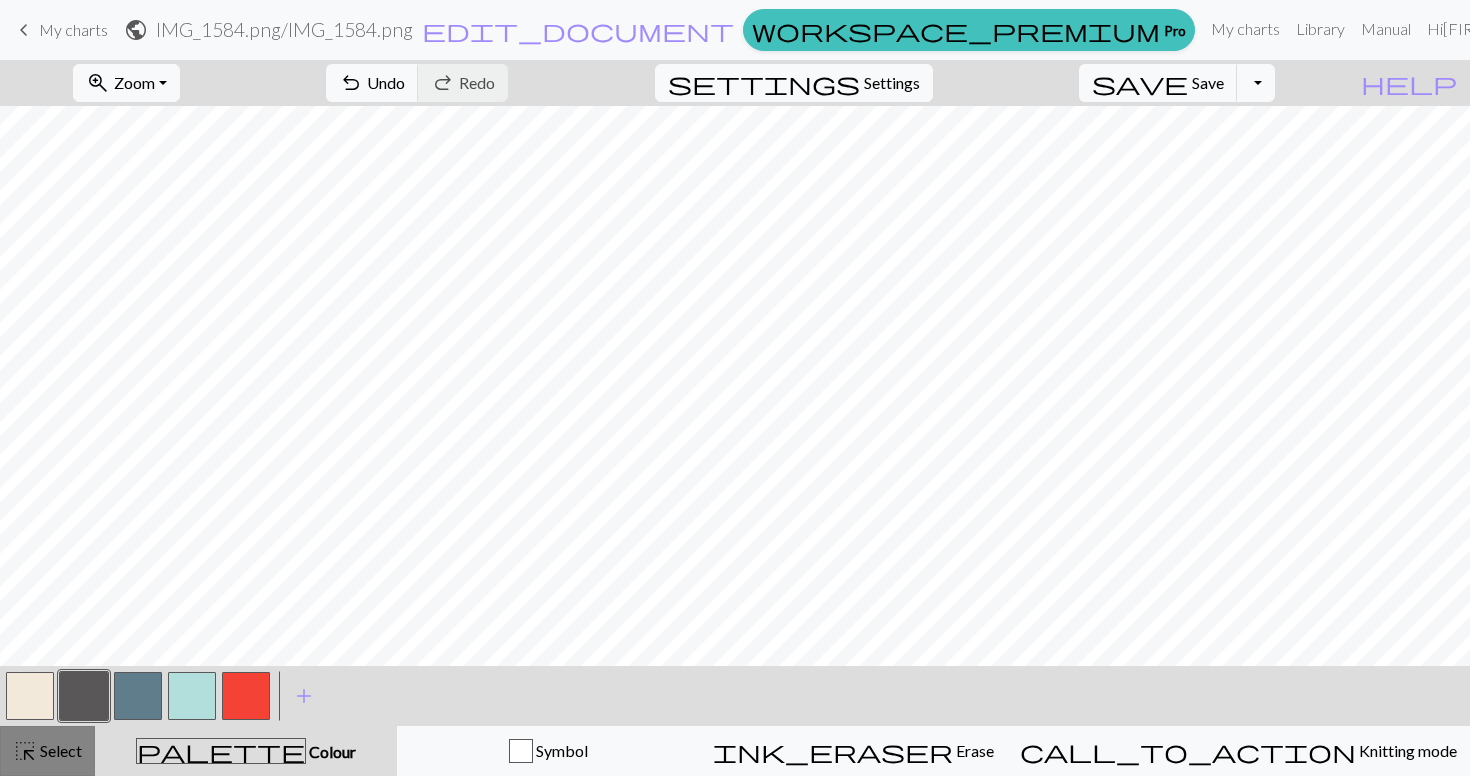 click on "Select" at bounding box center (59, 750) 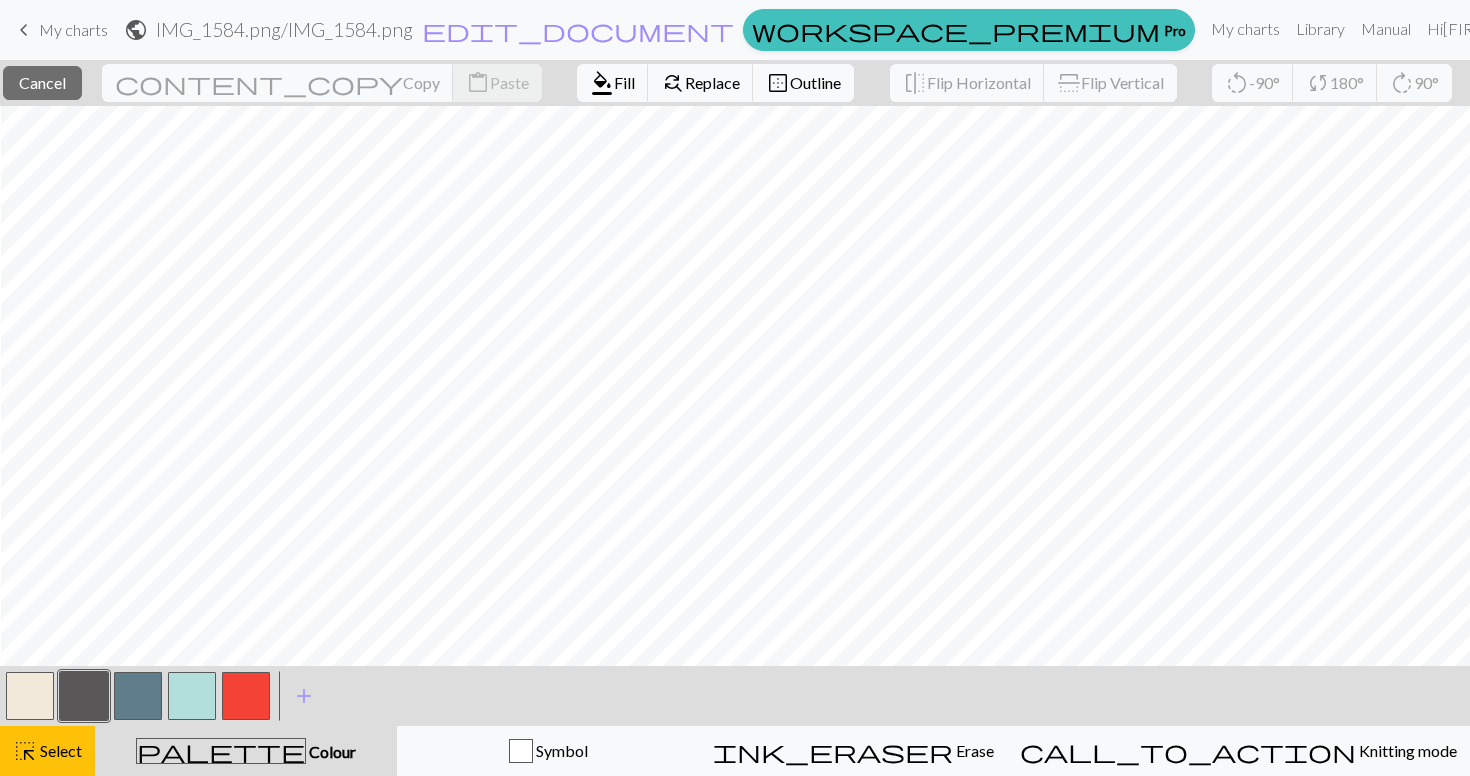 scroll, scrollTop: 0, scrollLeft: 100, axis: horizontal 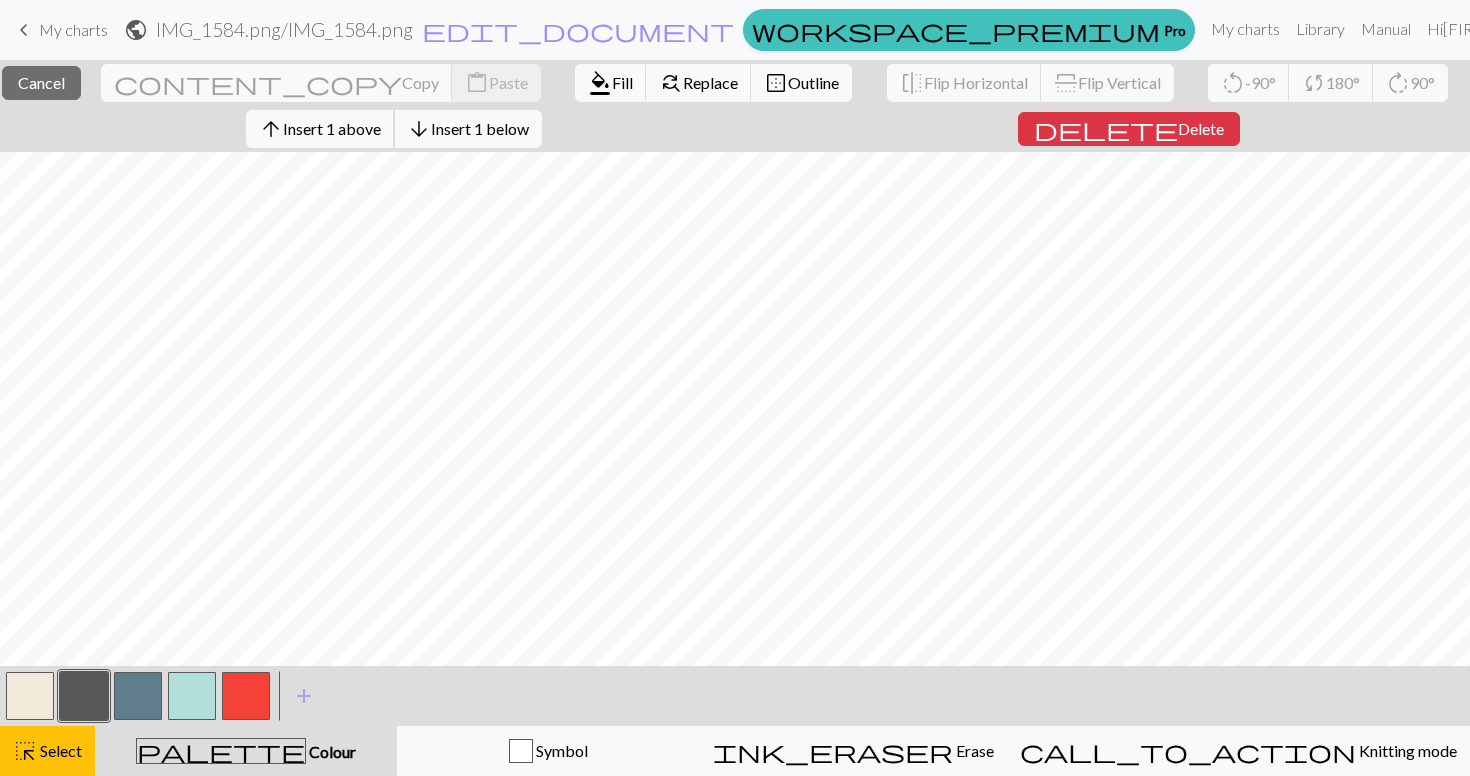 click on "Insert 1 above" at bounding box center [332, 128] 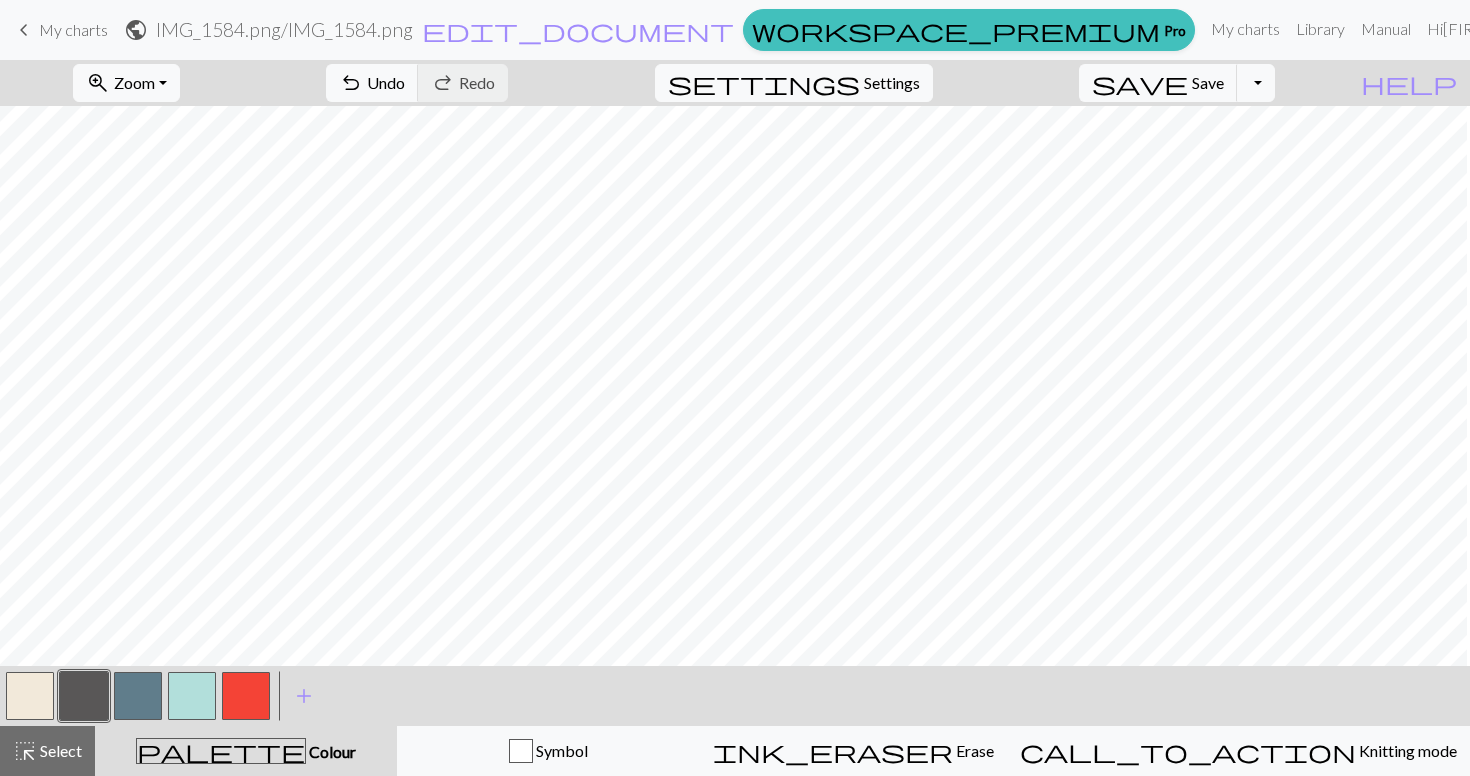 scroll, scrollTop: 0, scrollLeft: 8, axis: horizontal 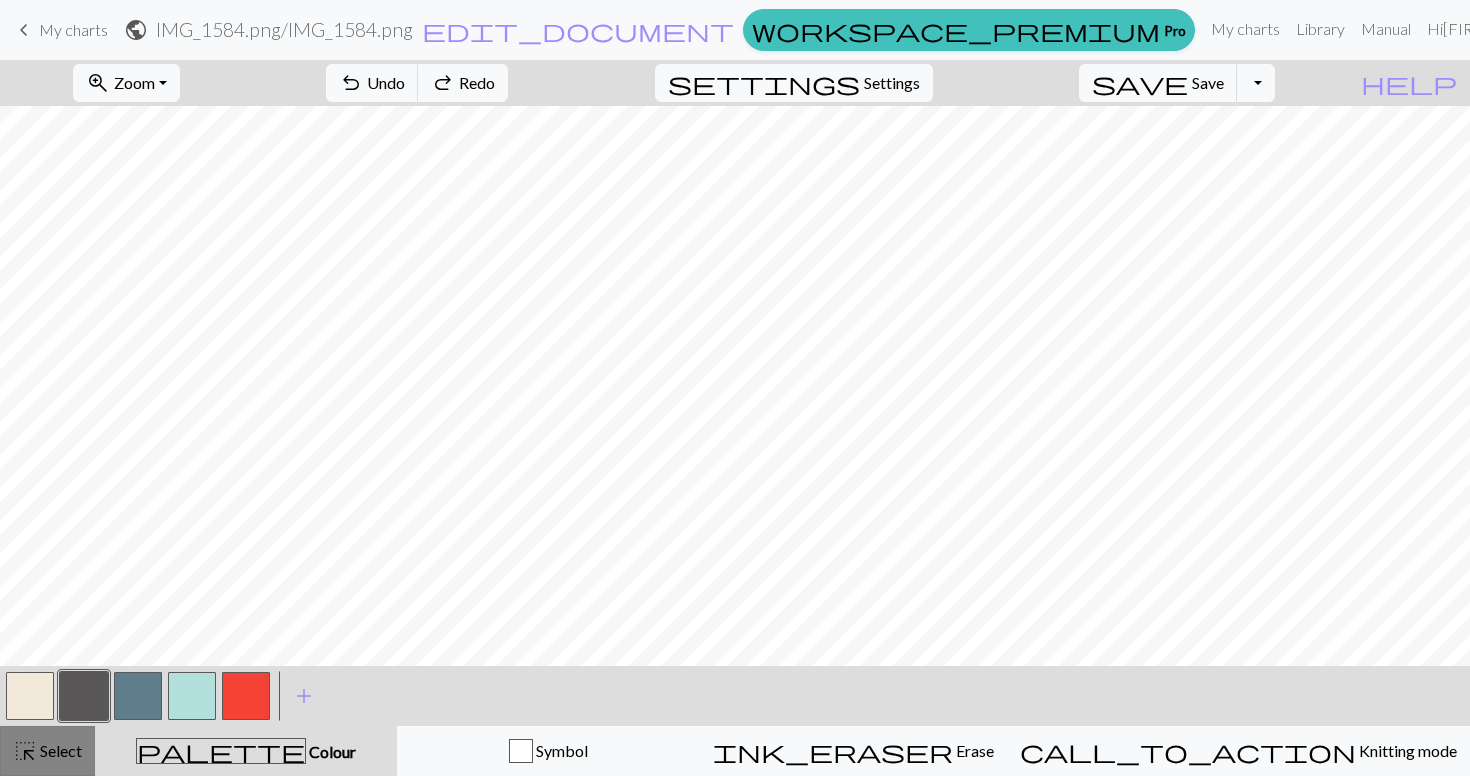 click on "Select" at bounding box center (59, 750) 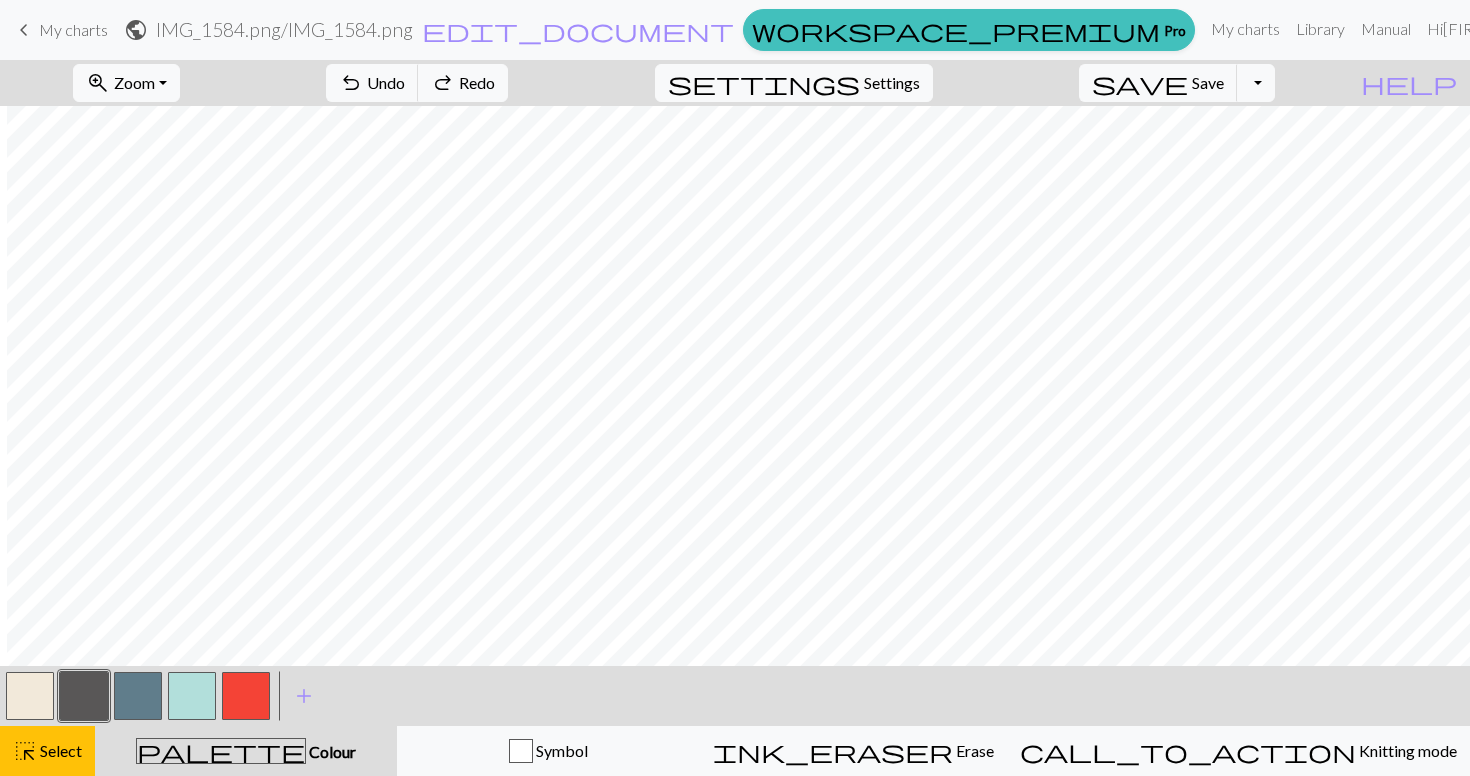 scroll, scrollTop: 0, scrollLeft: 7, axis: horizontal 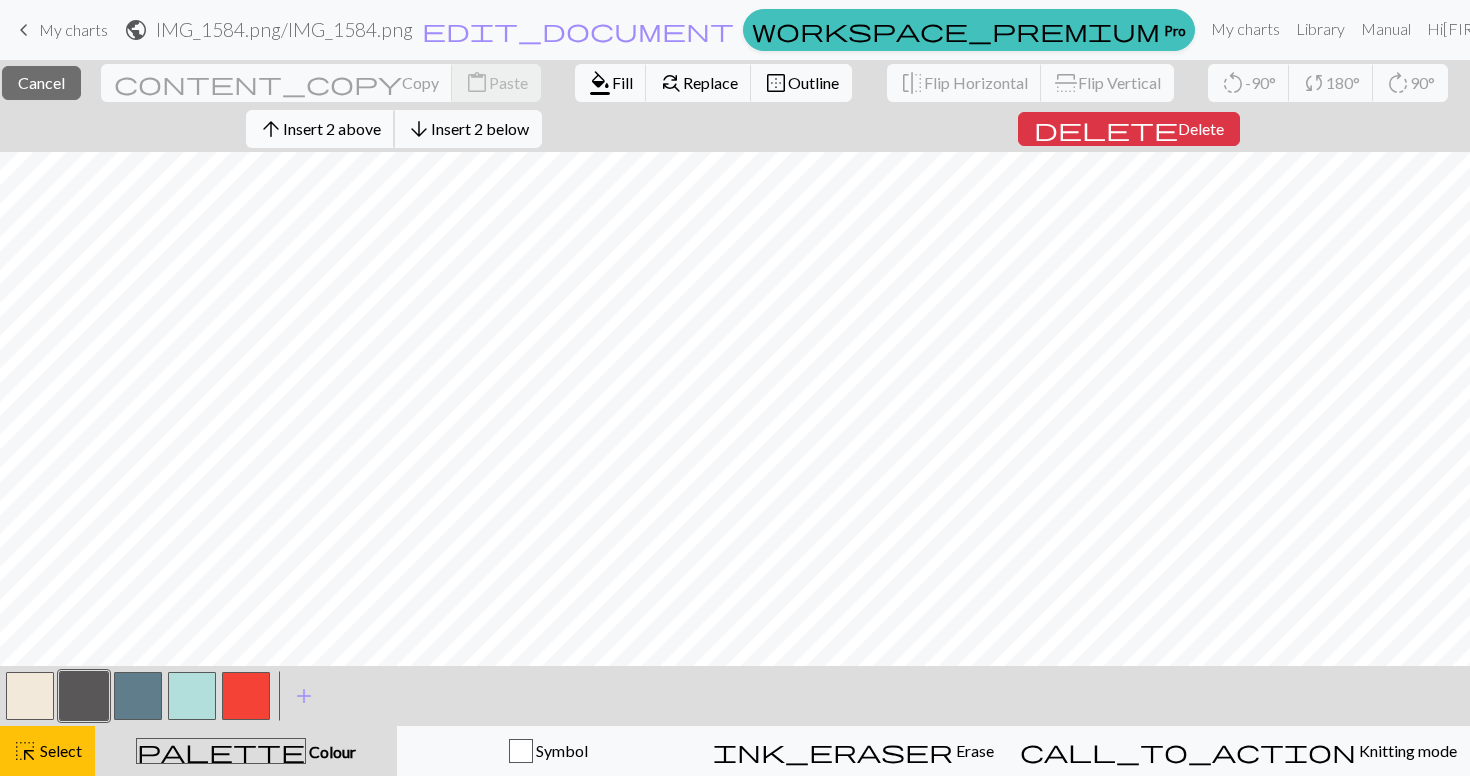 click on "Insert 2 above" at bounding box center (332, 128) 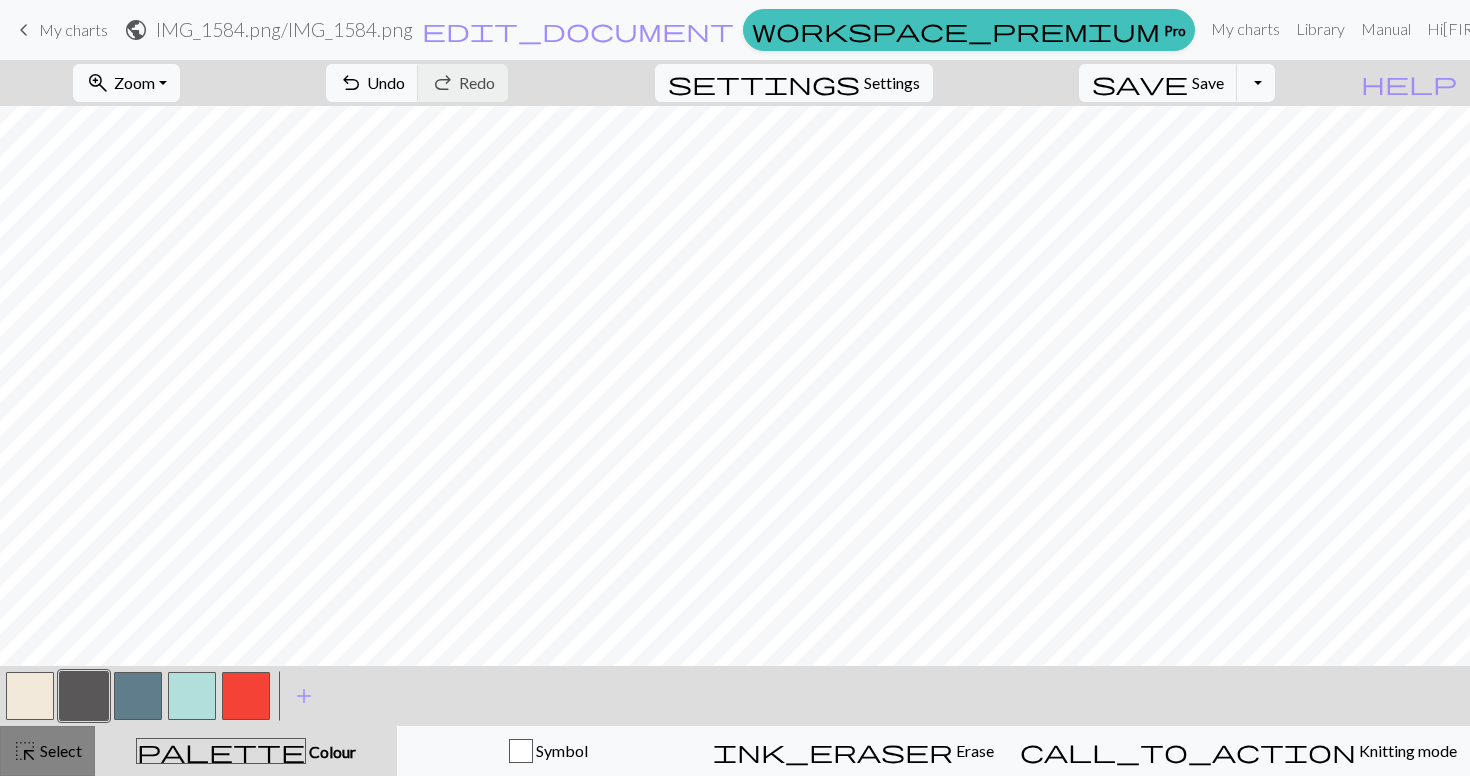 click on "Select" at bounding box center [59, 750] 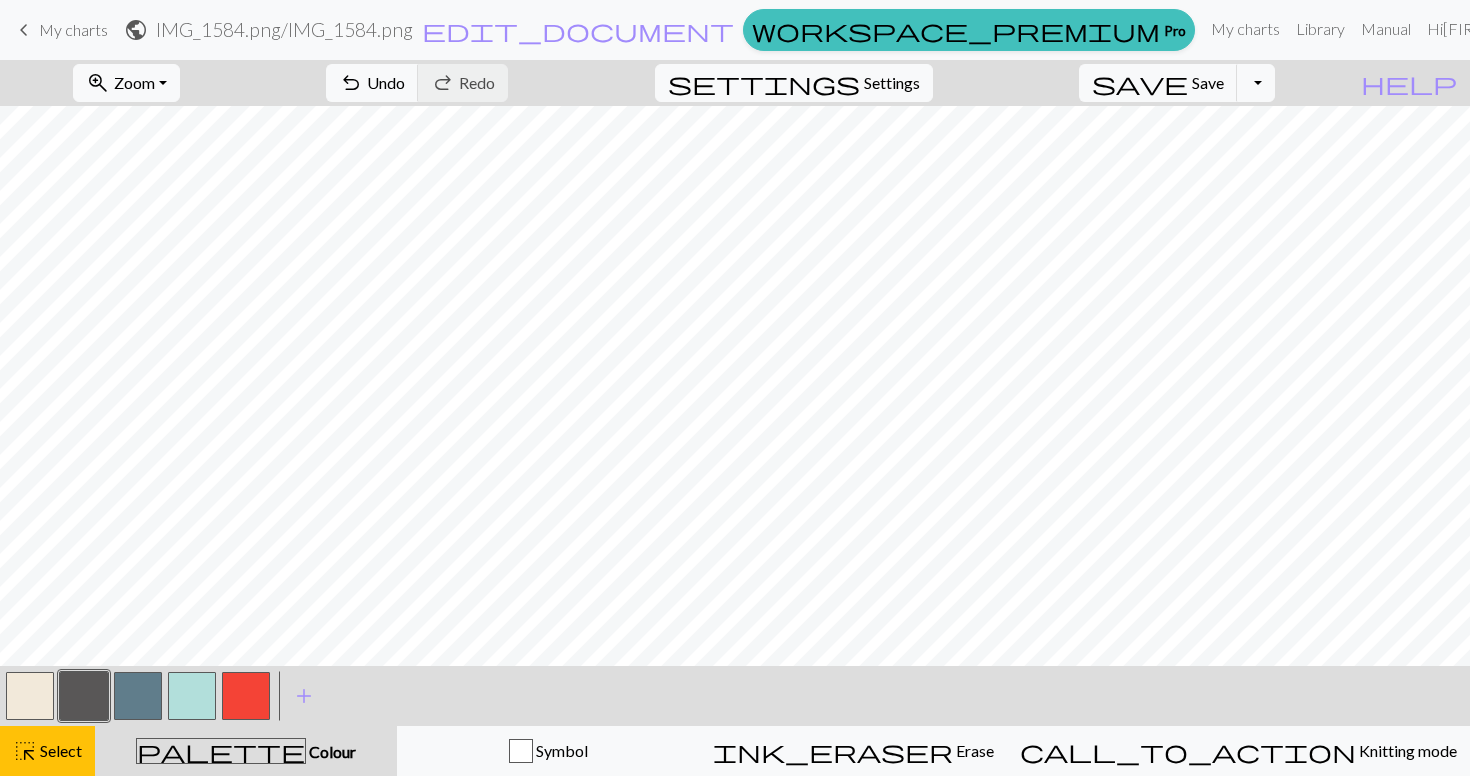 scroll, scrollTop: 0, scrollLeft: 0, axis: both 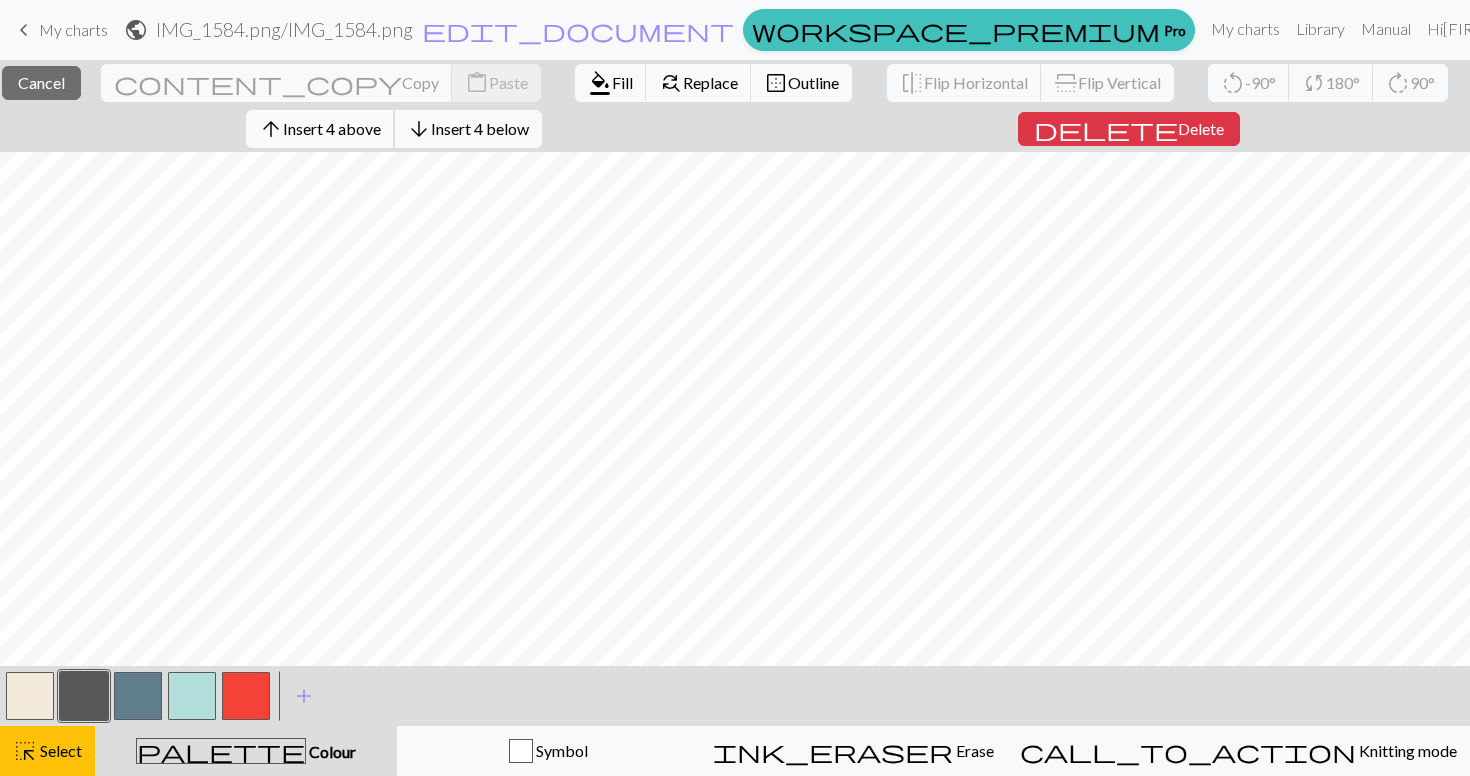 click on "Insert 4 above" at bounding box center [332, 128] 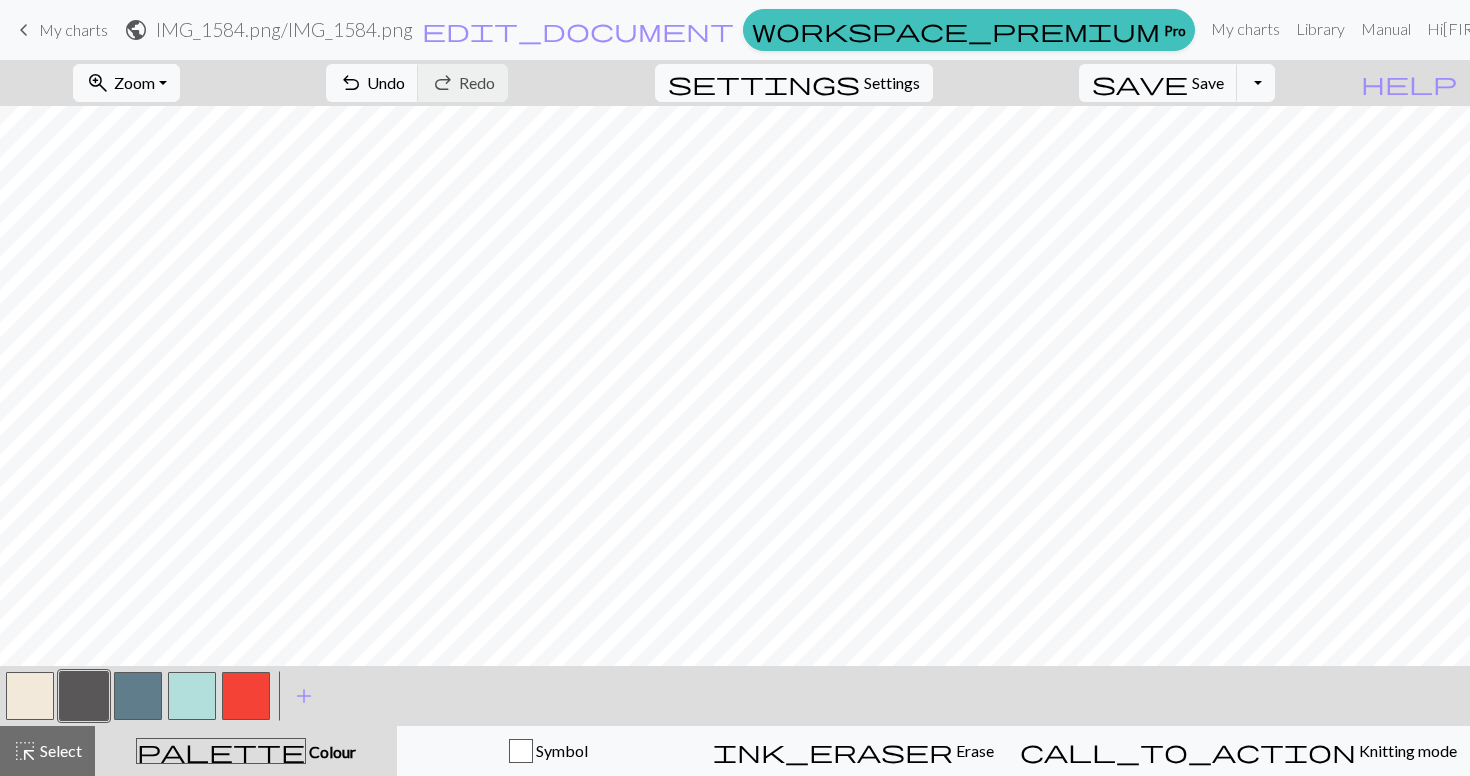scroll, scrollTop: 4, scrollLeft: 10, axis: both 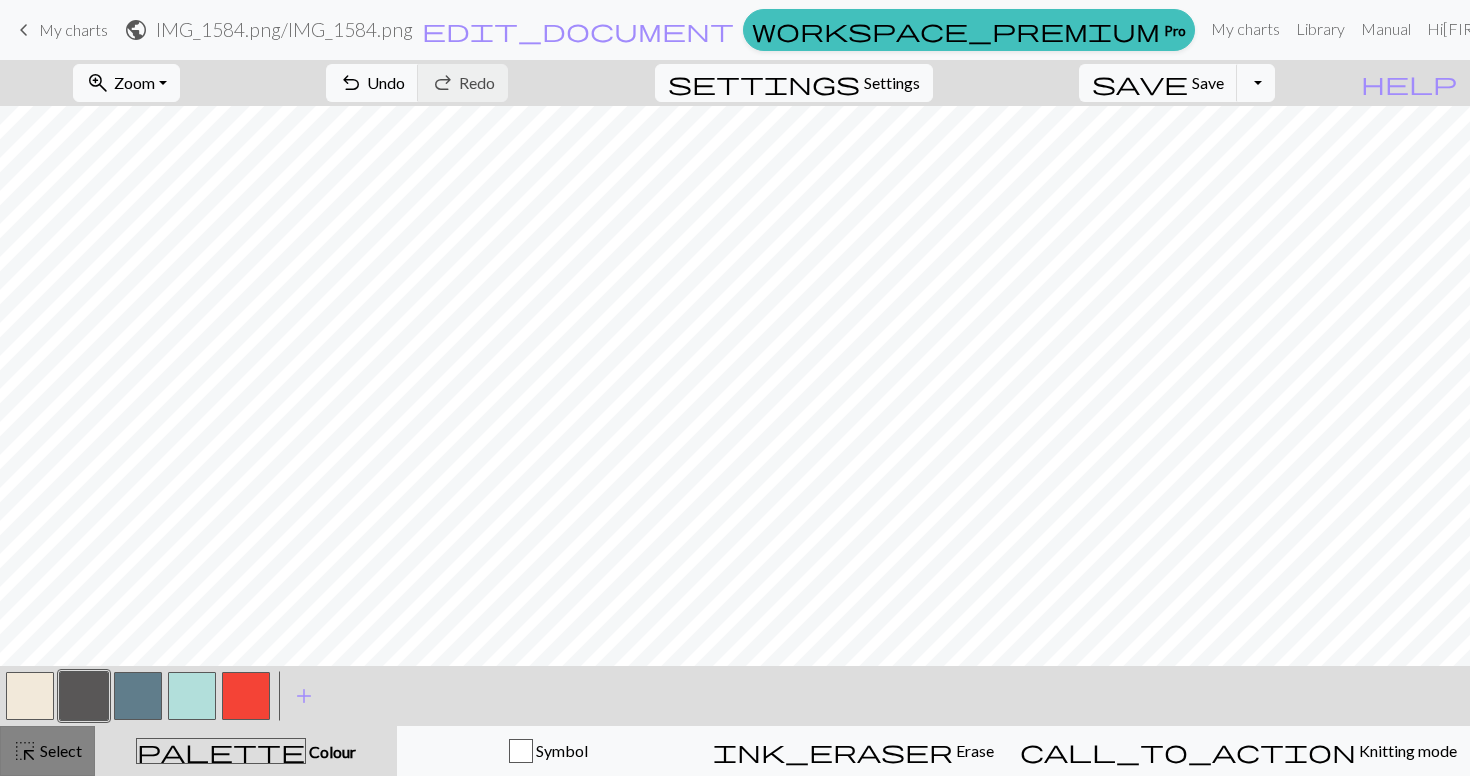 click on "Select" at bounding box center (59, 750) 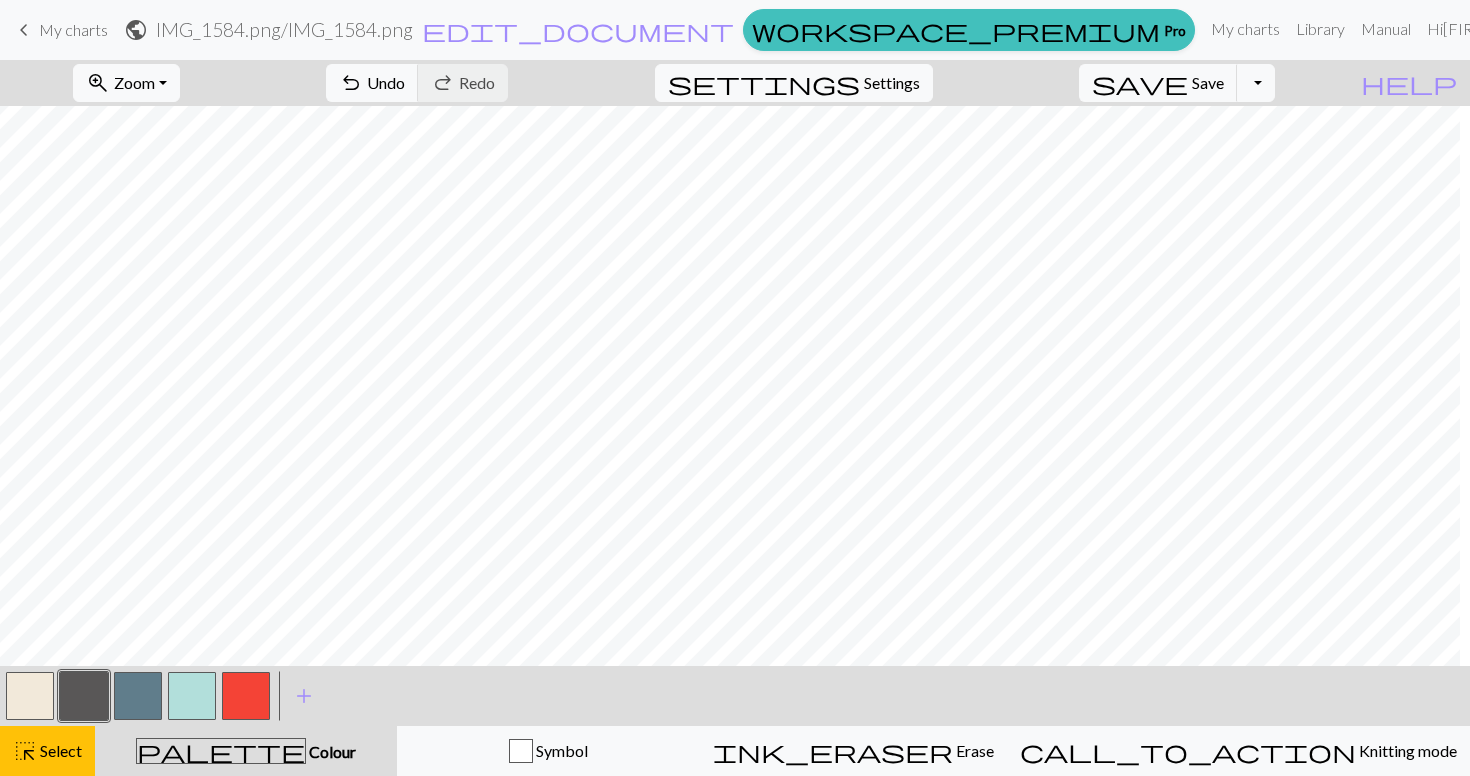 scroll, scrollTop: 0, scrollLeft: 0, axis: both 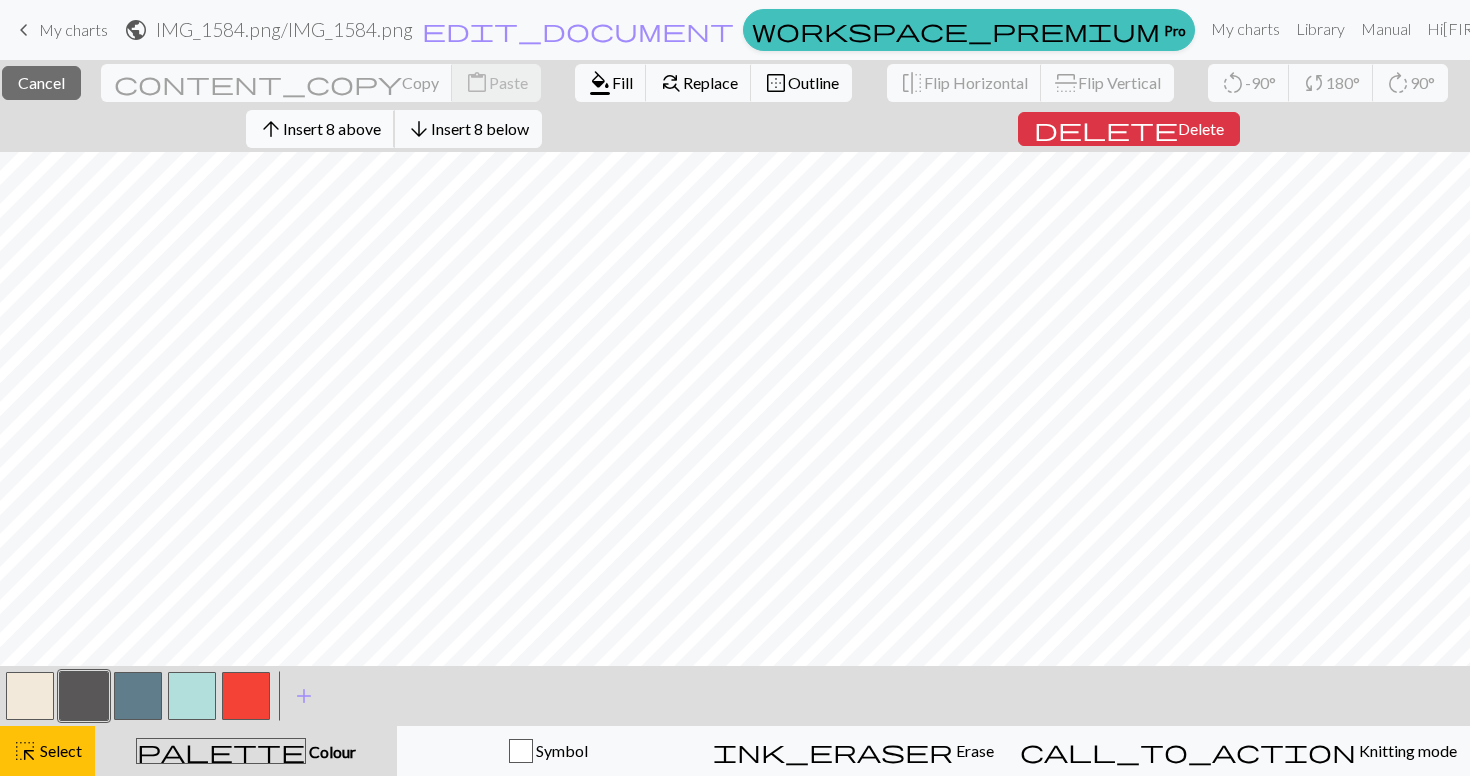 click on "arrow_upward  Insert 8 above" at bounding box center [320, 129] 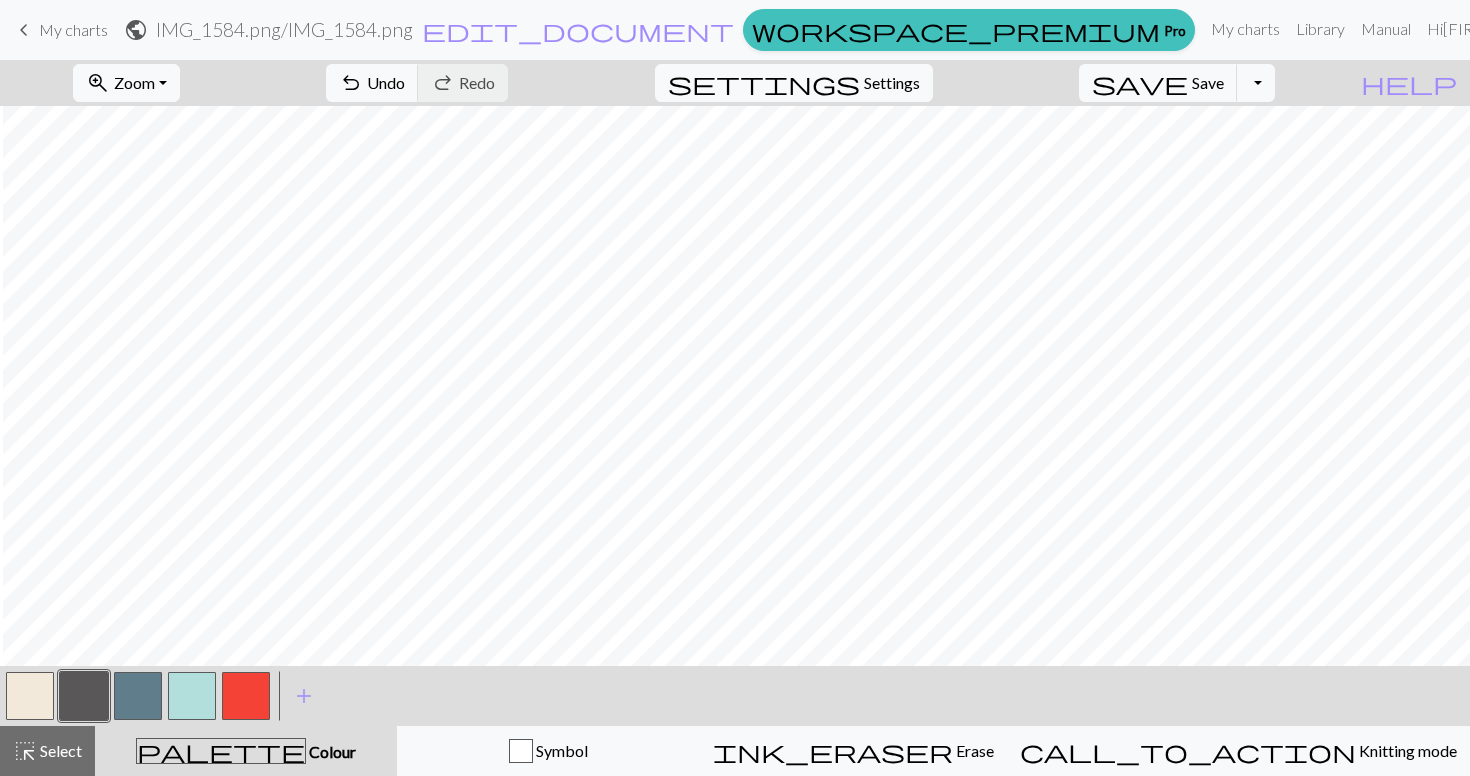 scroll, scrollTop: 0, scrollLeft: 3, axis: horizontal 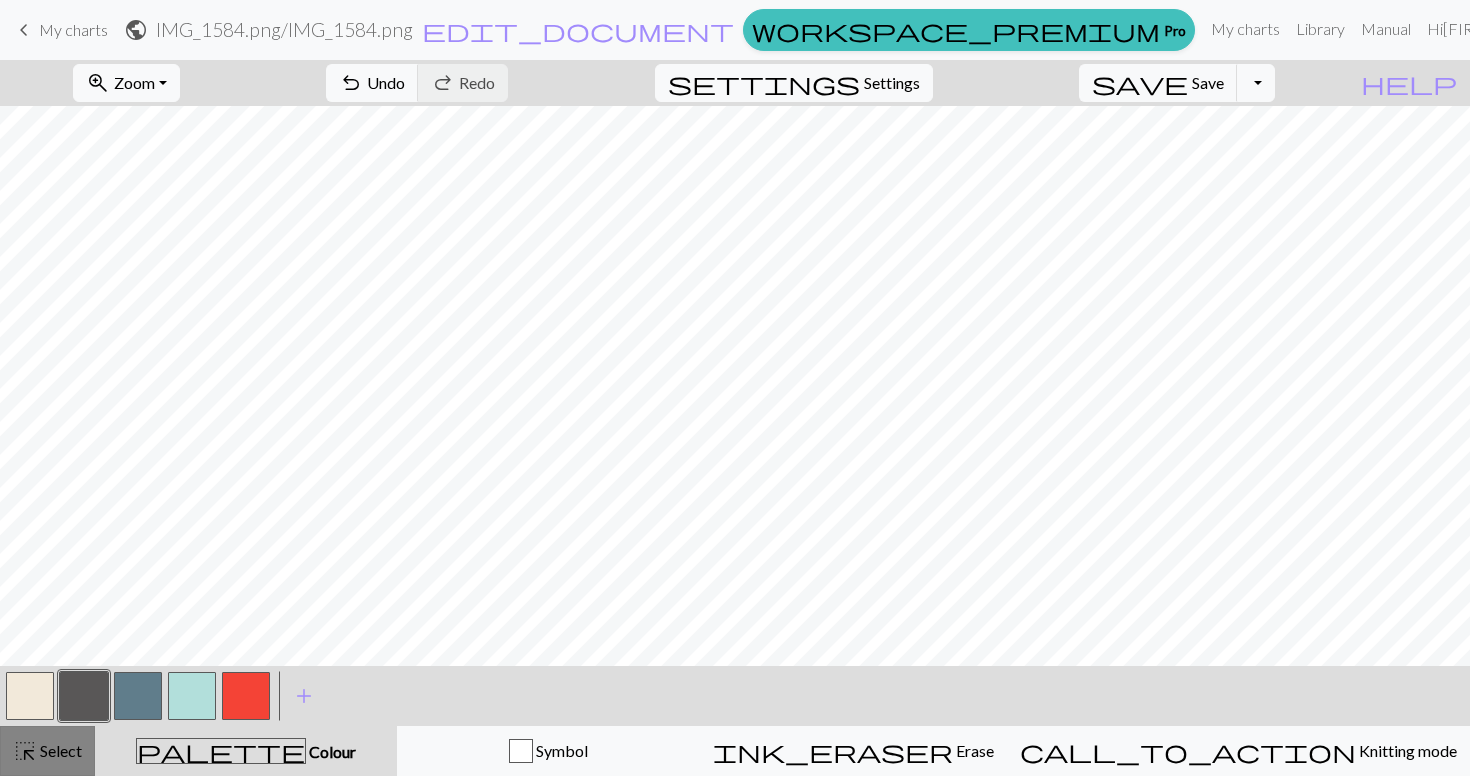 click on "Select" at bounding box center [59, 750] 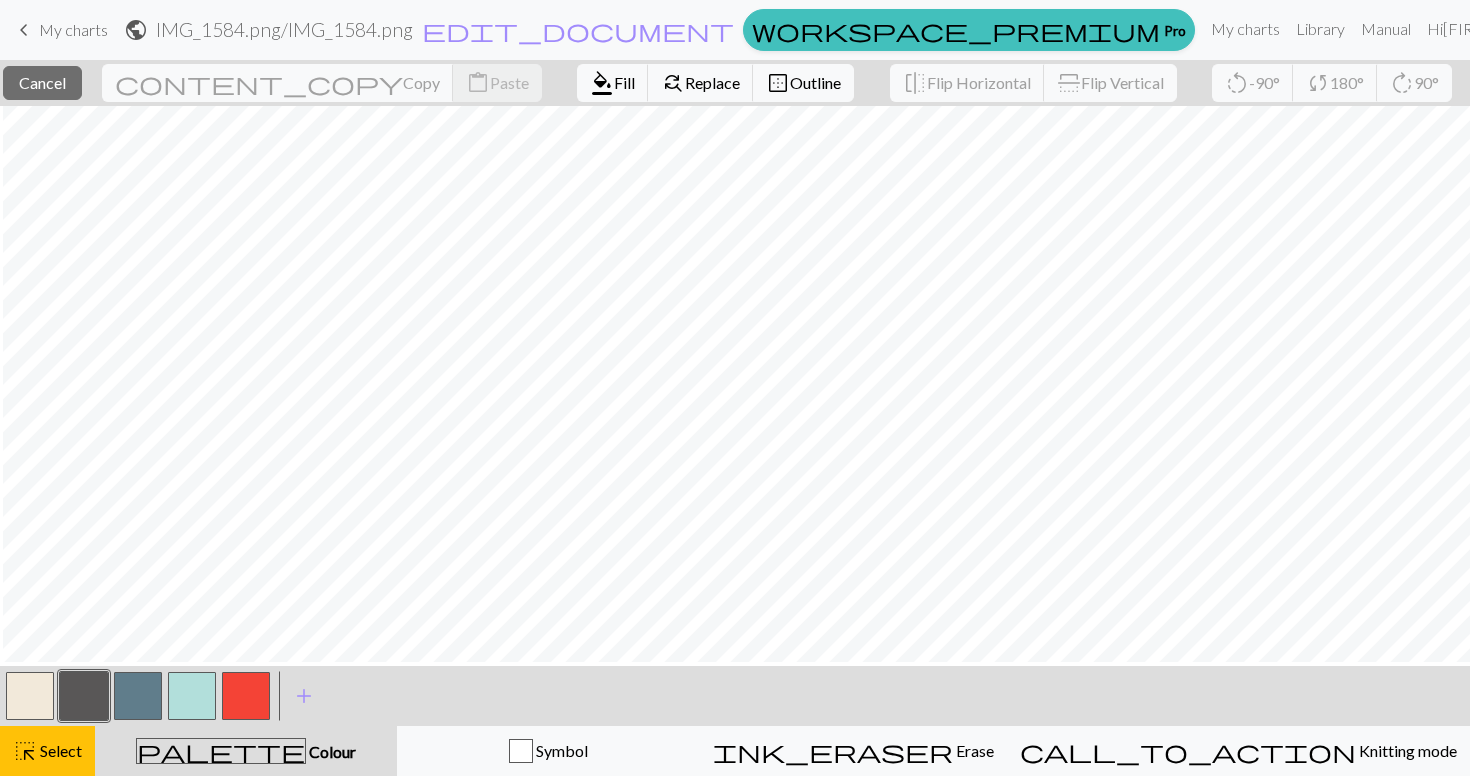 scroll, scrollTop: 9, scrollLeft: 100, axis: both 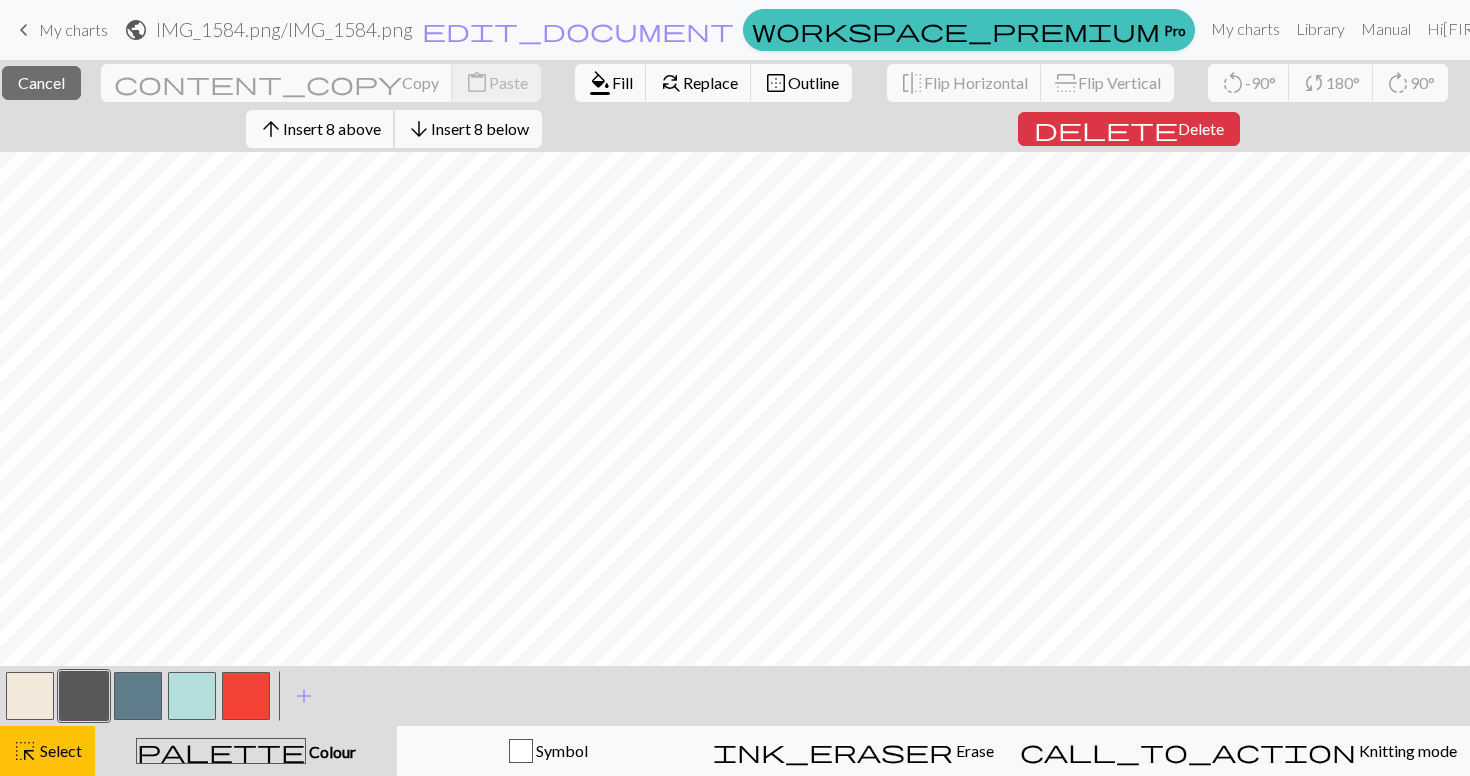 click on "arrow_upward  Insert 8 above" at bounding box center [320, 129] 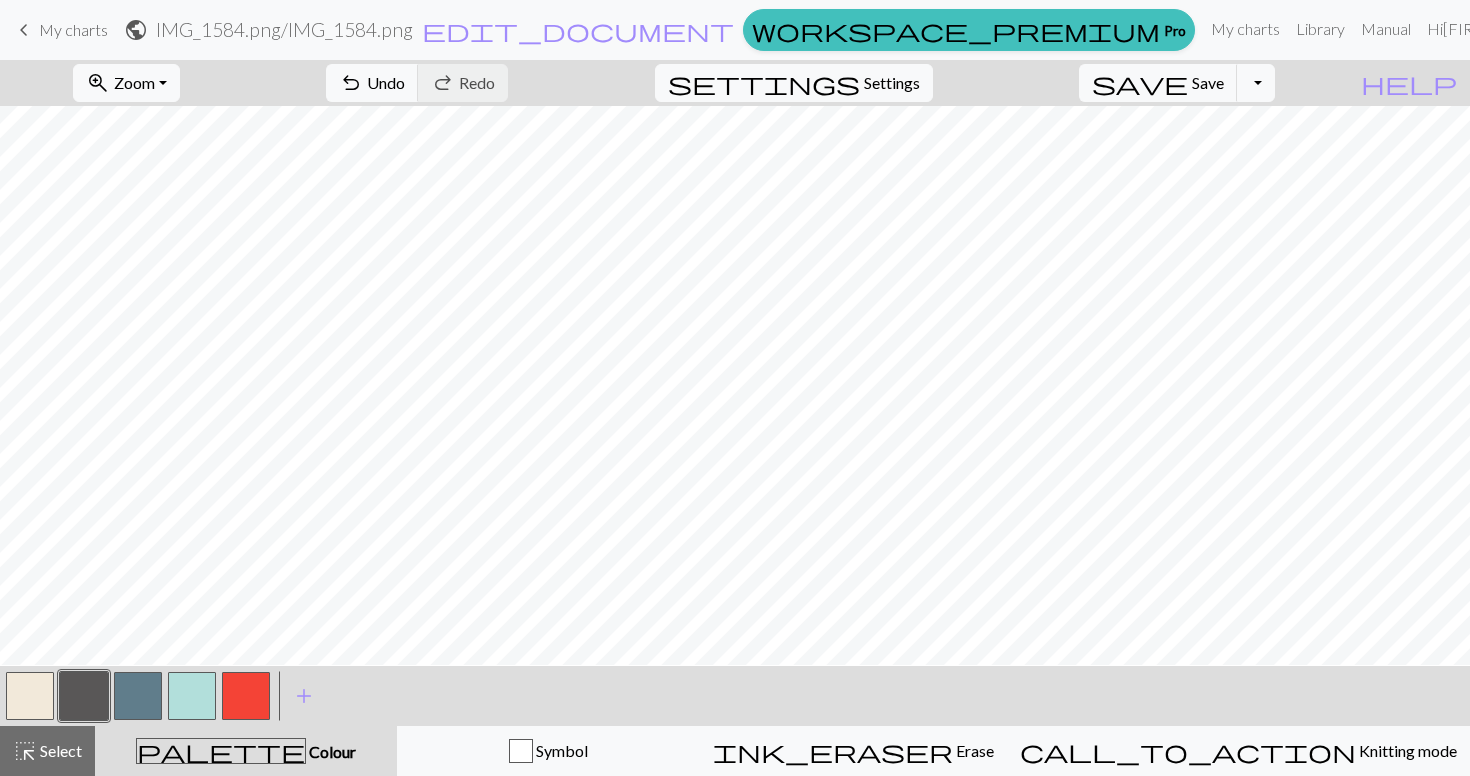 scroll, scrollTop: 4, scrollLeft: 0, axis: vertical 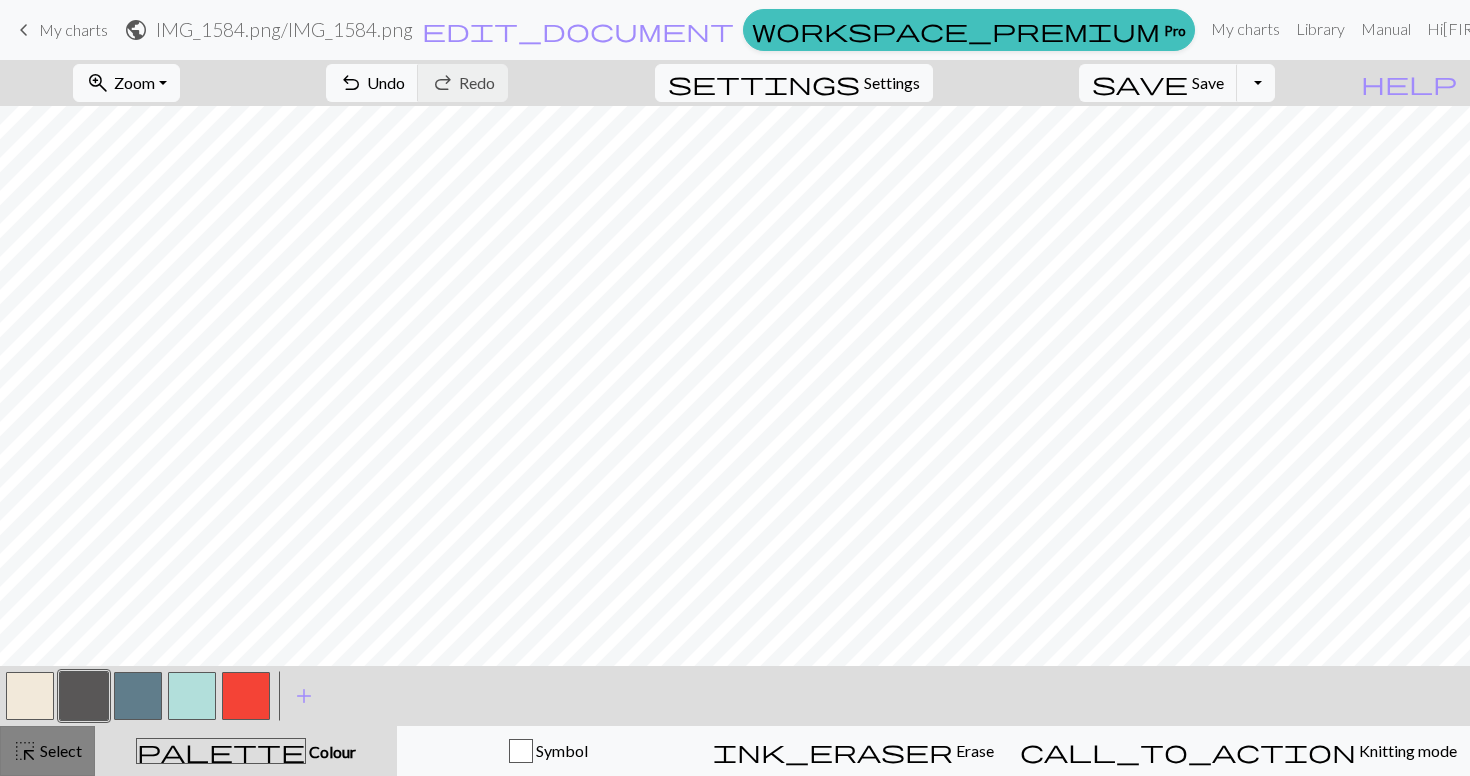 click on "highlight_alt   Select   Select" at bounding box center [47, 751] 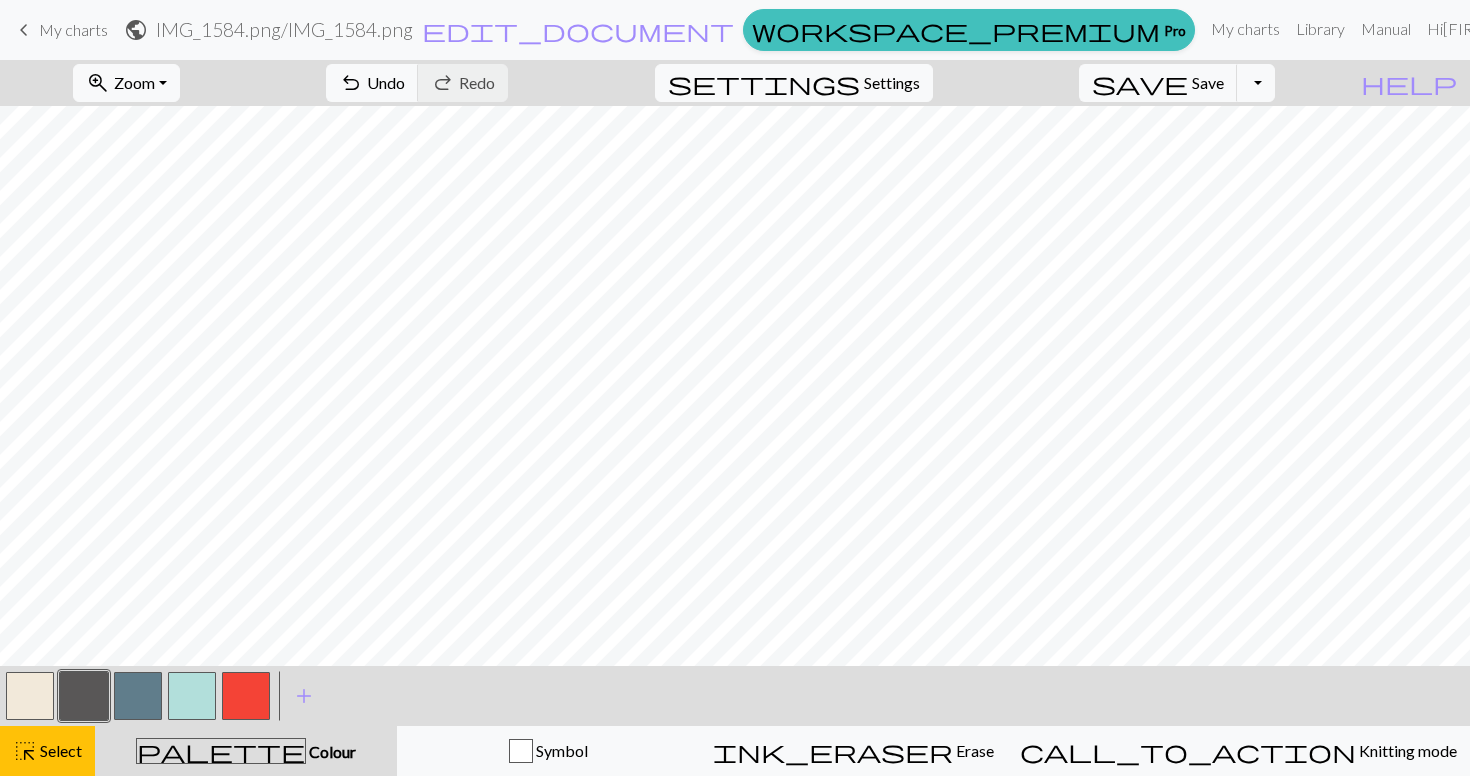 scroll, scrollTop: 0, scrollLeft: 0, axis: both 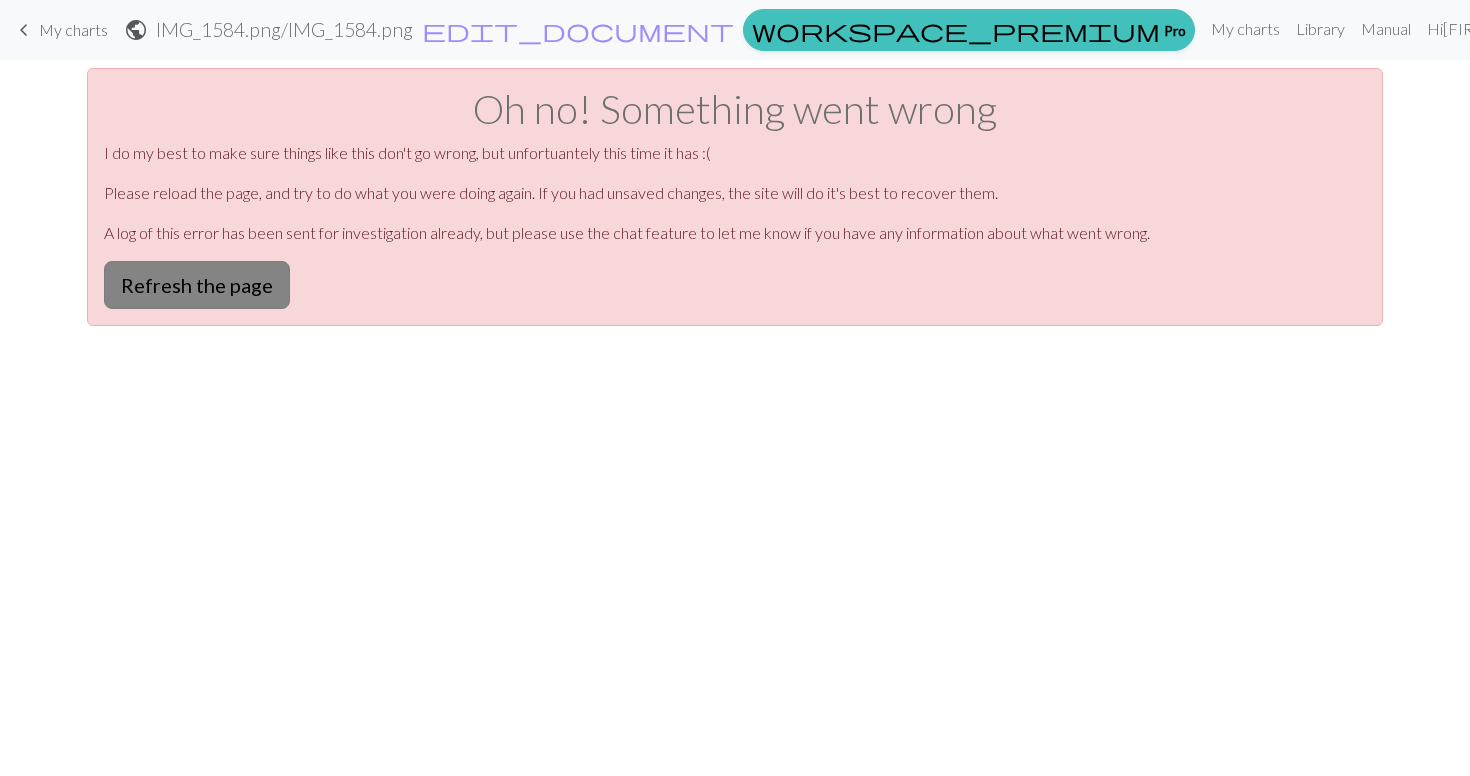 click on "Refresh the page" at bounding box center [197, 285] 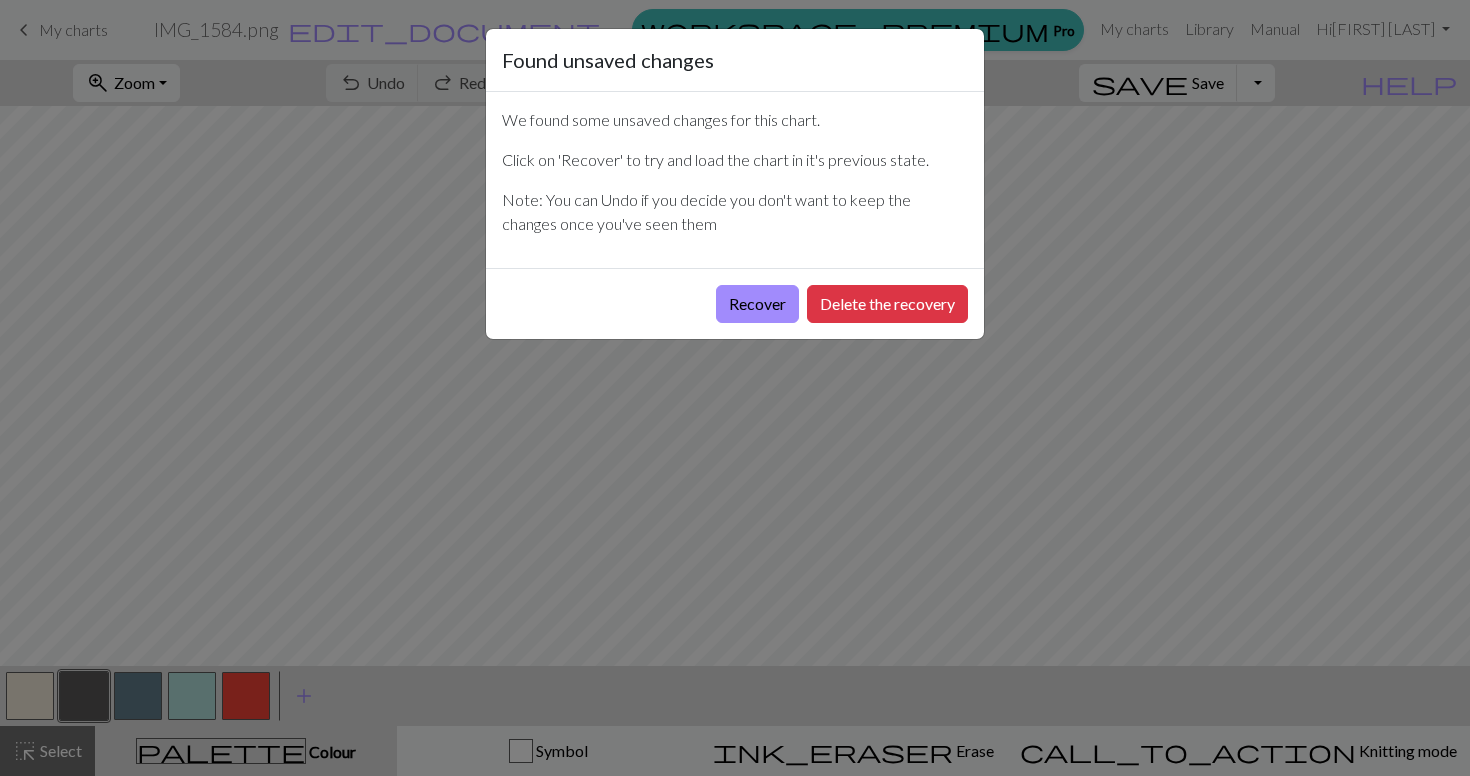 scroll, scrollTop: 0, scrollLeft: 0, axis: both 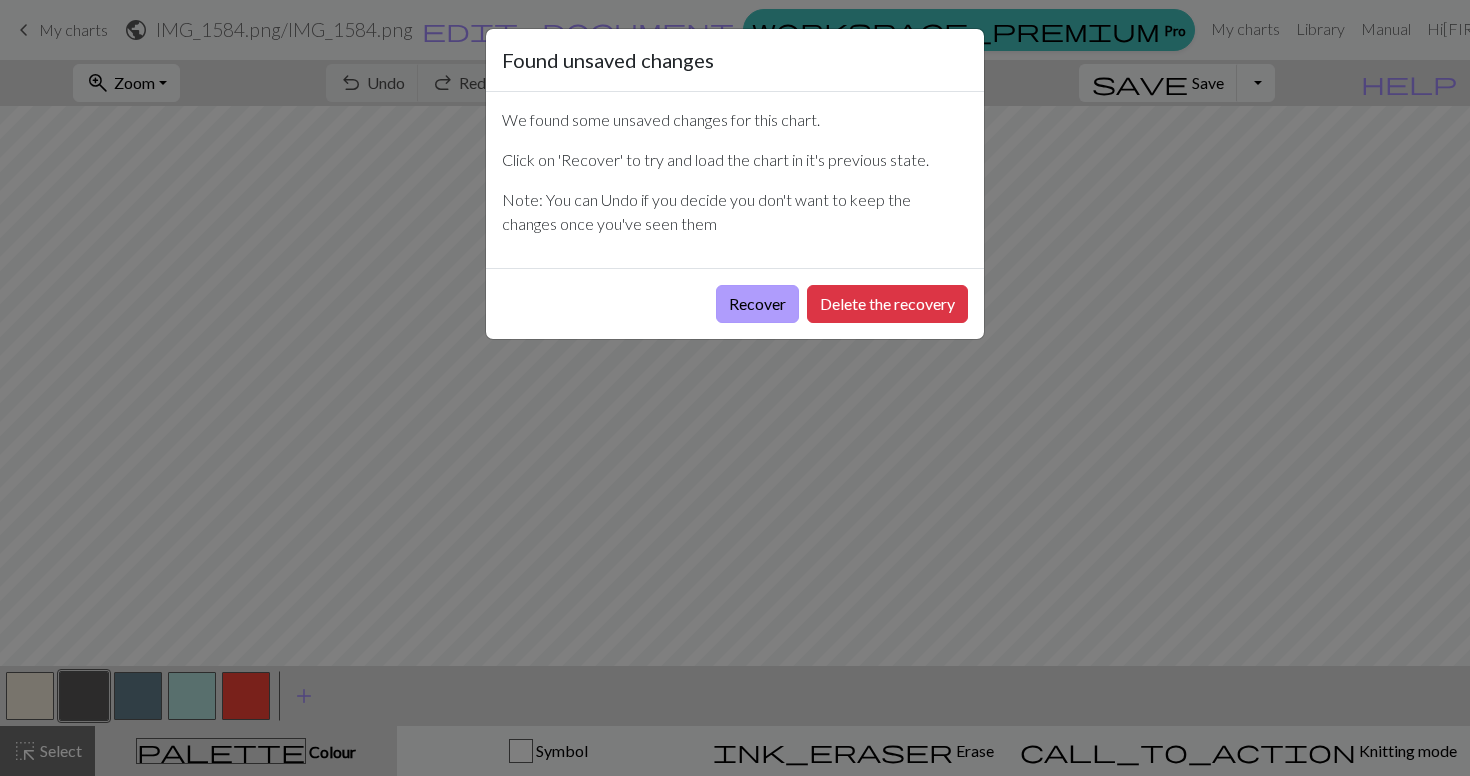 click on "Recover" at bounding box center [757, 304] 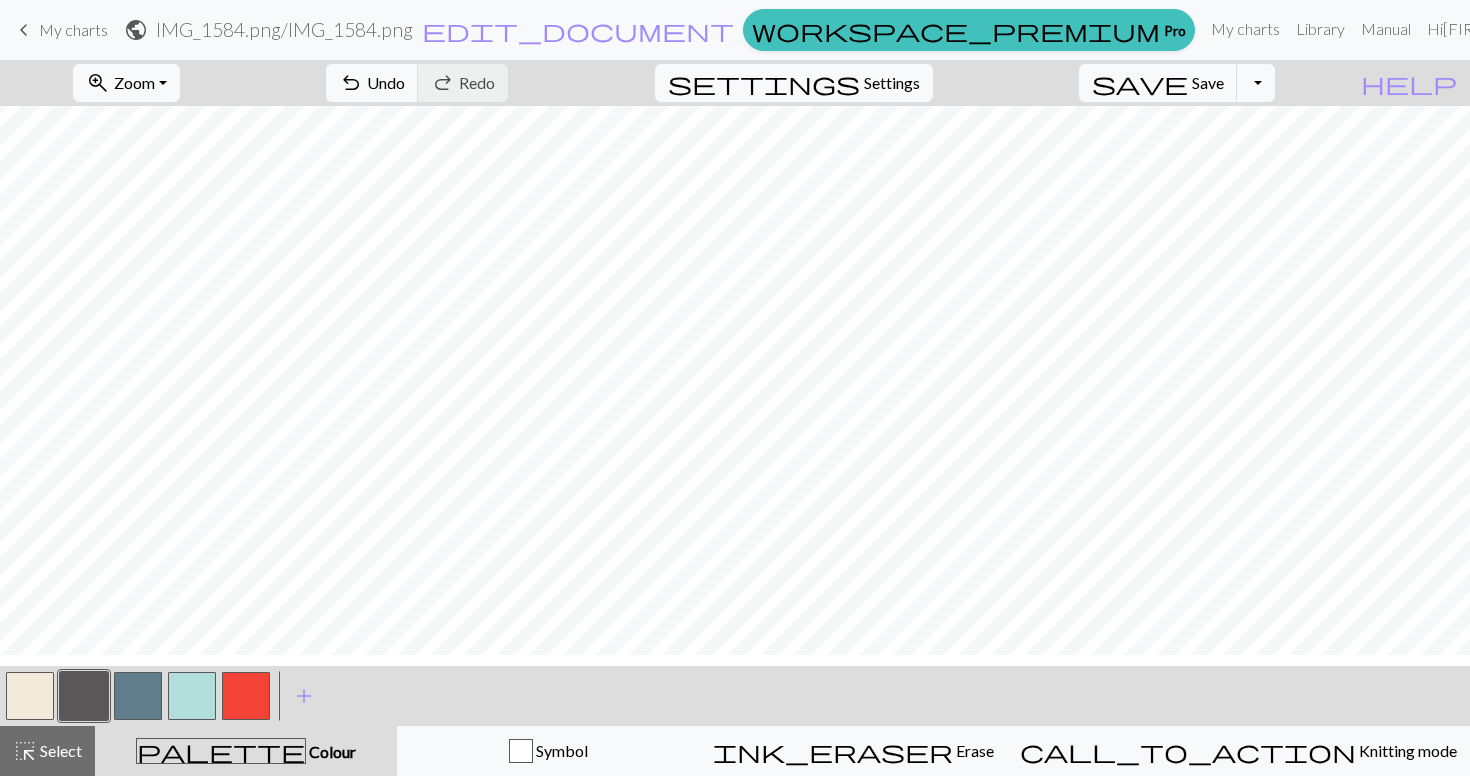 scroll, scrollTop: 17, scrollLeft: 0, axis: vertical 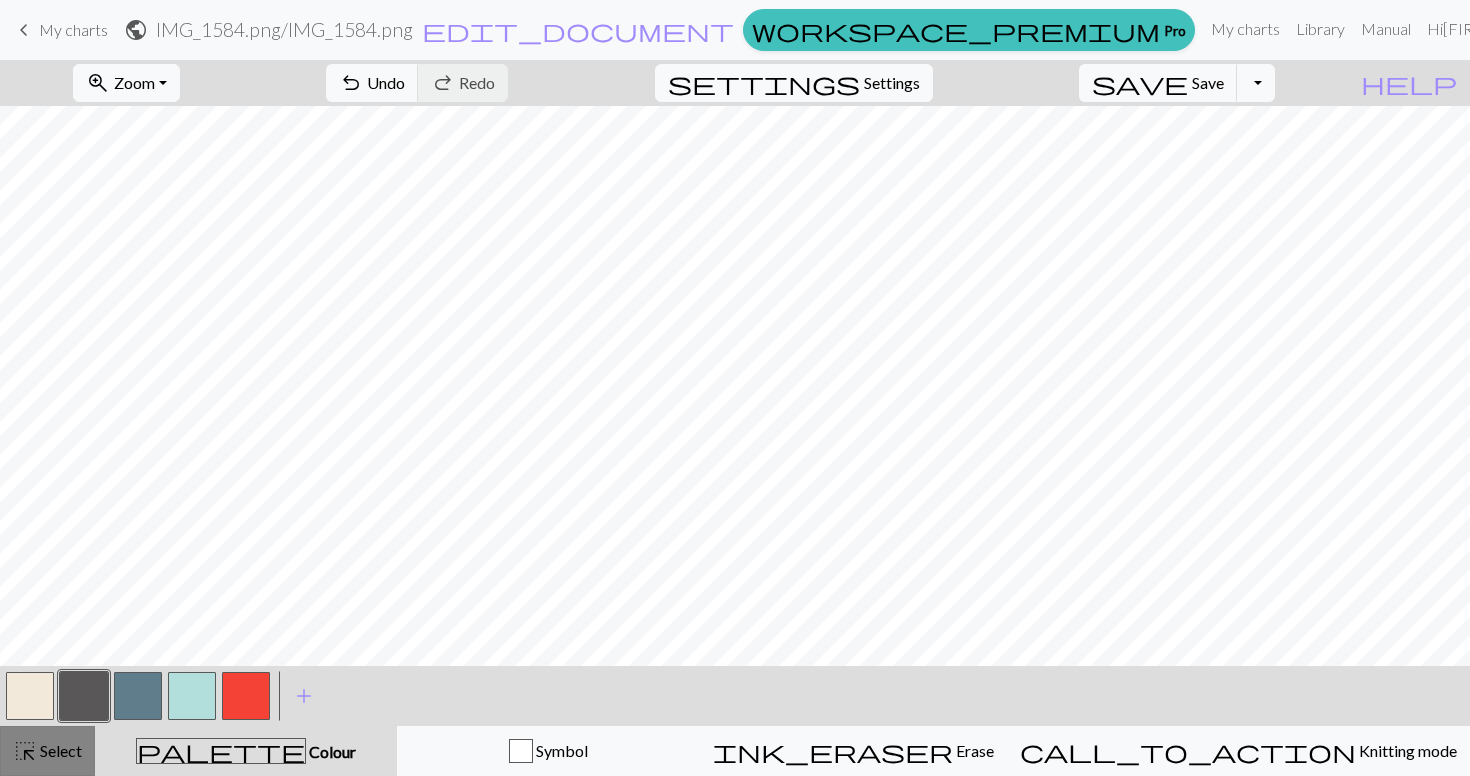click on "highlight_alt   Select   Select" at bounding box center (47, 751) 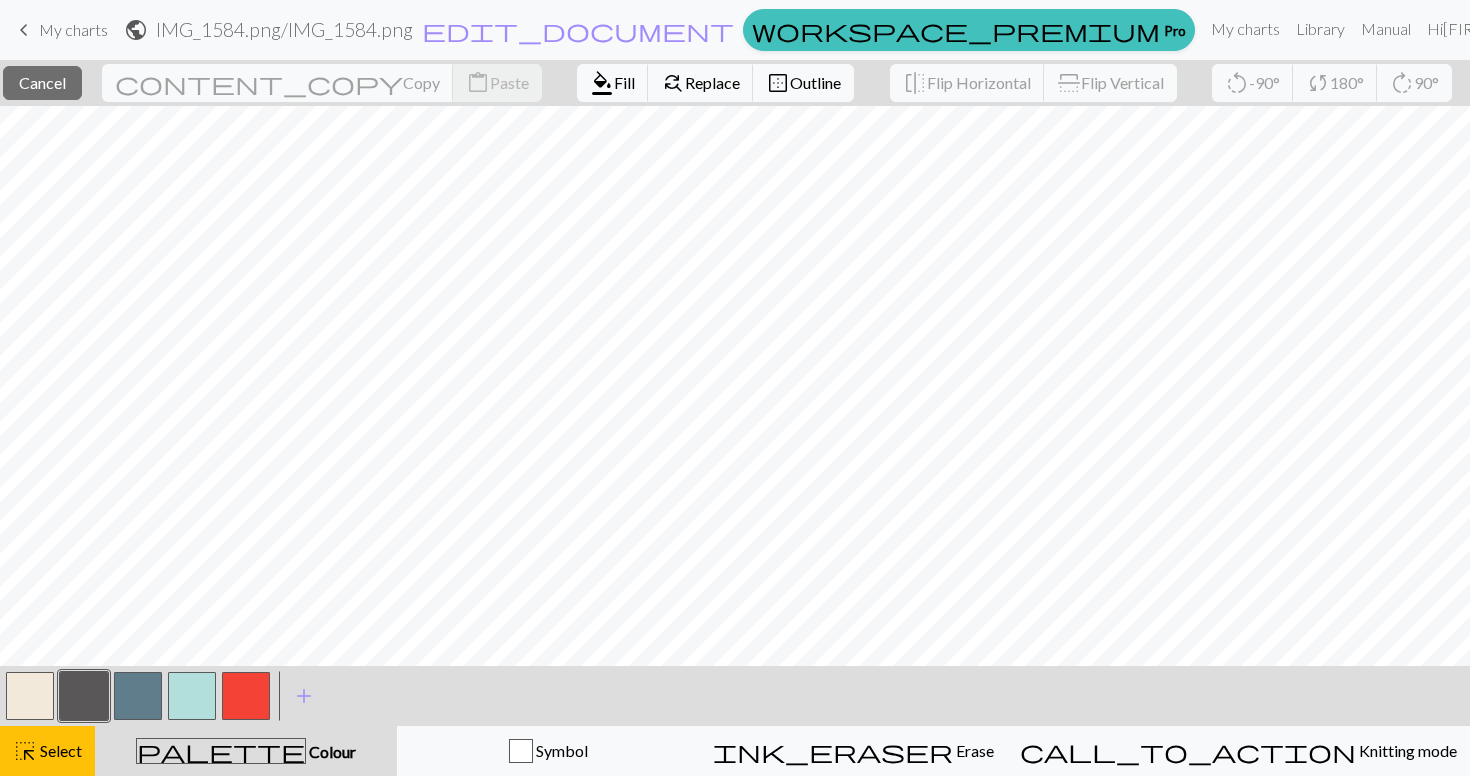 scroll, scrollTop: 0, scrollLeft: 0, axis: both 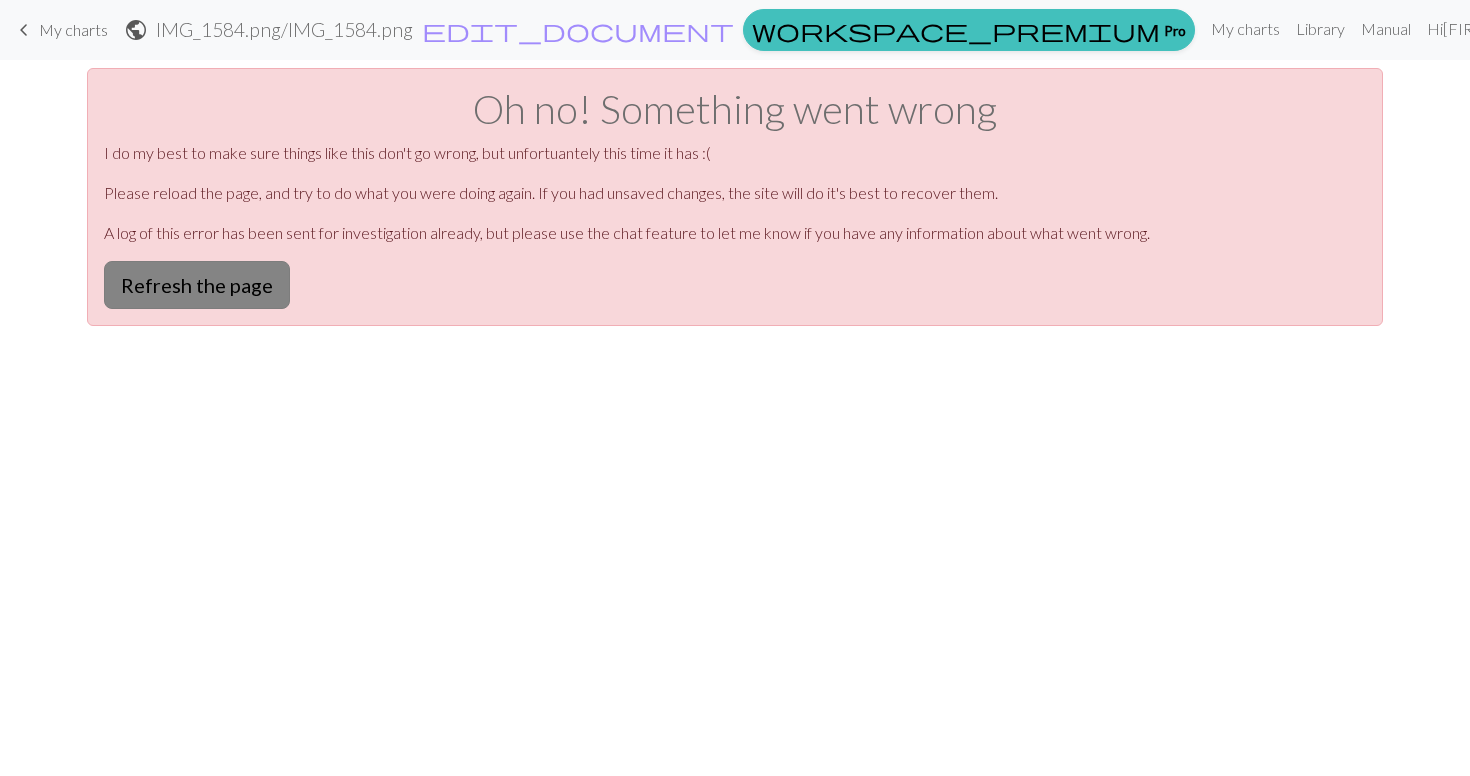 click on "Refresh the page" at bounding box center (197, 285) 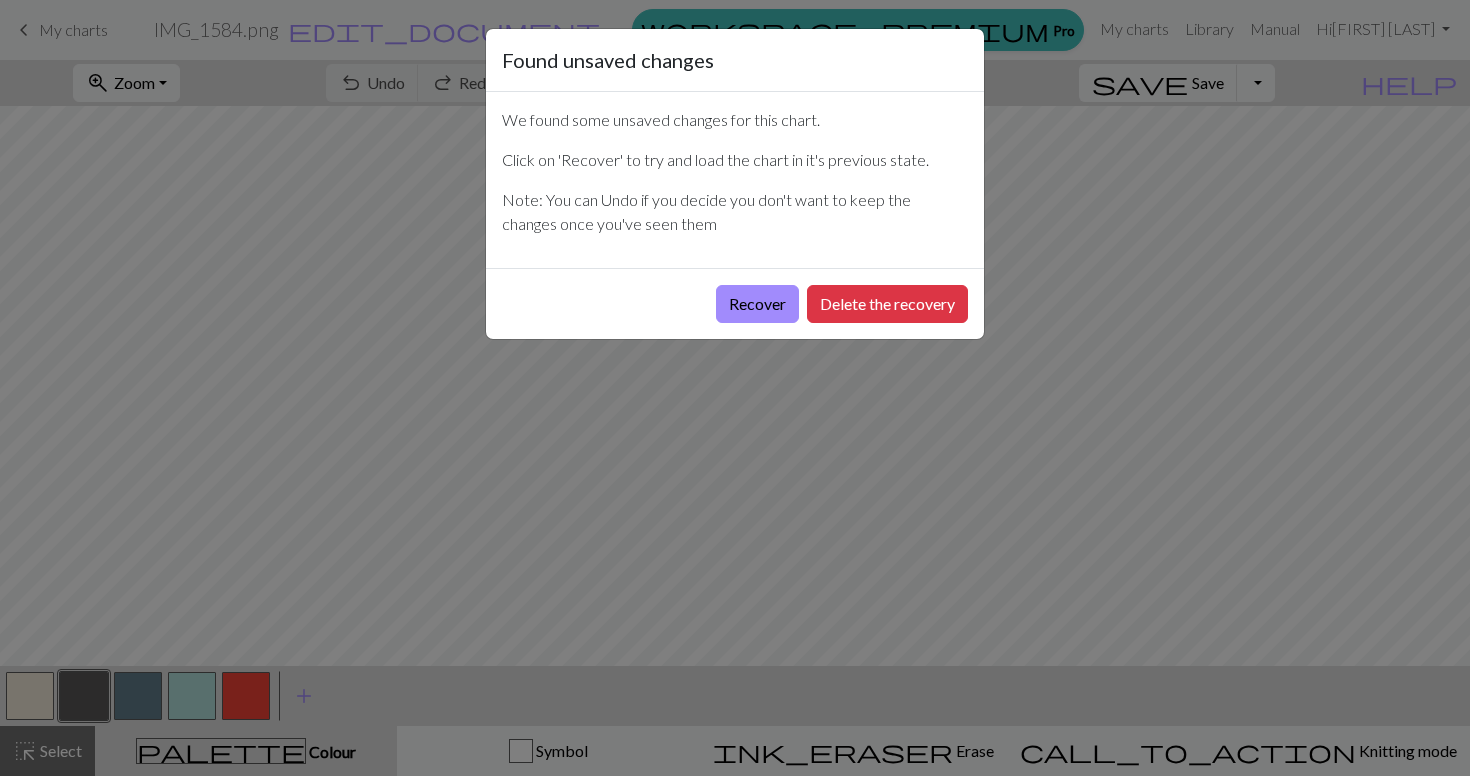 scroll, scrollTop: 0, scrollLeft: 0, axis: both 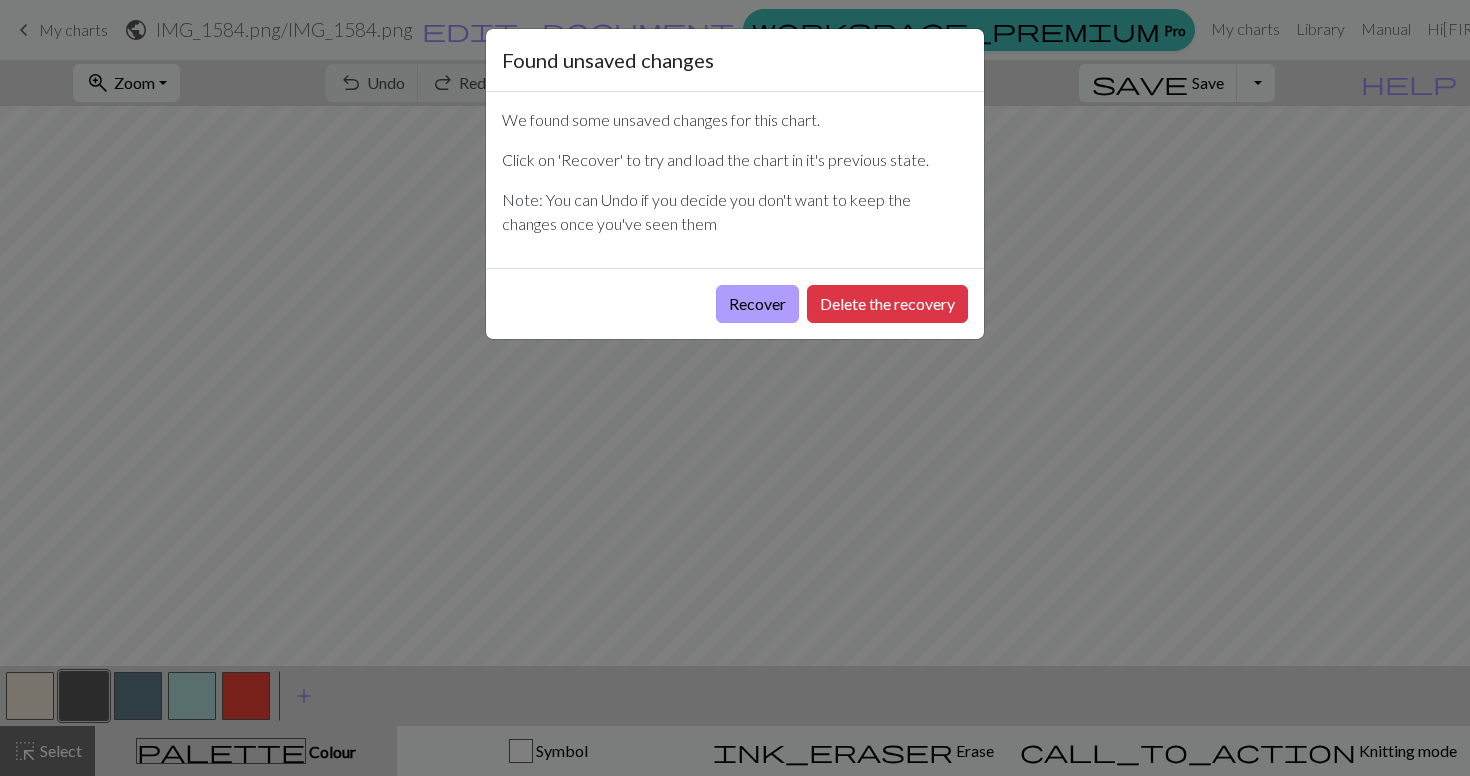 click on "Recover" at bounding box center (757, 304) 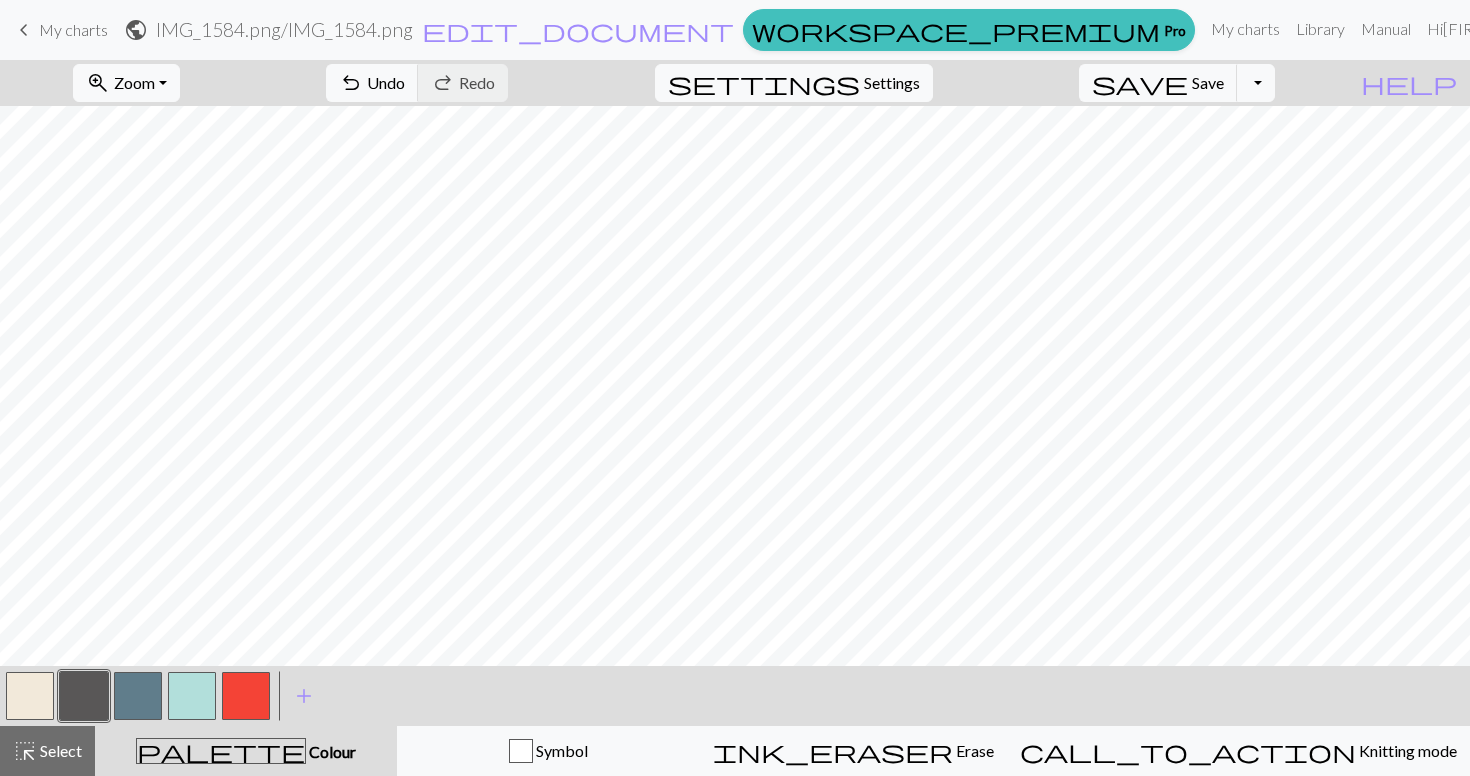 scroll, scrollTop: -5, scrollLeft: 0, axis: vertical 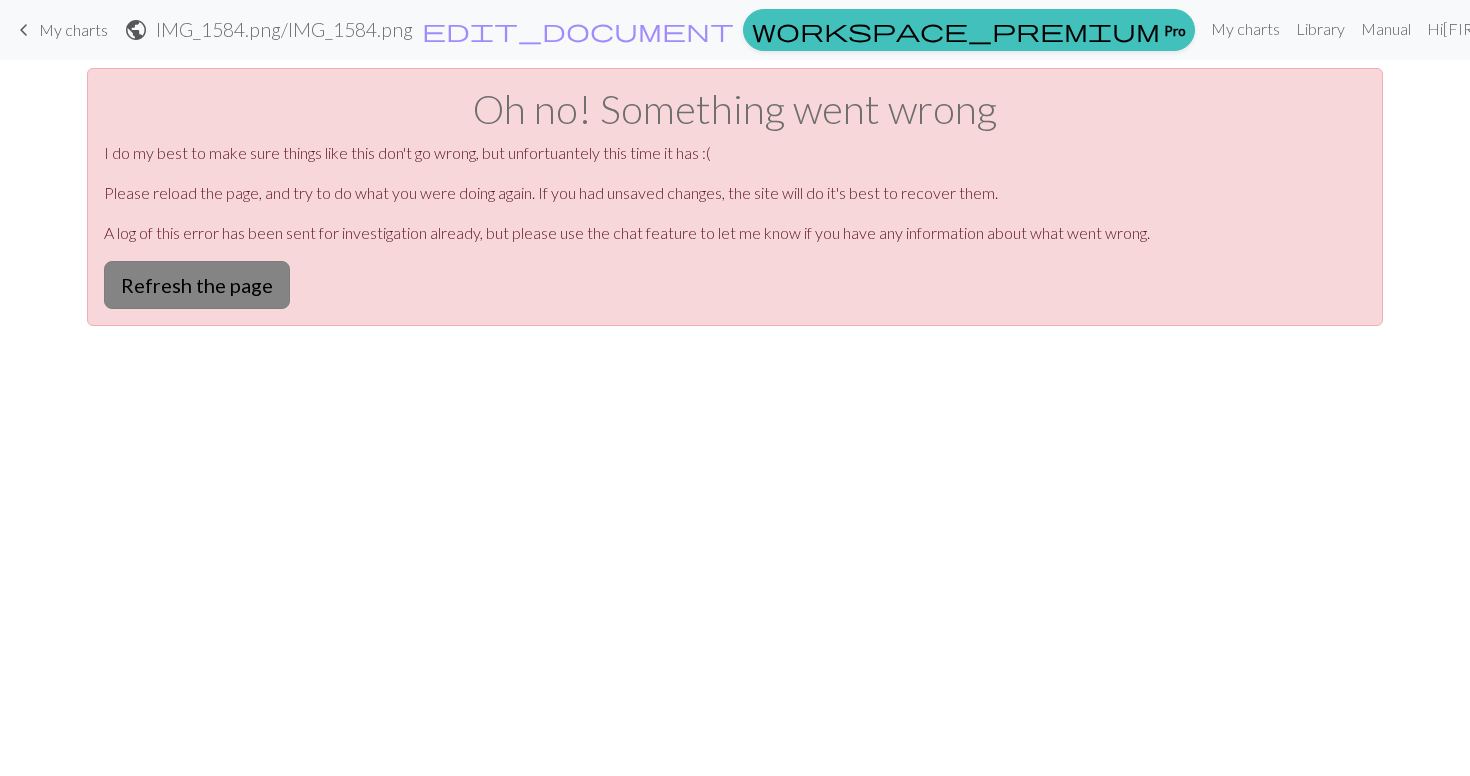 click on "Refresh the page" at bounding box center [197, 285] 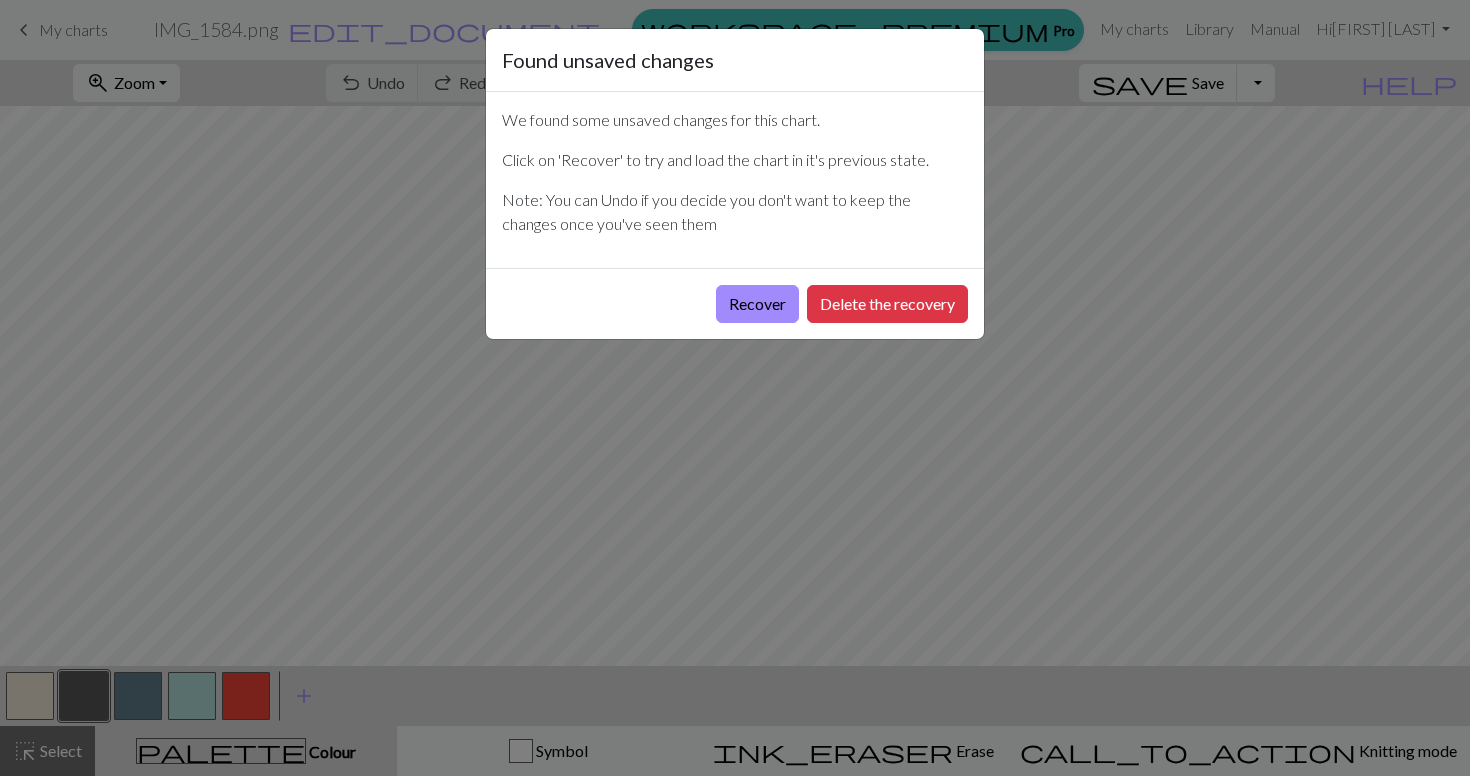scroll, scrollTop: 0, scrollLeft: 0, axis: both 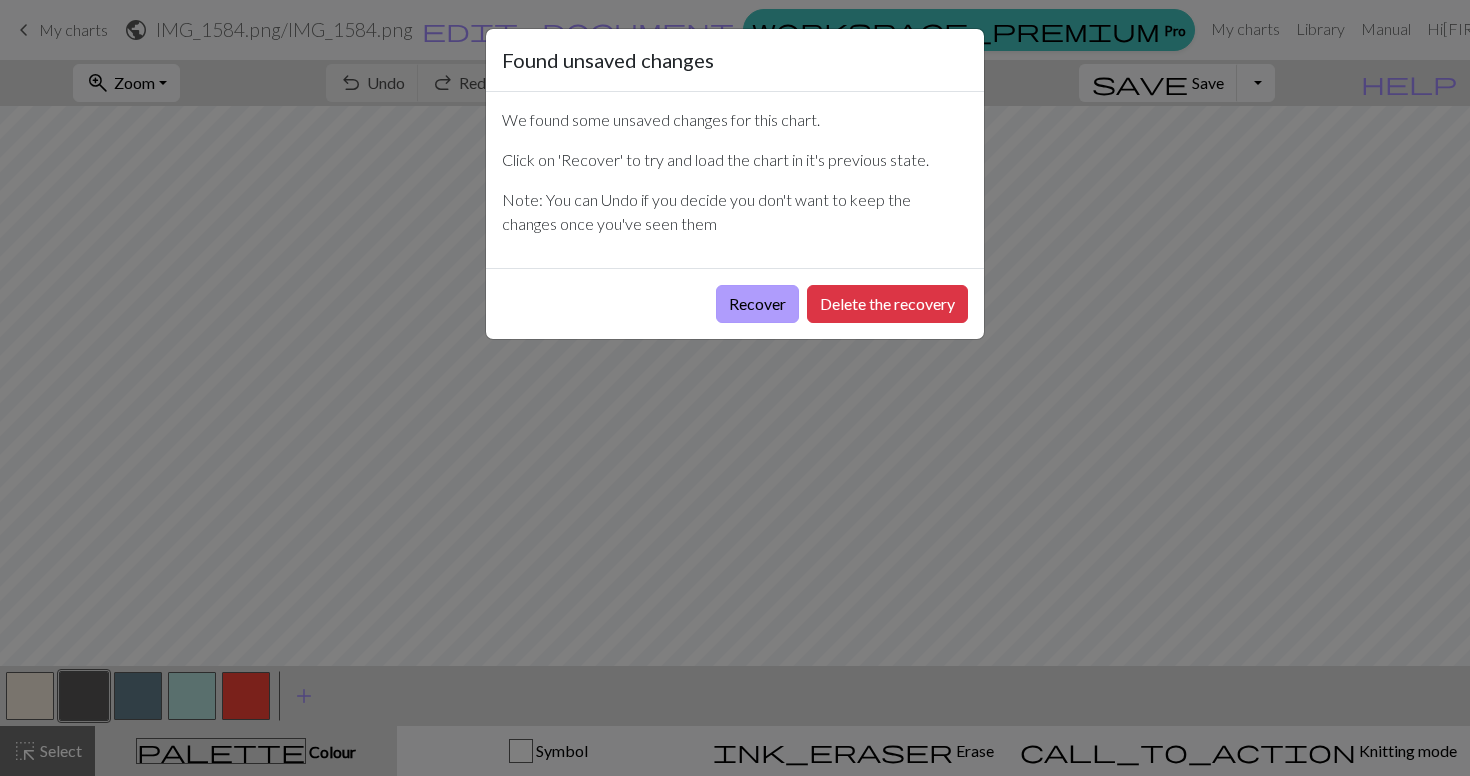 click on "Recover" at bounding box center (757, 304) 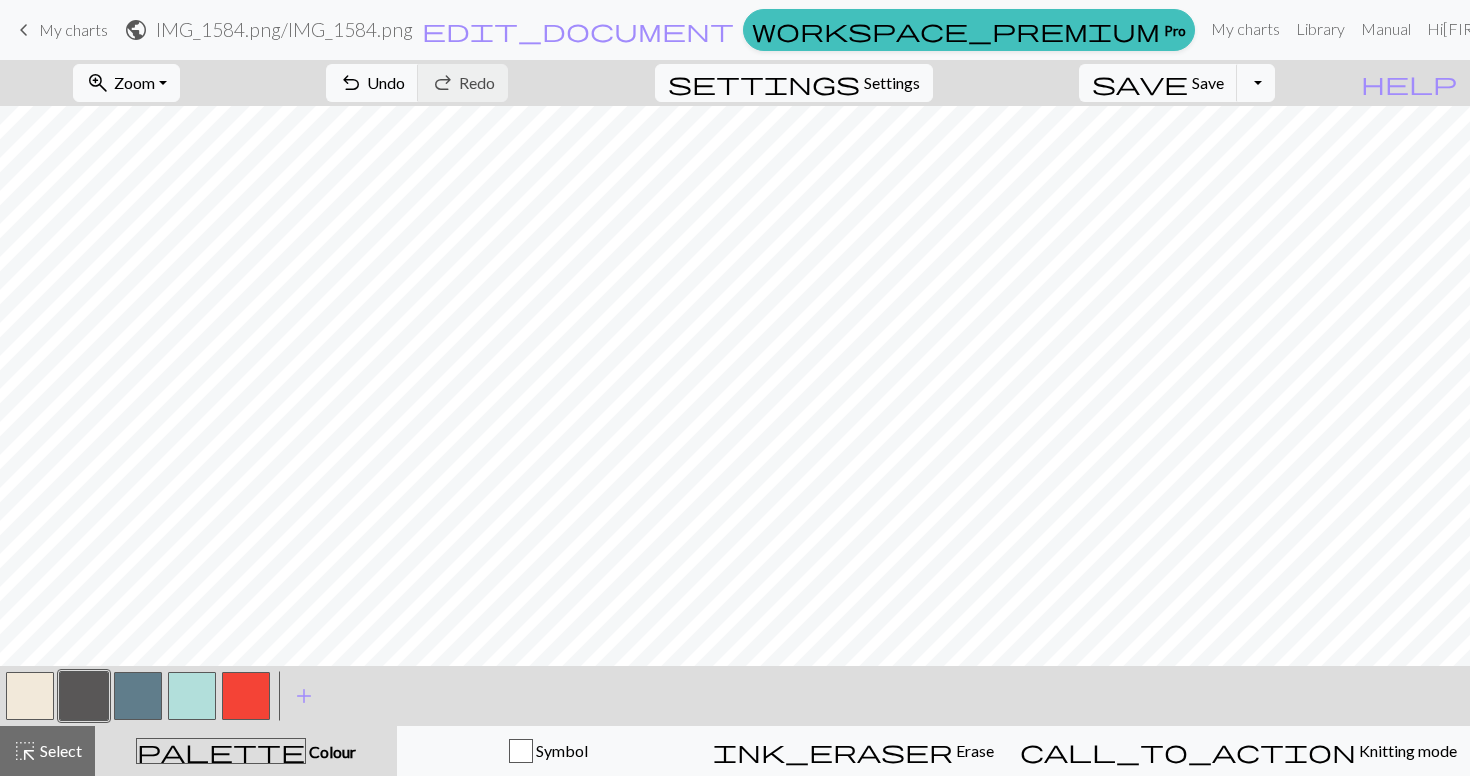 scroll, scrollTop: 0, scrollLeft: 0, axis: both 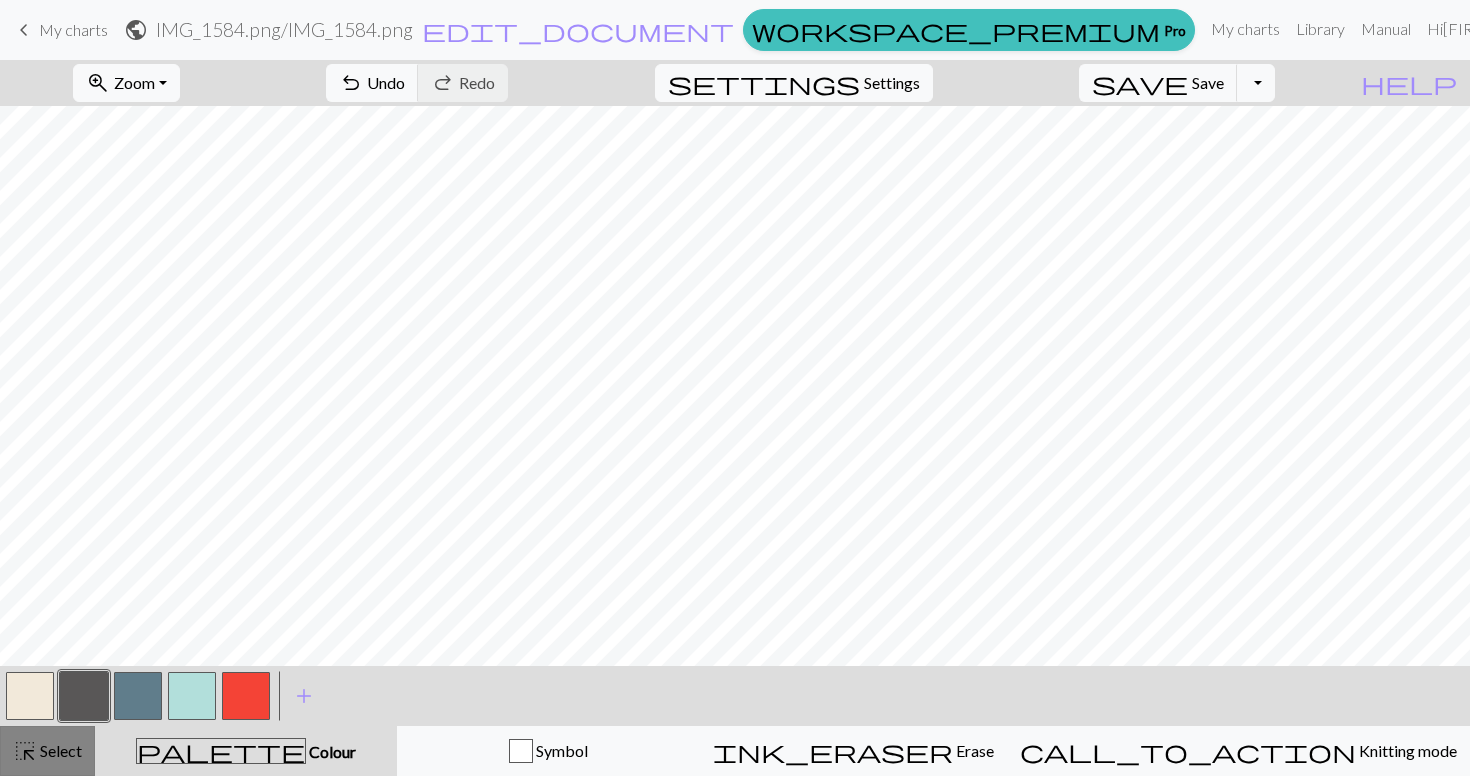 click on "highlight_alt   Select   Select" at bounding box center [47, 751] 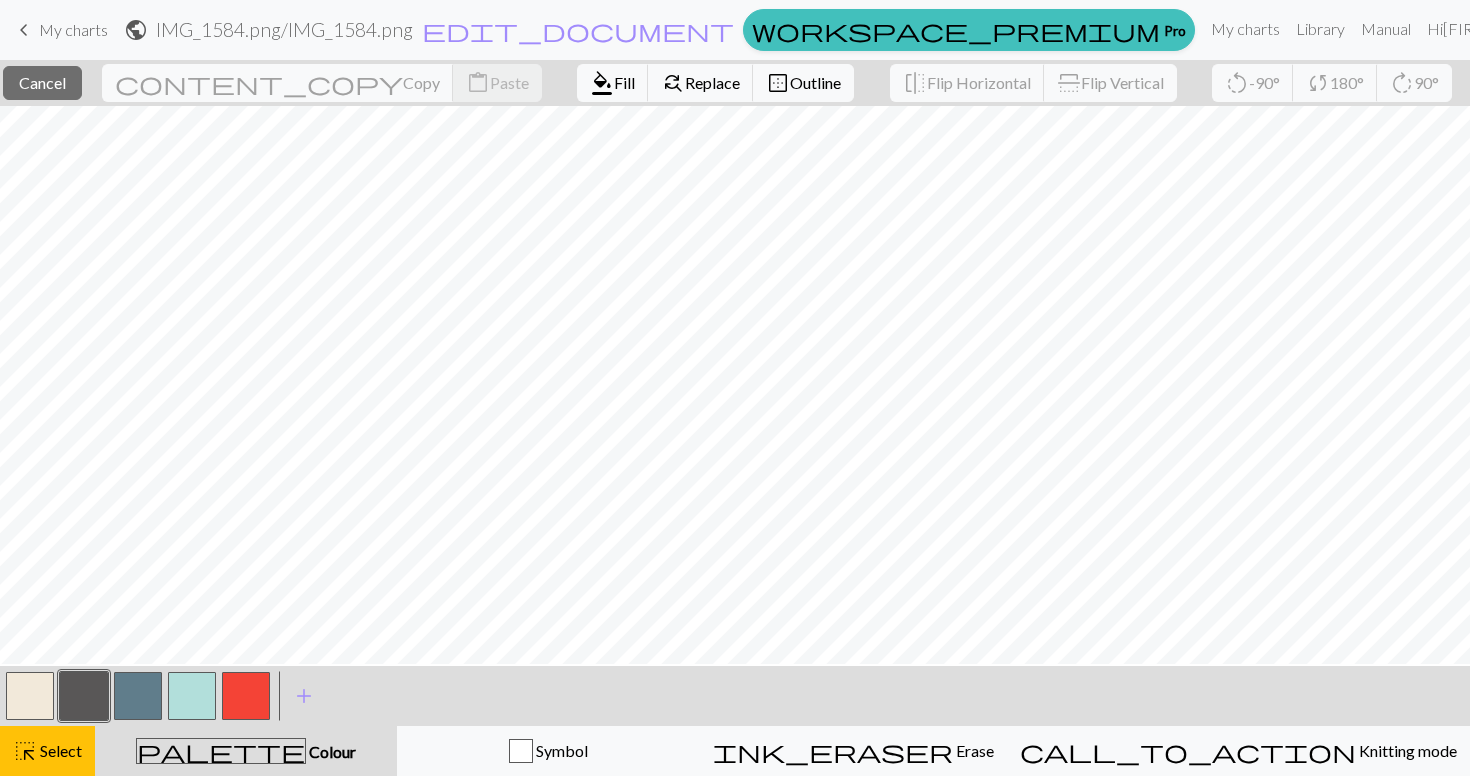 scroll, scrollTop: 0, scrollLeft: 0, axis: both 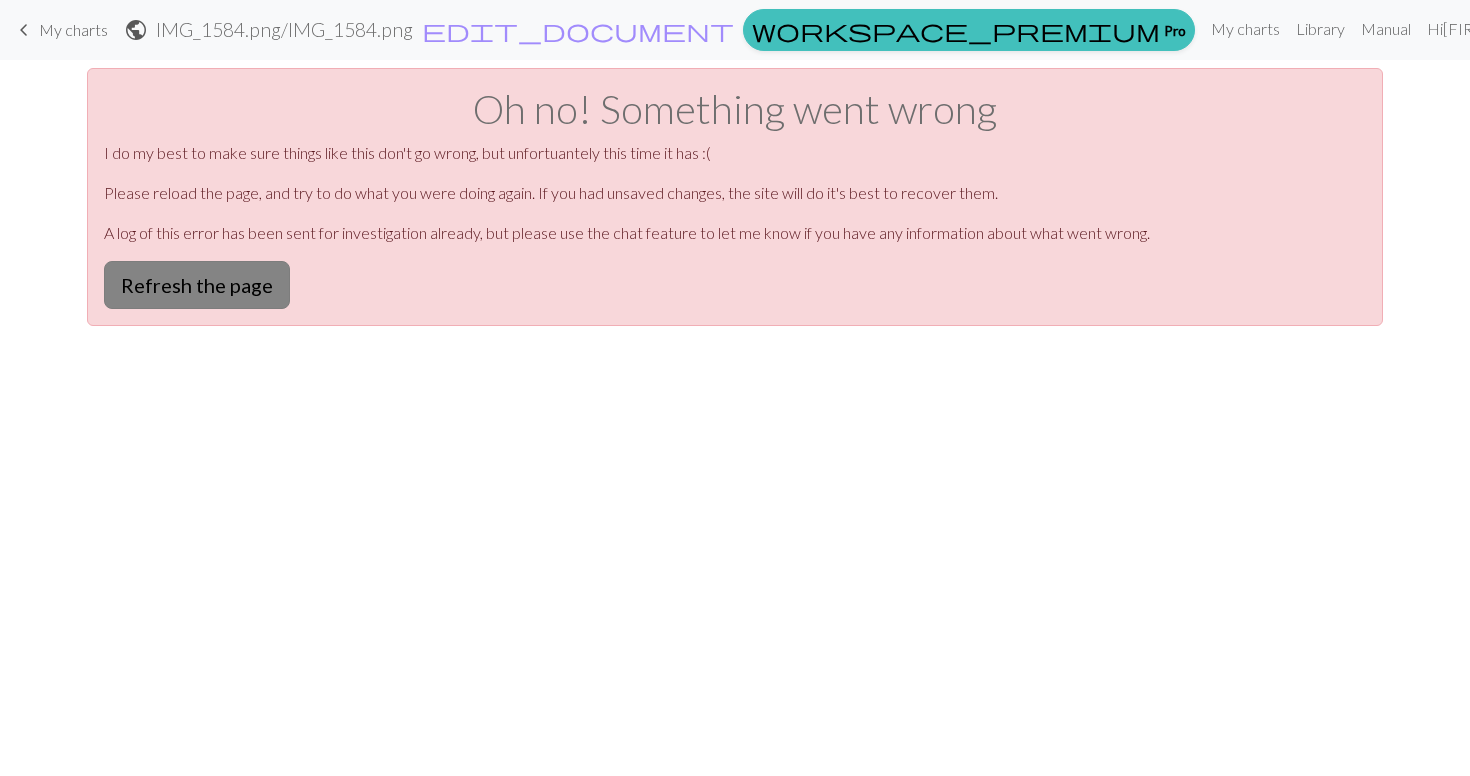 click on "Refresh the page" at bounding box center (197, 285) 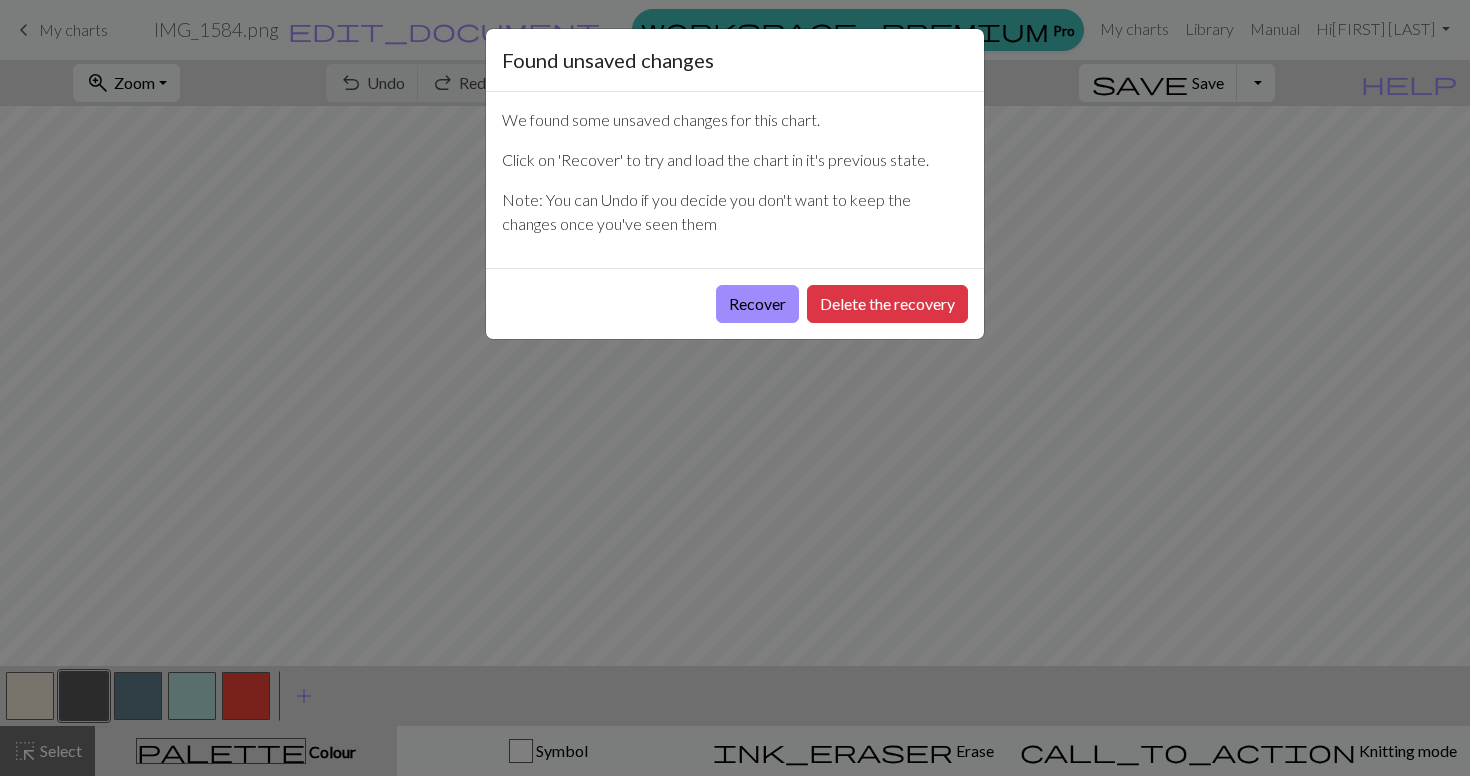 scroll, scrollTop: 0, scrollLeft: 0, axis: both 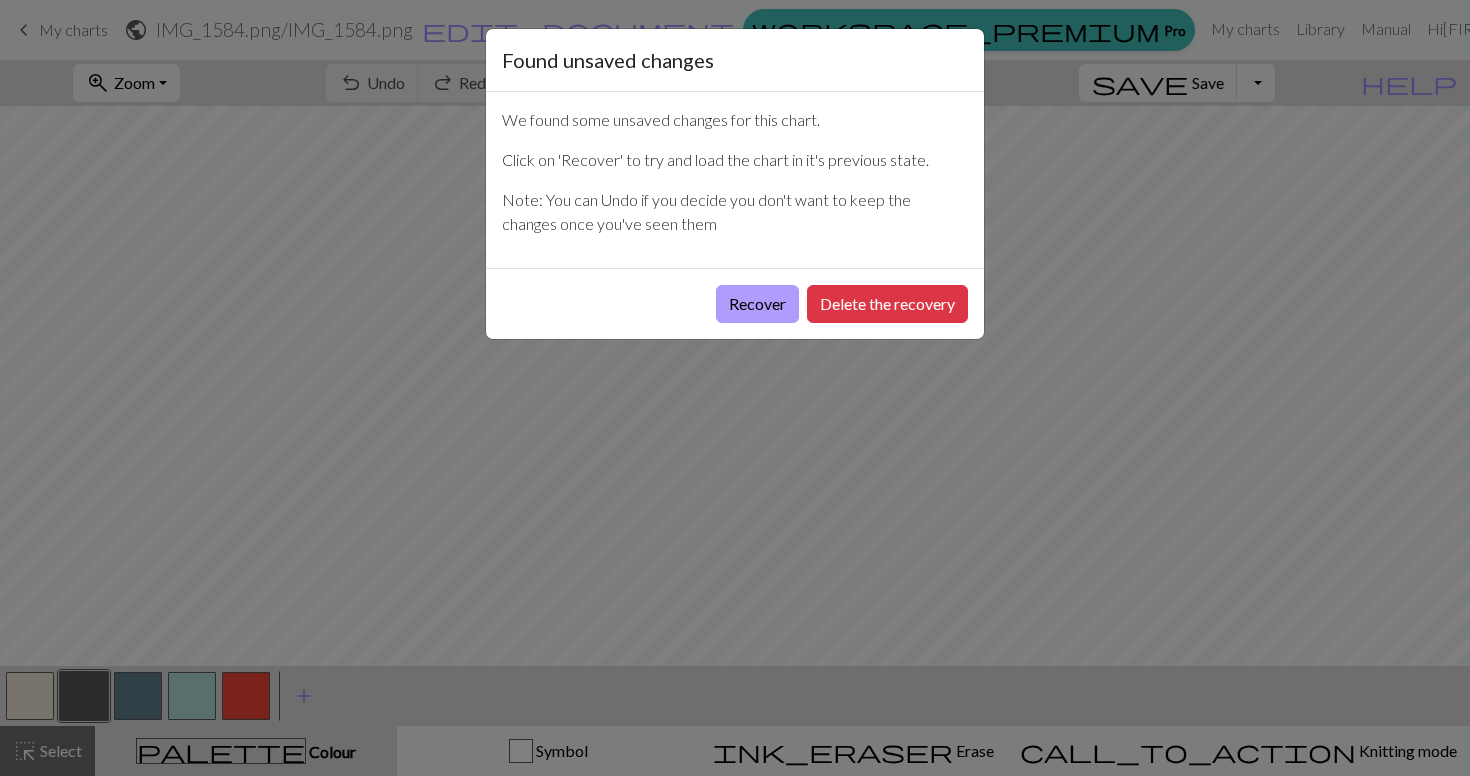click on "Recover" at bounding box center [757, 304] 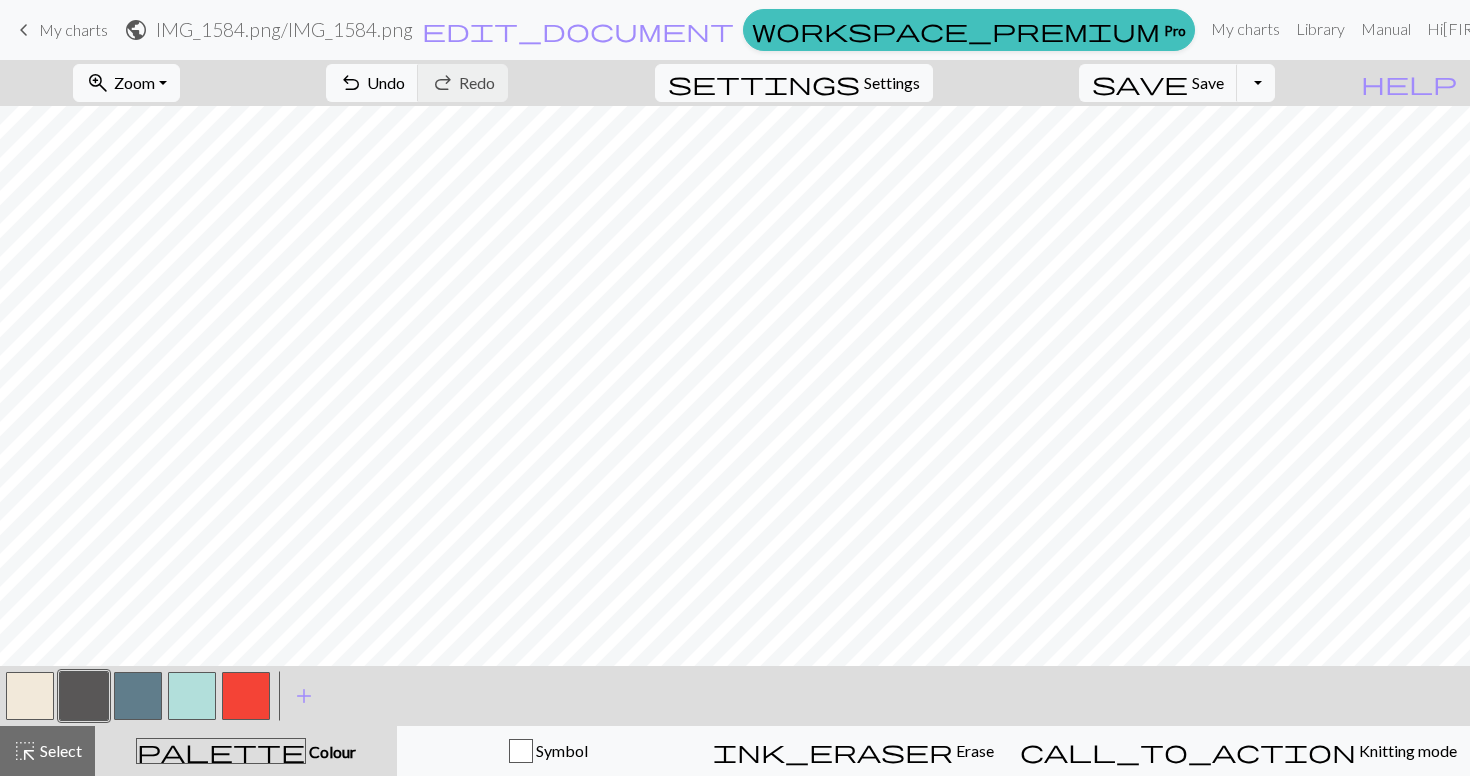 scroll, scrollTop: 0, scrollLeft: 0, axis: both 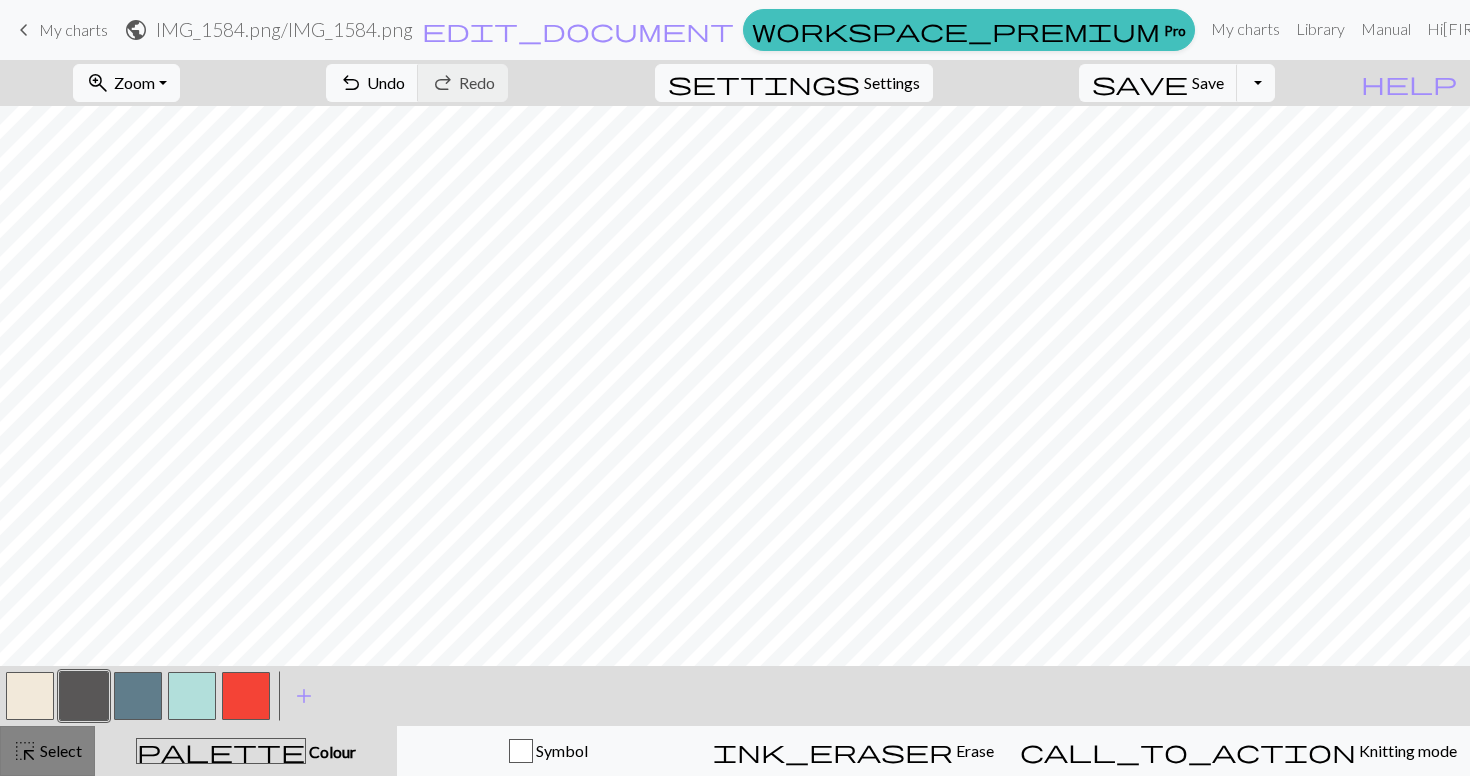 click on "Select" at bounding box center (59, 750) 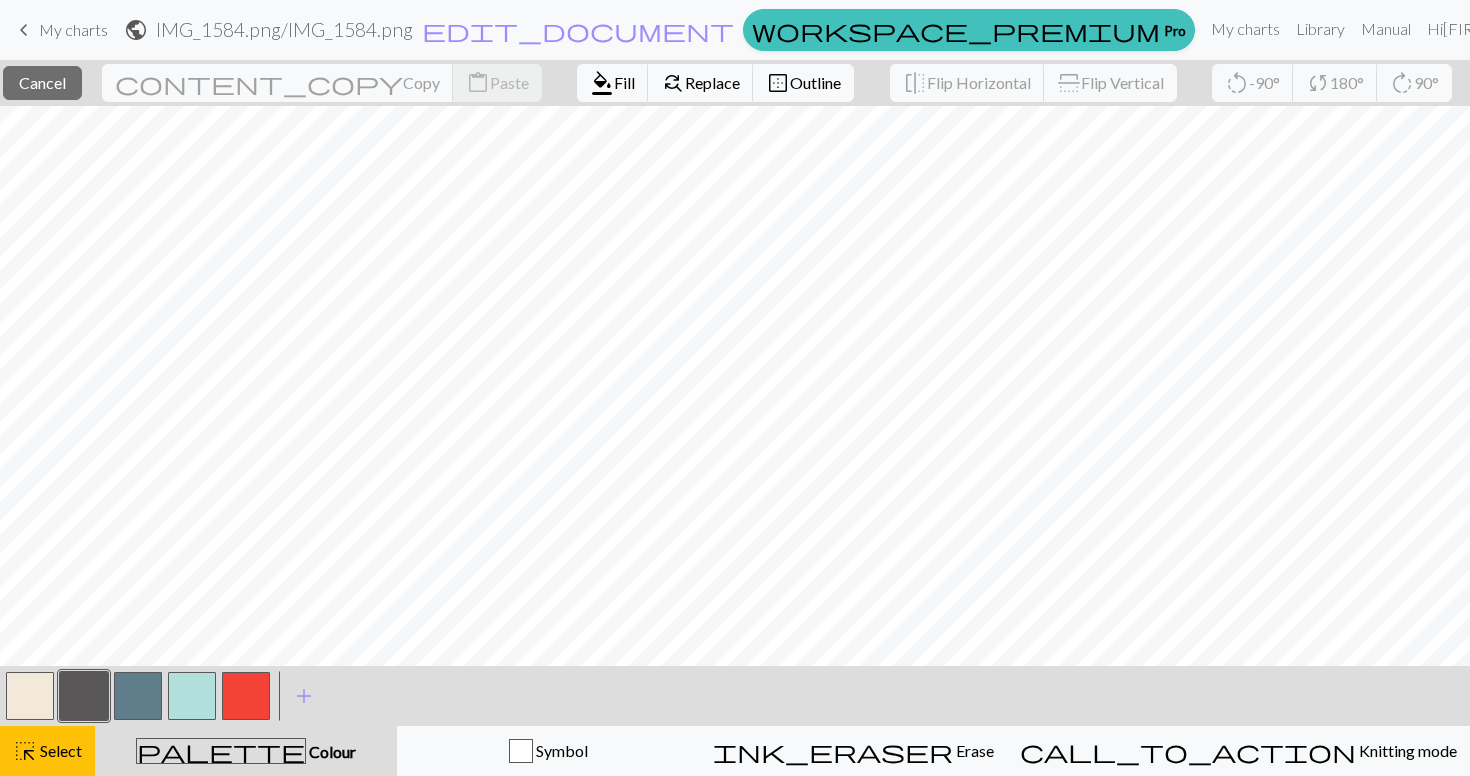 scroll, scrollTop: 0, scrollLeft: 0, axis: both 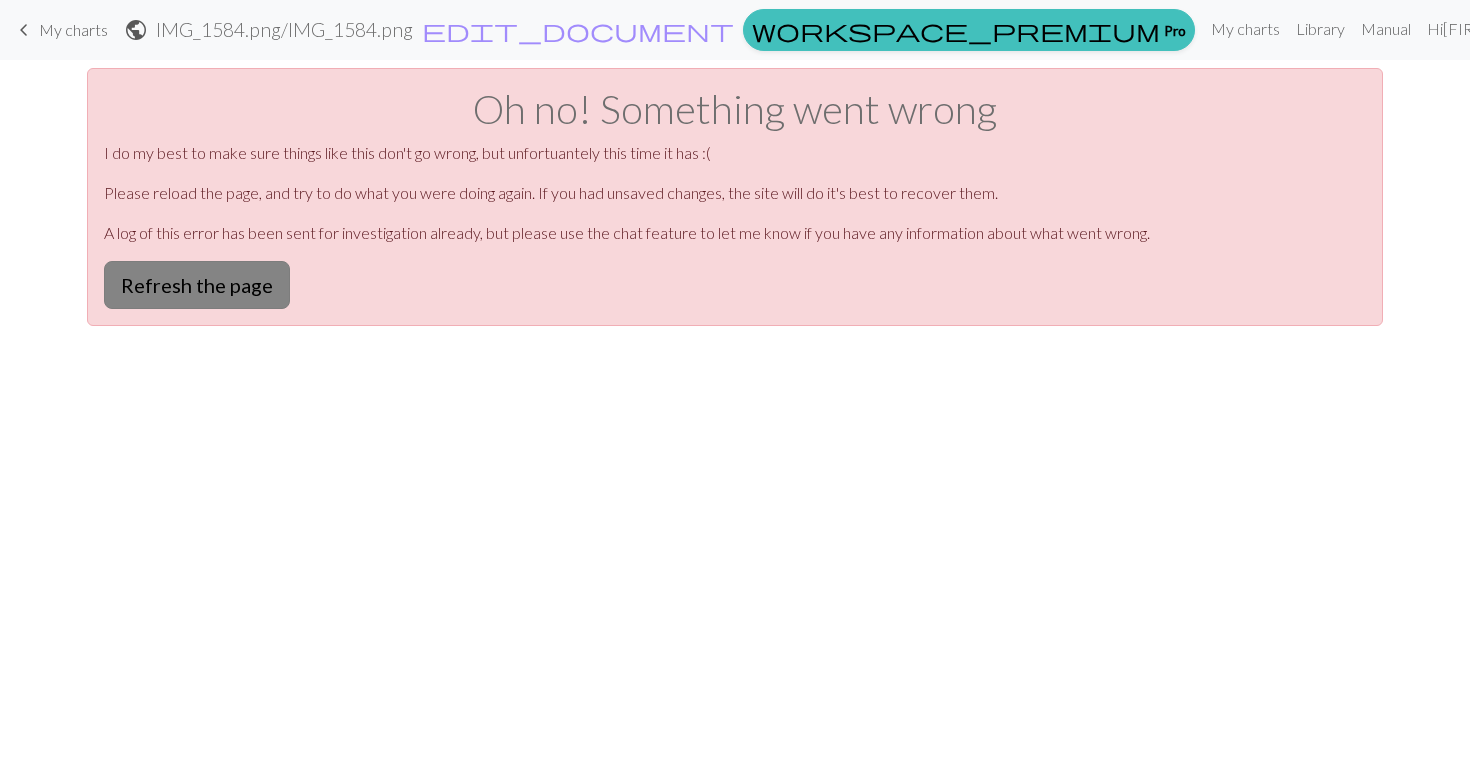 click on "Refresh the page" at bounding box center [197, 285] 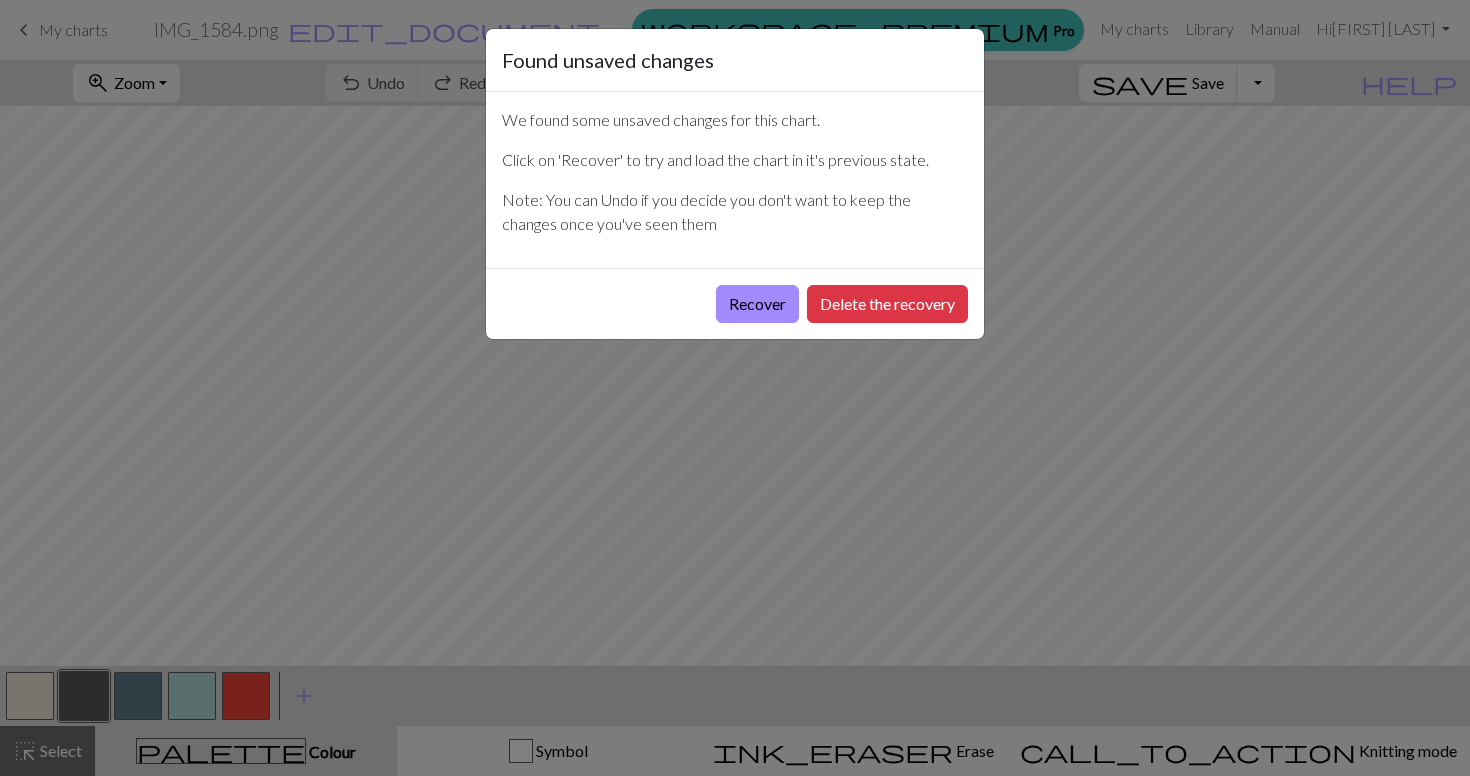 scroll, scrollTop: 0, scrollLeft: 0, axis: both 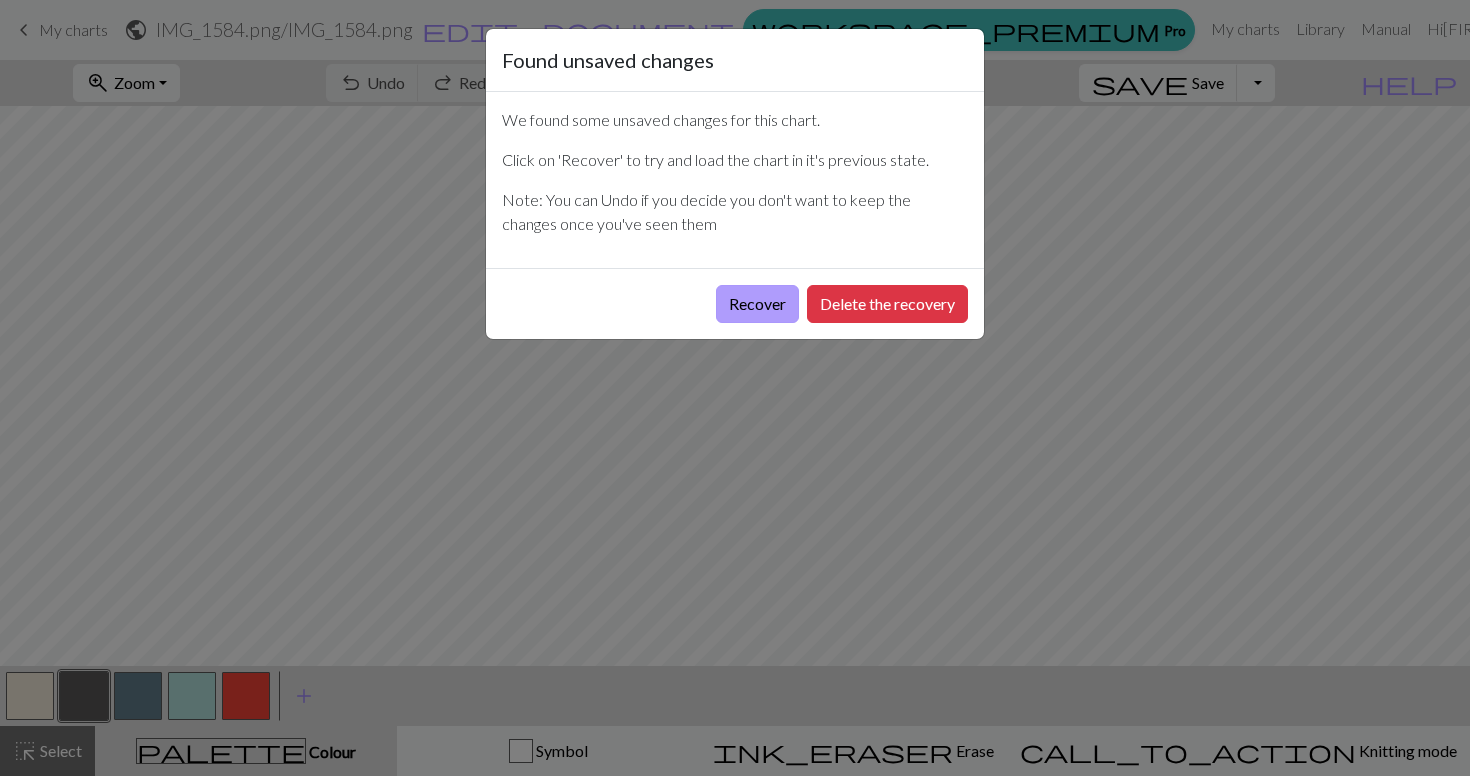 click on "Recover" at bounding box center [757, 304] 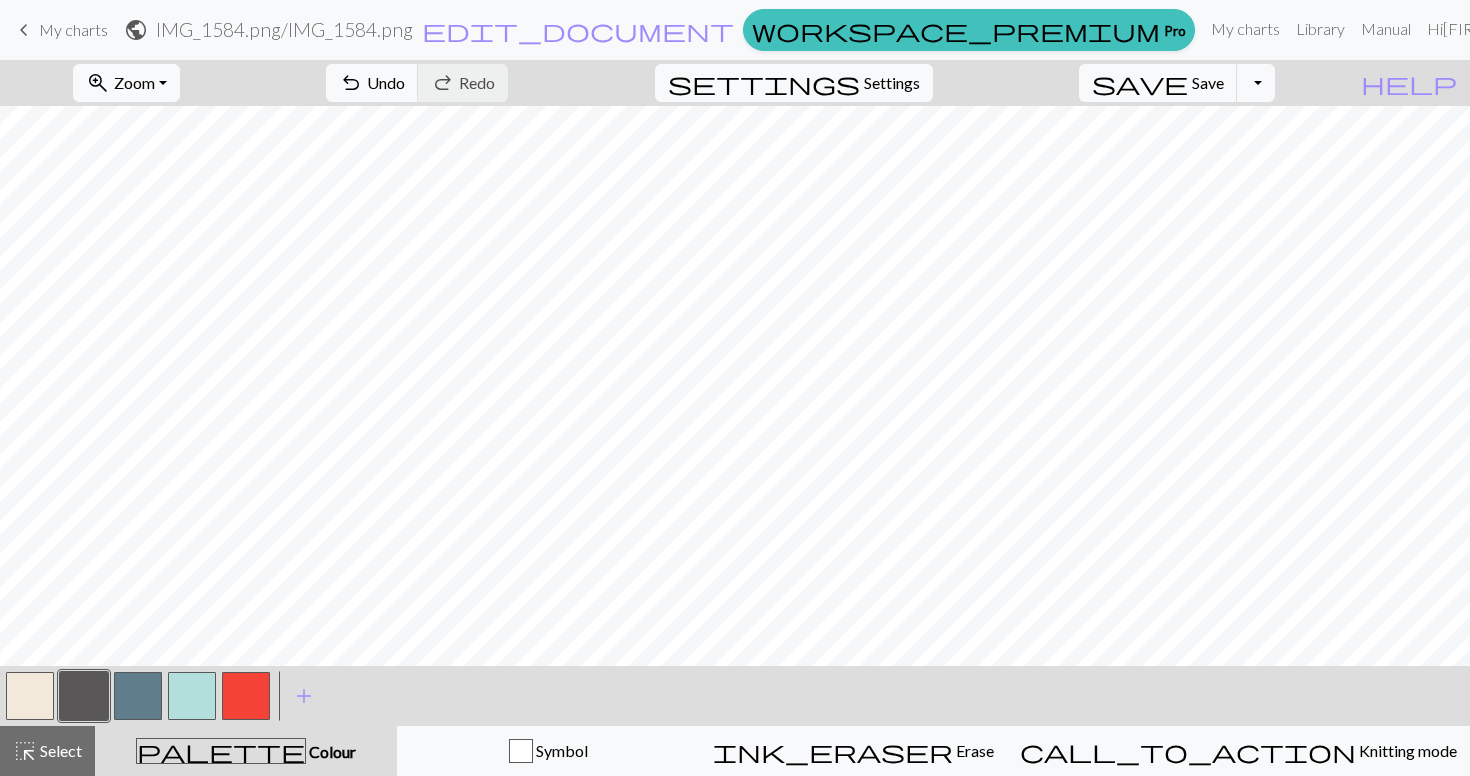 scroll, scrollTop: 0, scrollLeft: 0, axis: both 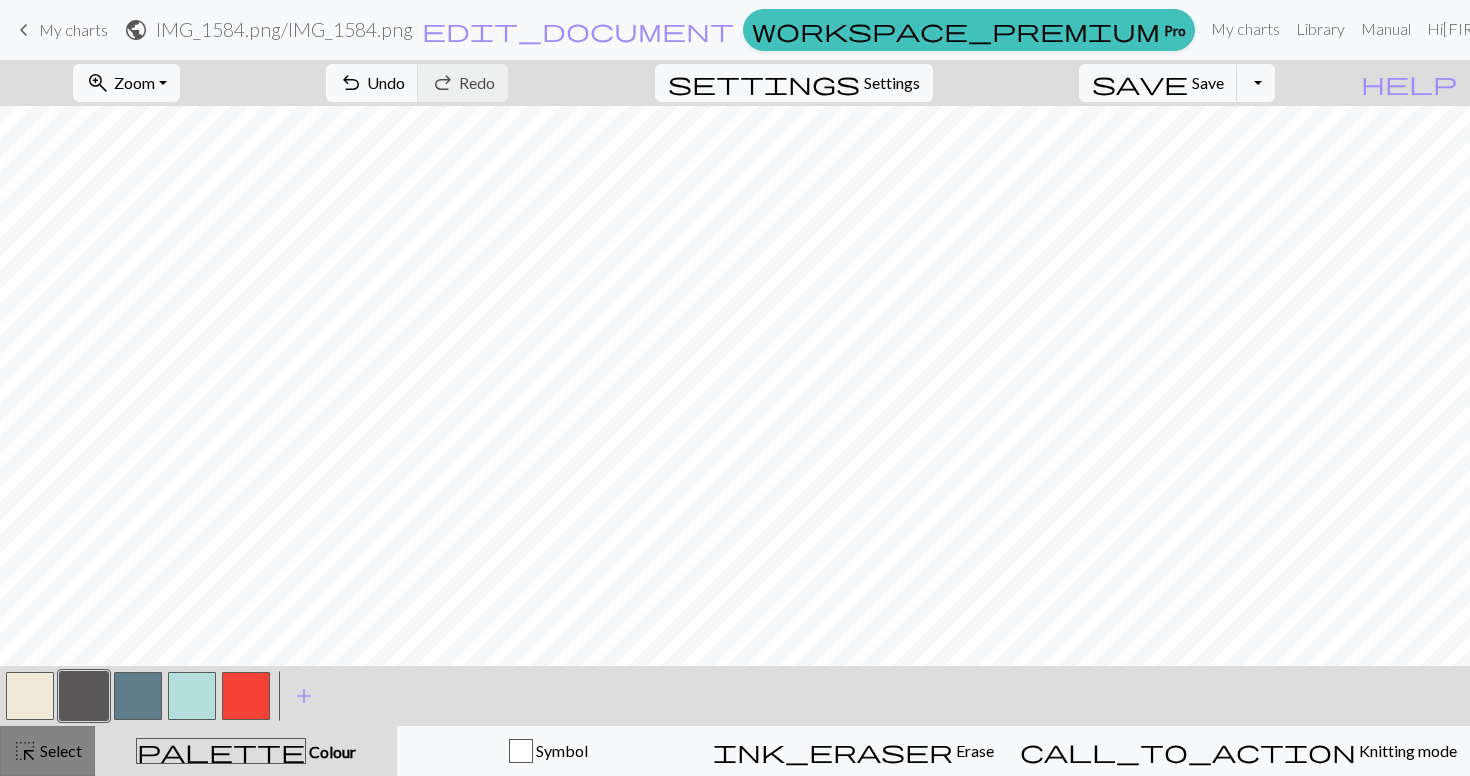 click on "Select" at bounding box center (59, 750) 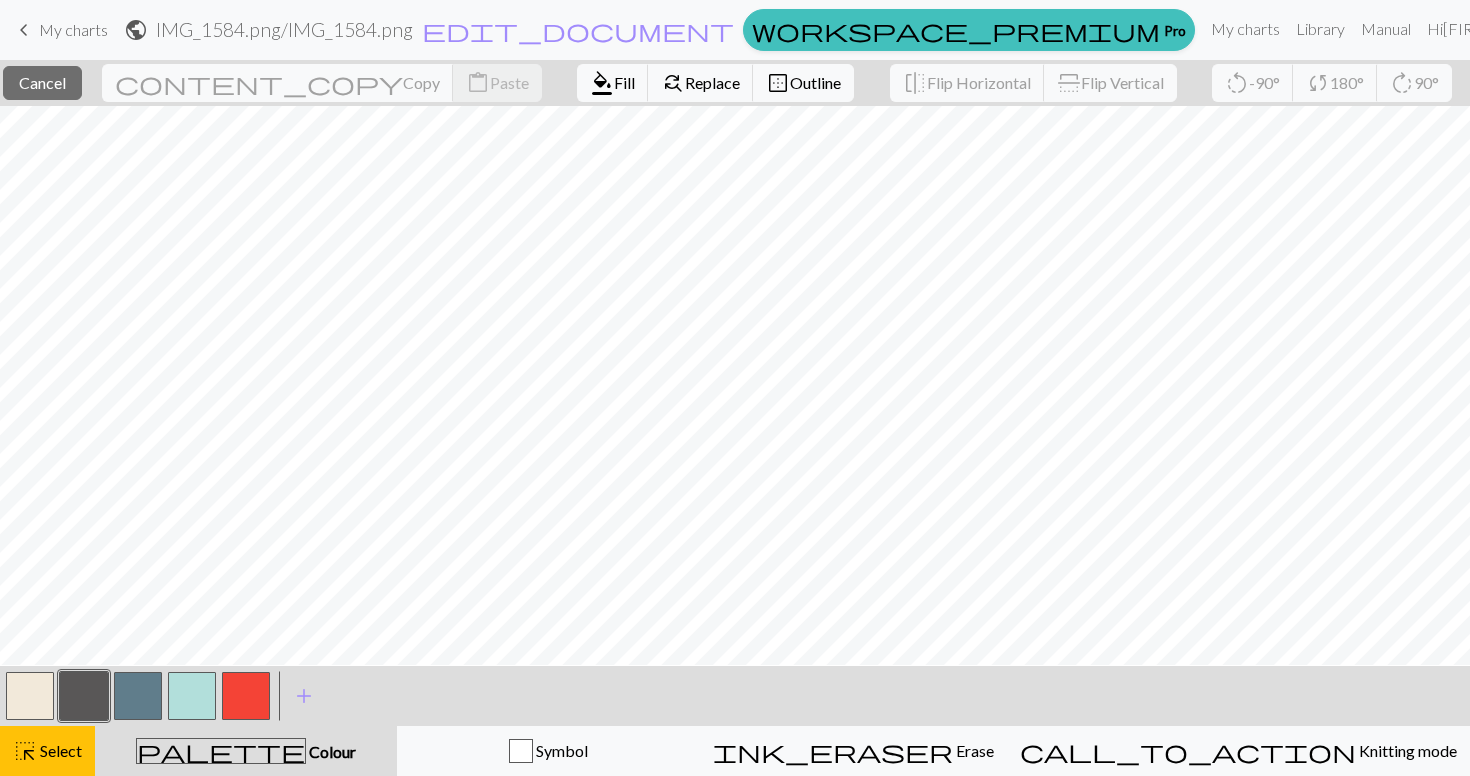 scroll, scrollTop: 88, scrollLeft: 0, axis: vertical 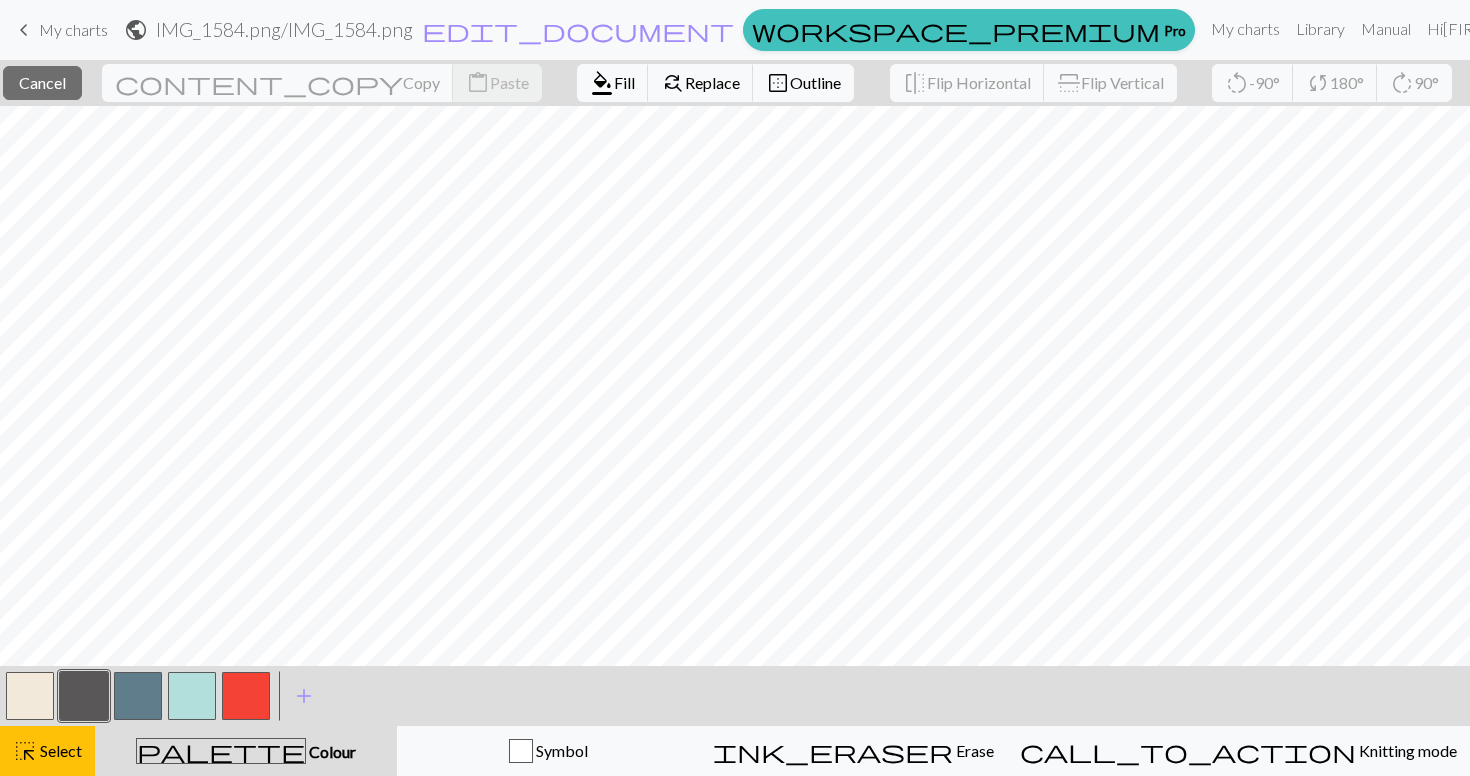 click at bounding box center [246, 696] 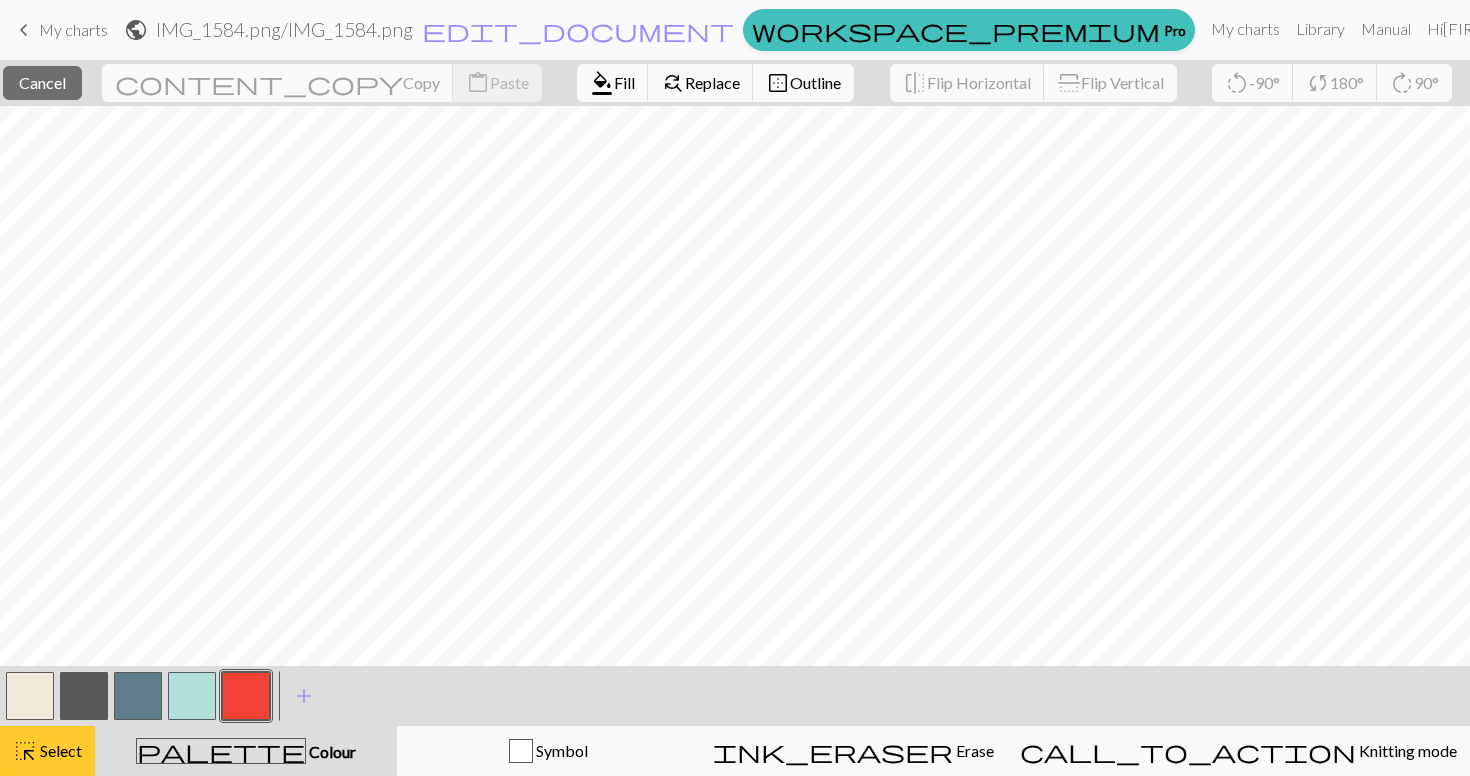 click on "Select" at bounding box center [59, 750] 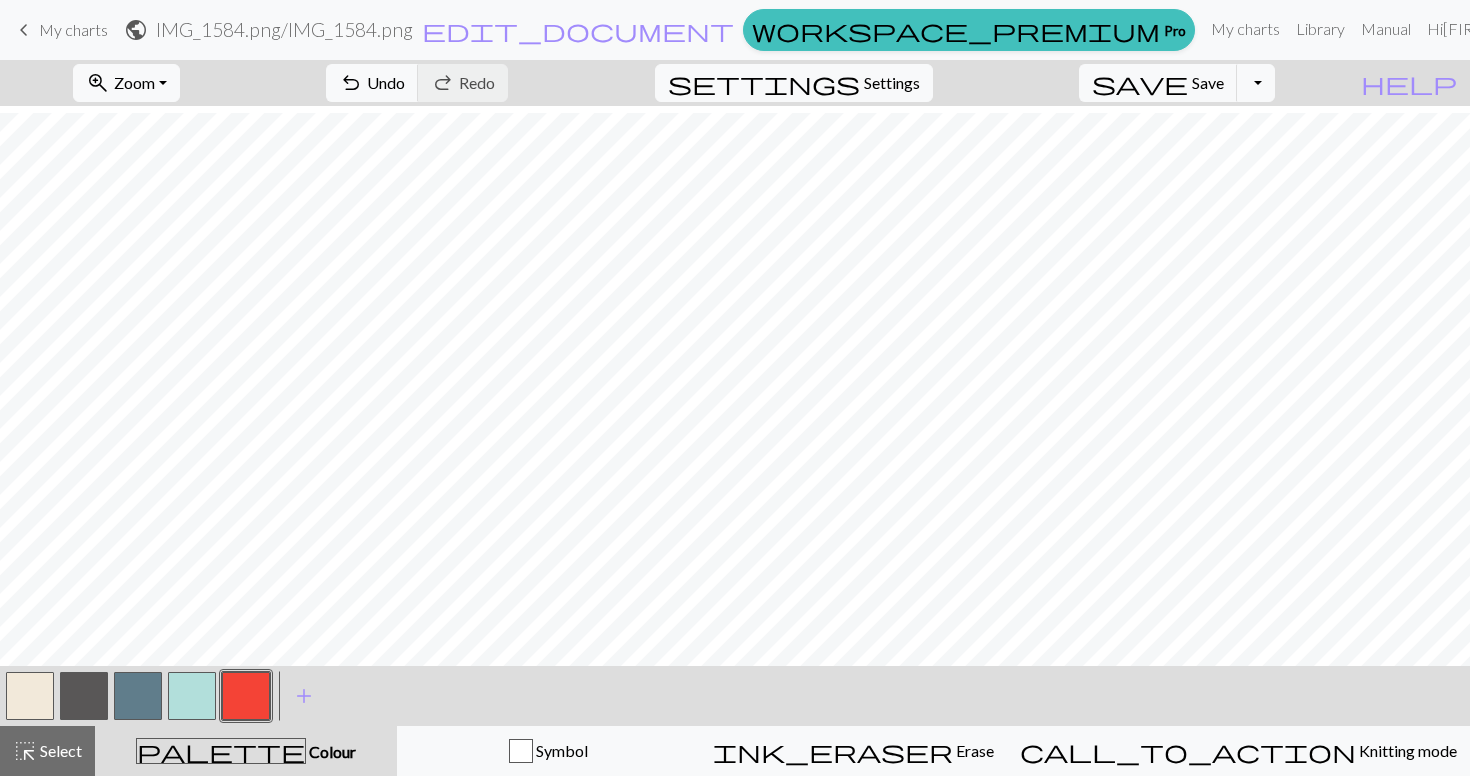 scroll, scrollTop: 0, scrollLeft: 0, axis: both 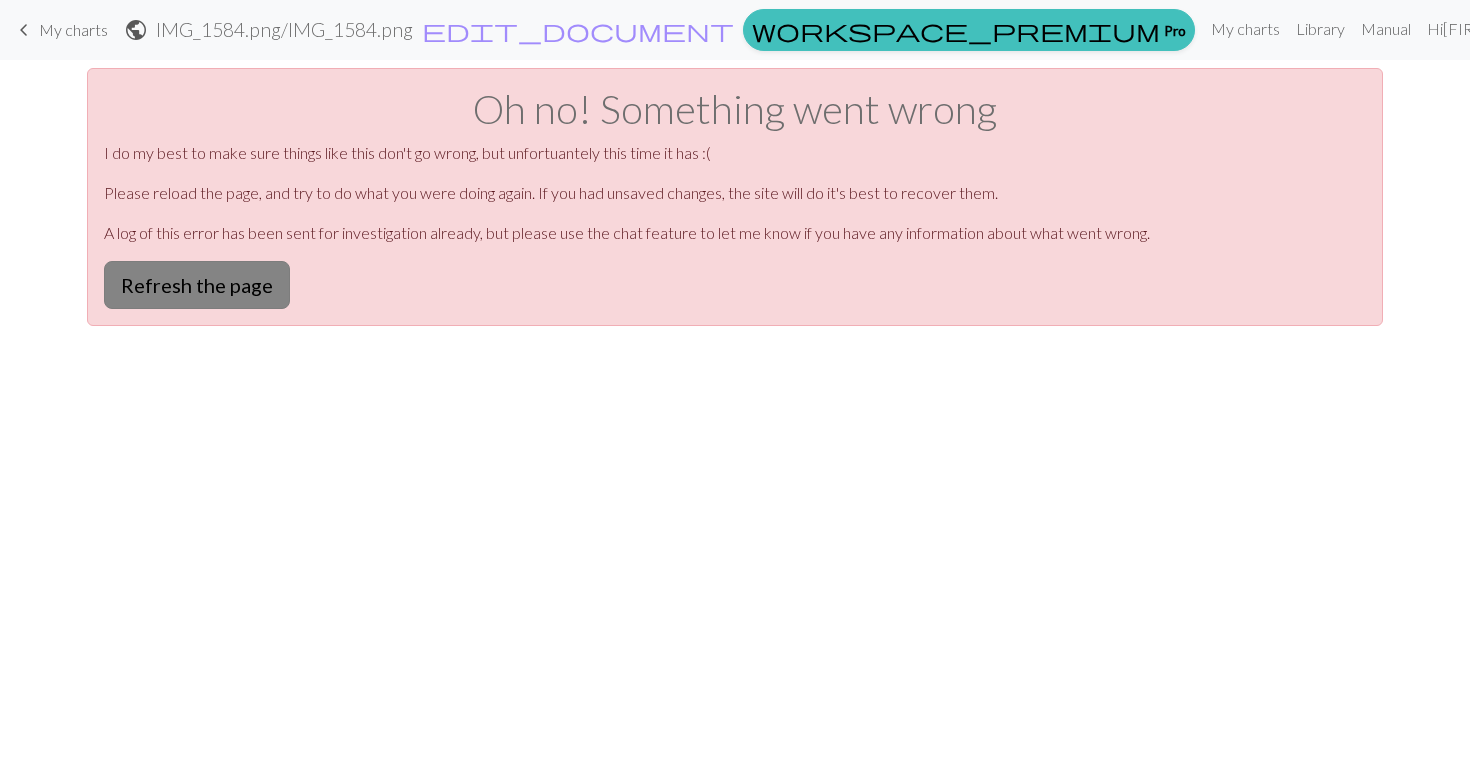 click on "Refresh the page" at bounding box center [197, 285] 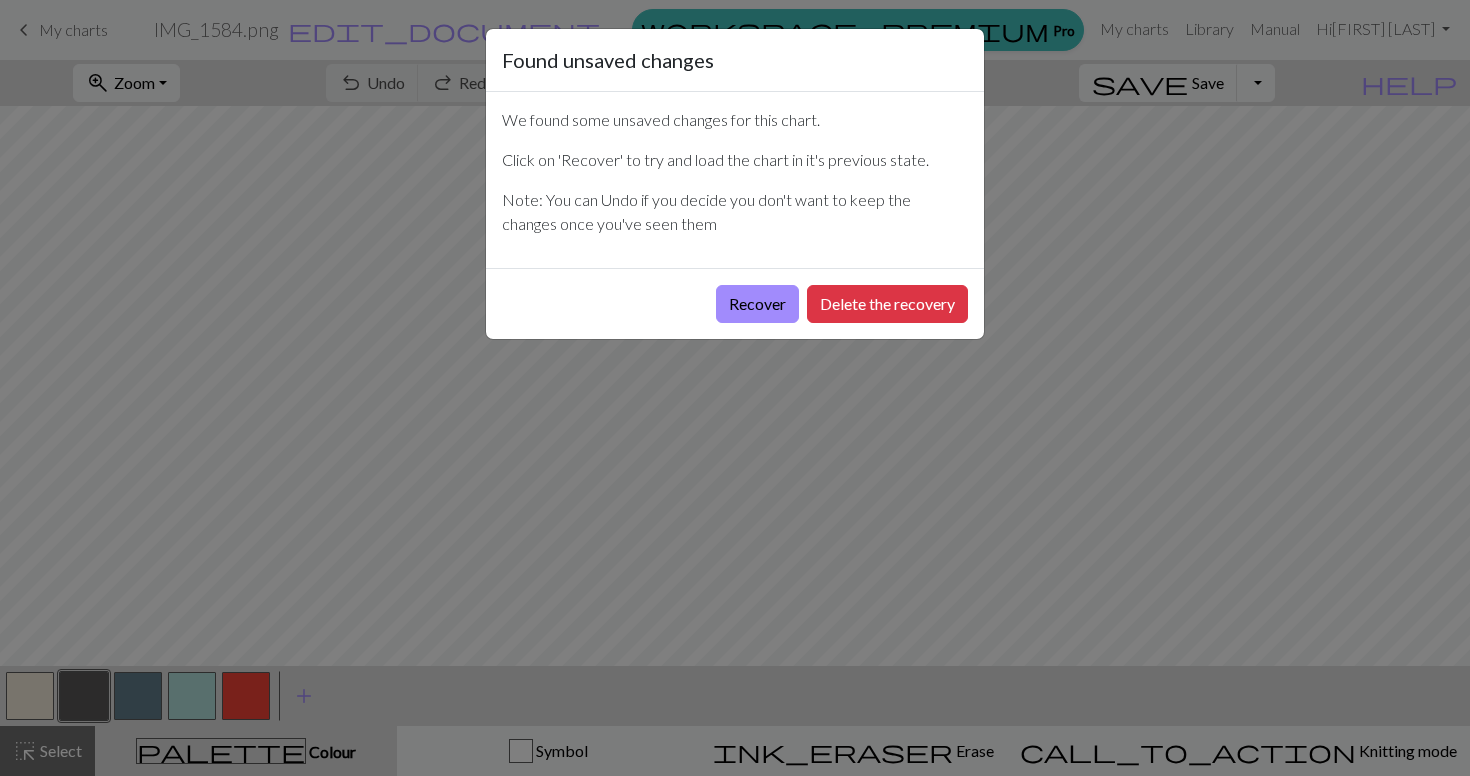 scroll, scrollTop: 0, scrollLeft: 0, axis: both 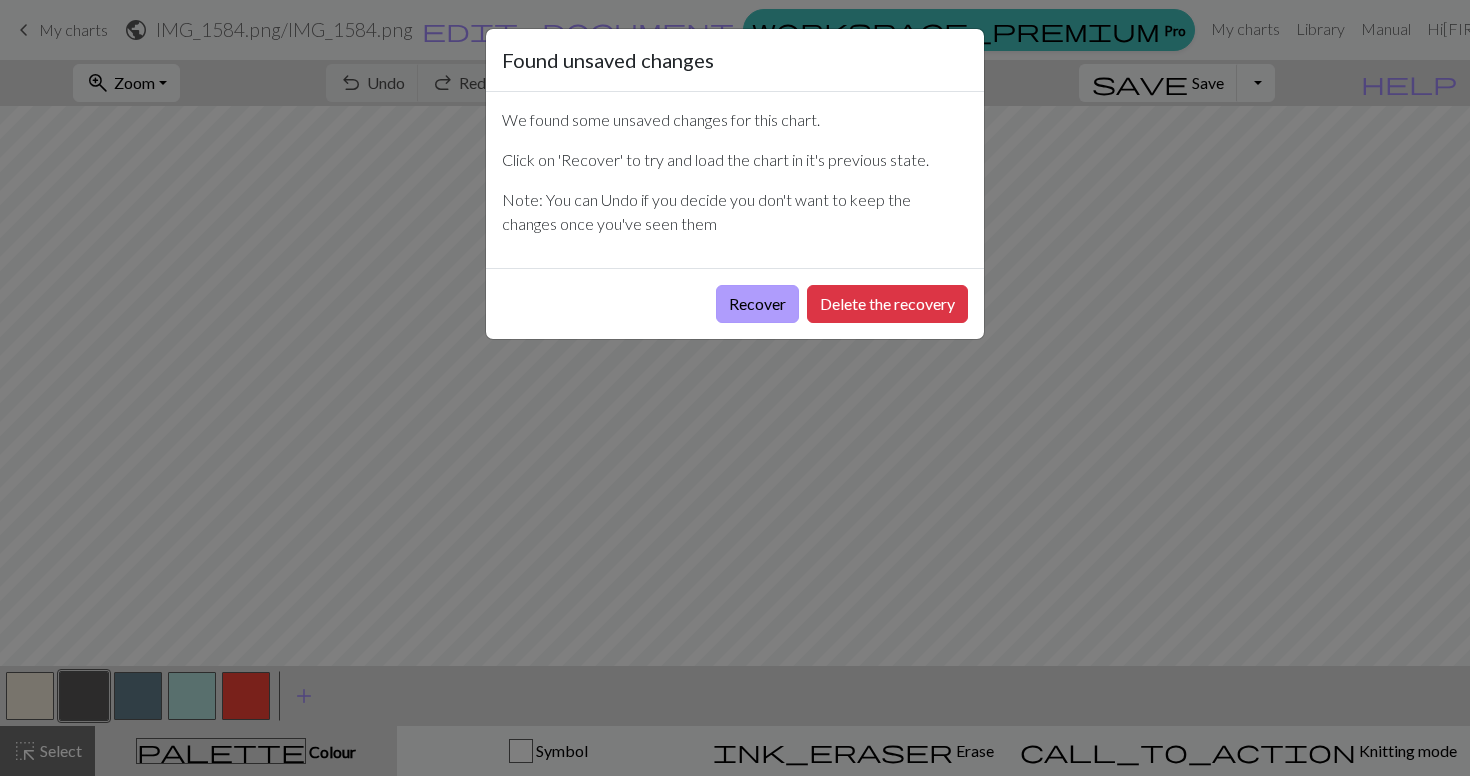 click on "Recover" at bounding box center (757, 304) 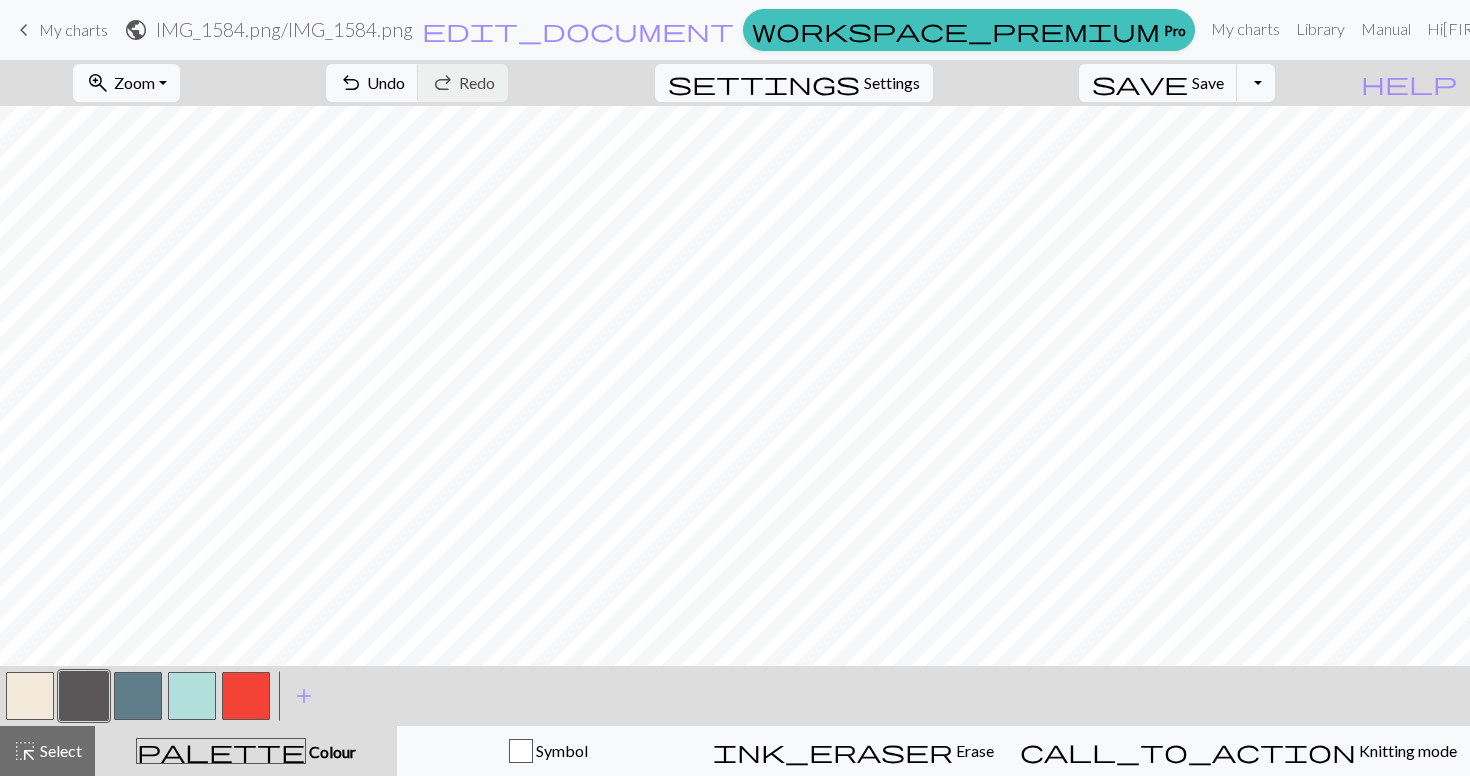 scroll, scrollTop: 244, scrollLeft: 0, axis: vertical 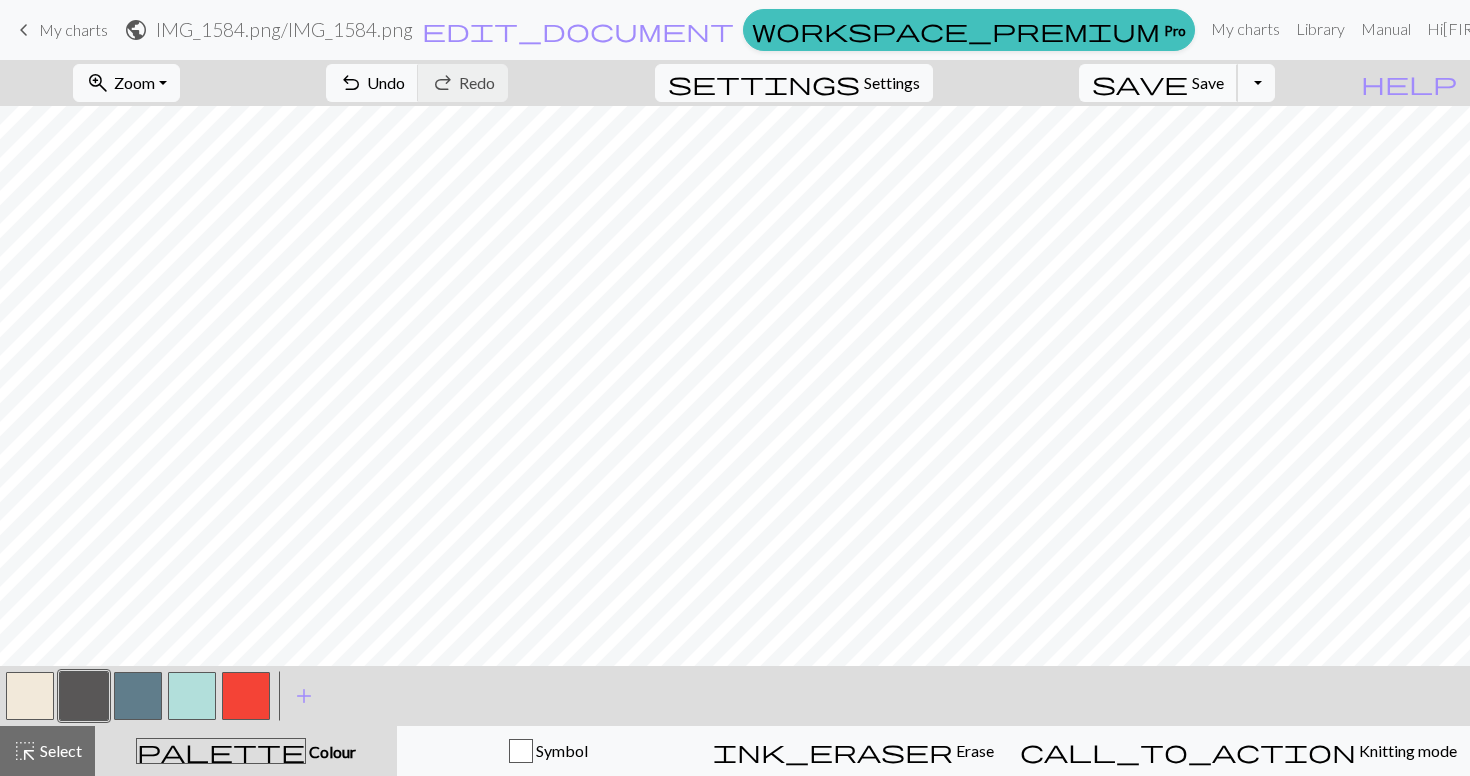 click on "Save" at bounding box center [1208, 82] 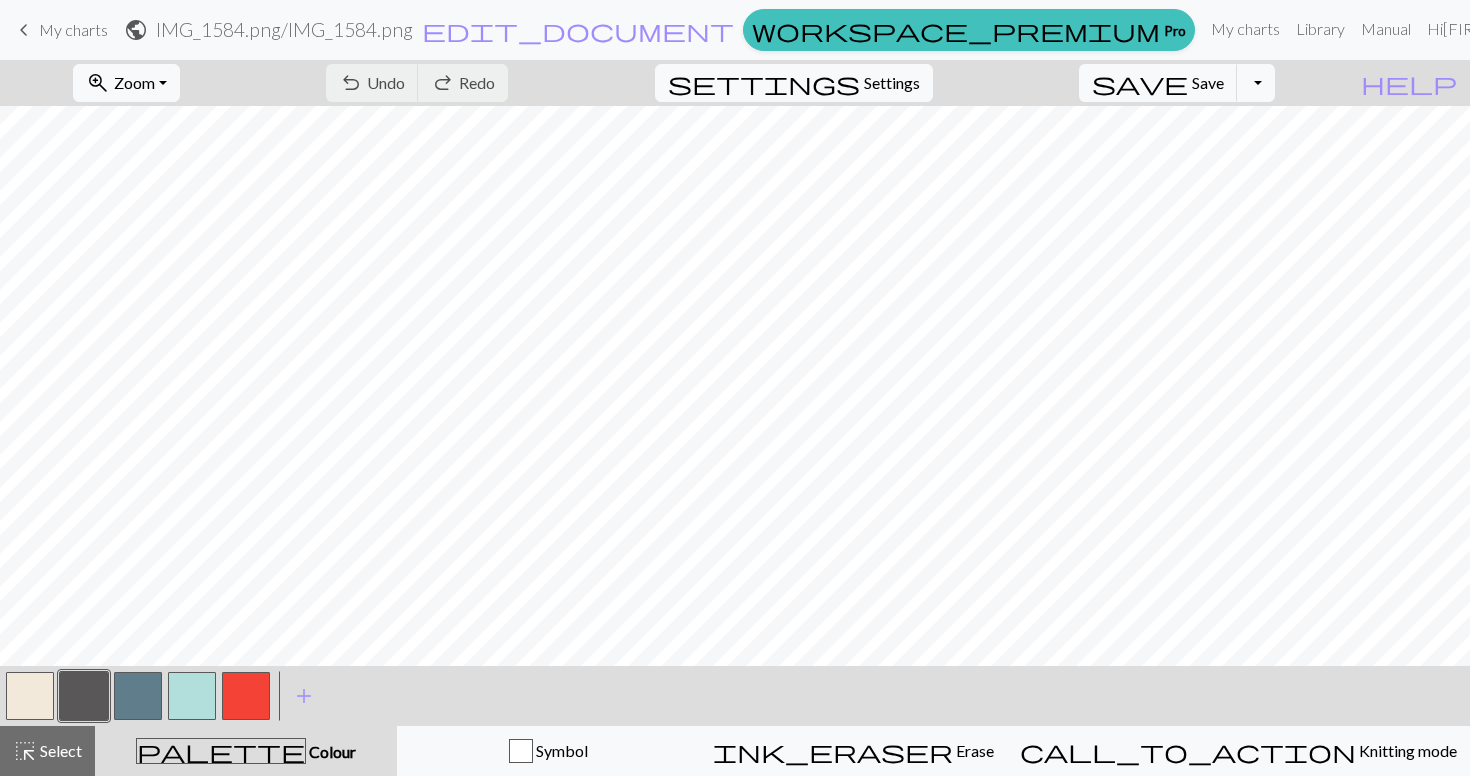 click at bounding box center (30, 696) 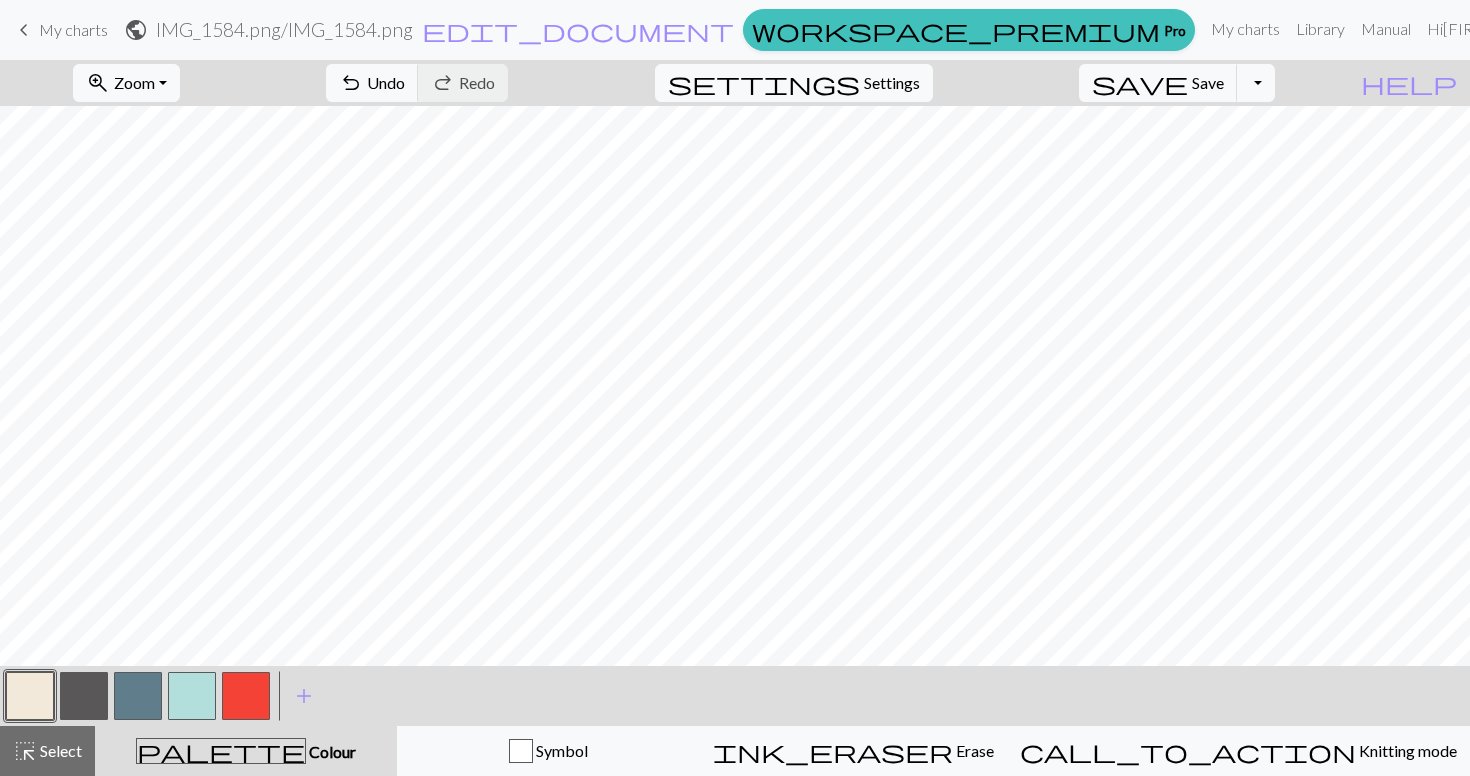 scroll, scrollTop: 256, scrollLeft: 100, axis: both 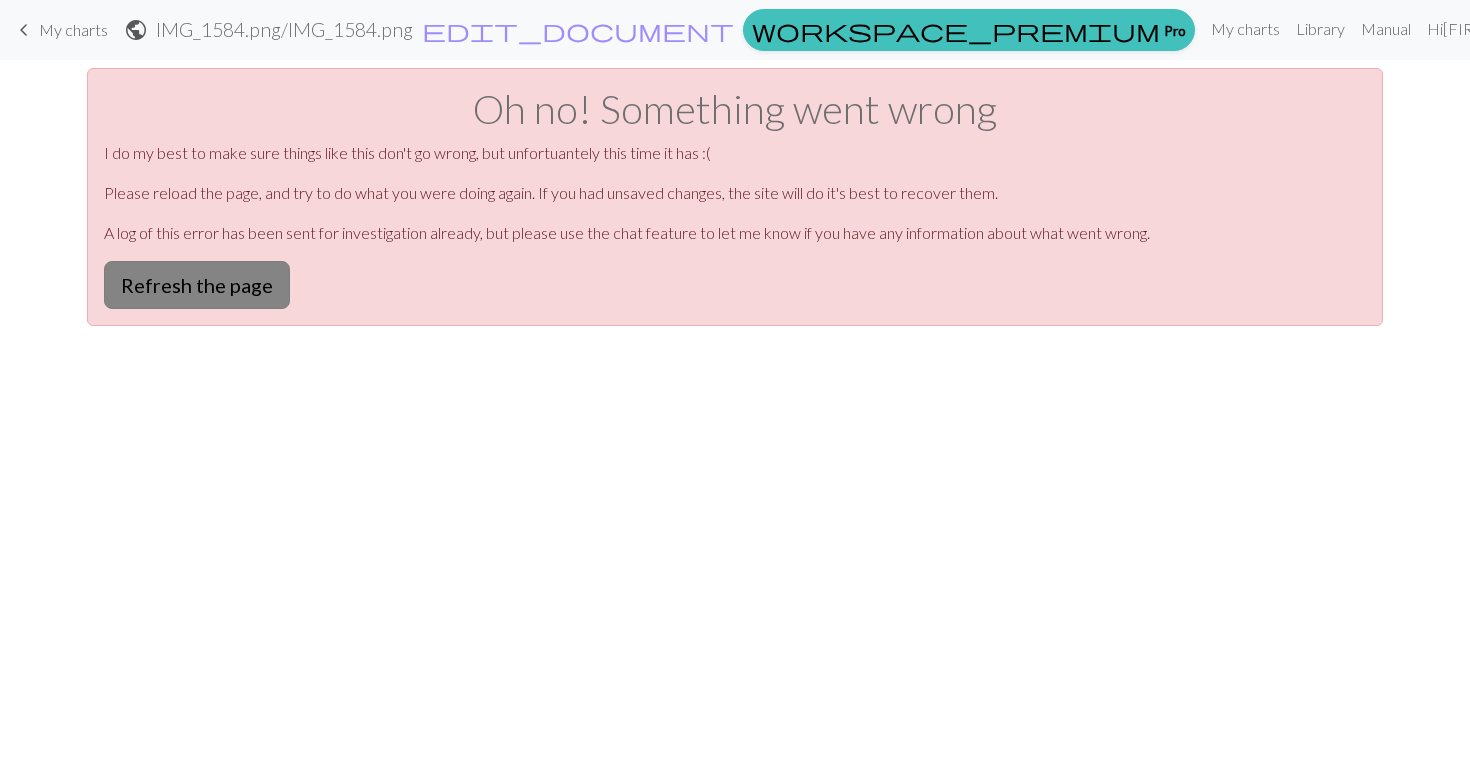 click on "Refresh the page" at bounding box center (197, 285) 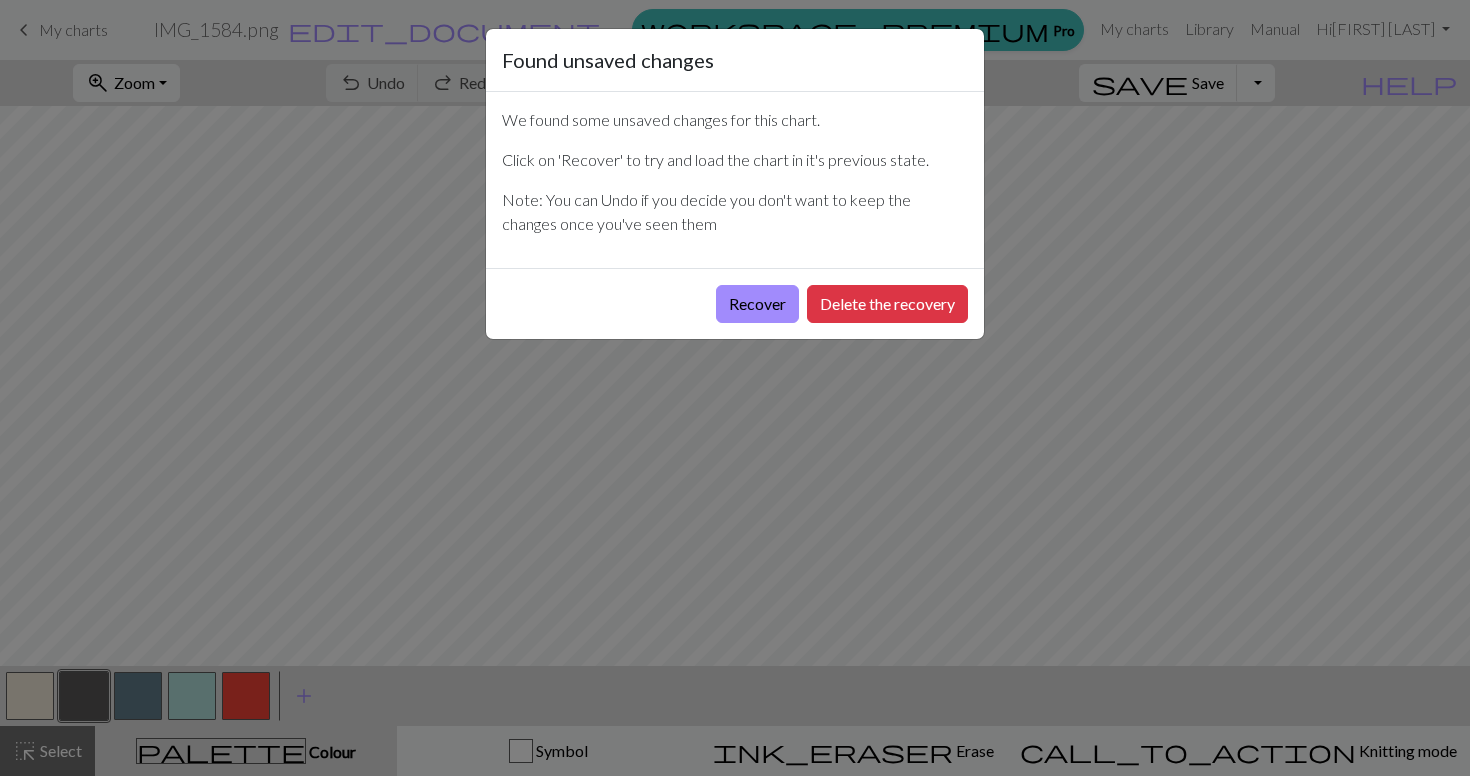 scroll, scrollTop: 0, scrollLeft: 0, axis: both 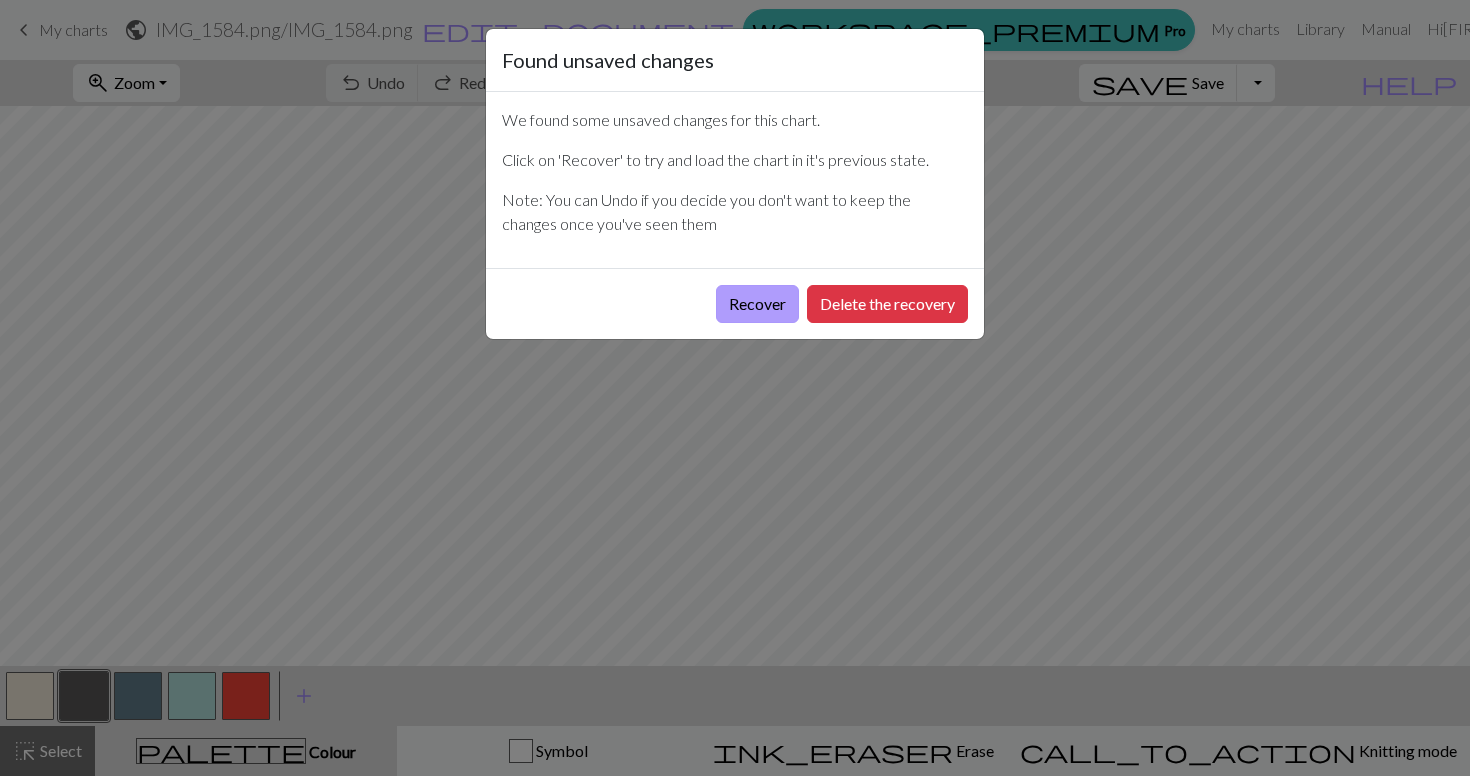 click on "Recover" at bounding box center (757, 304) 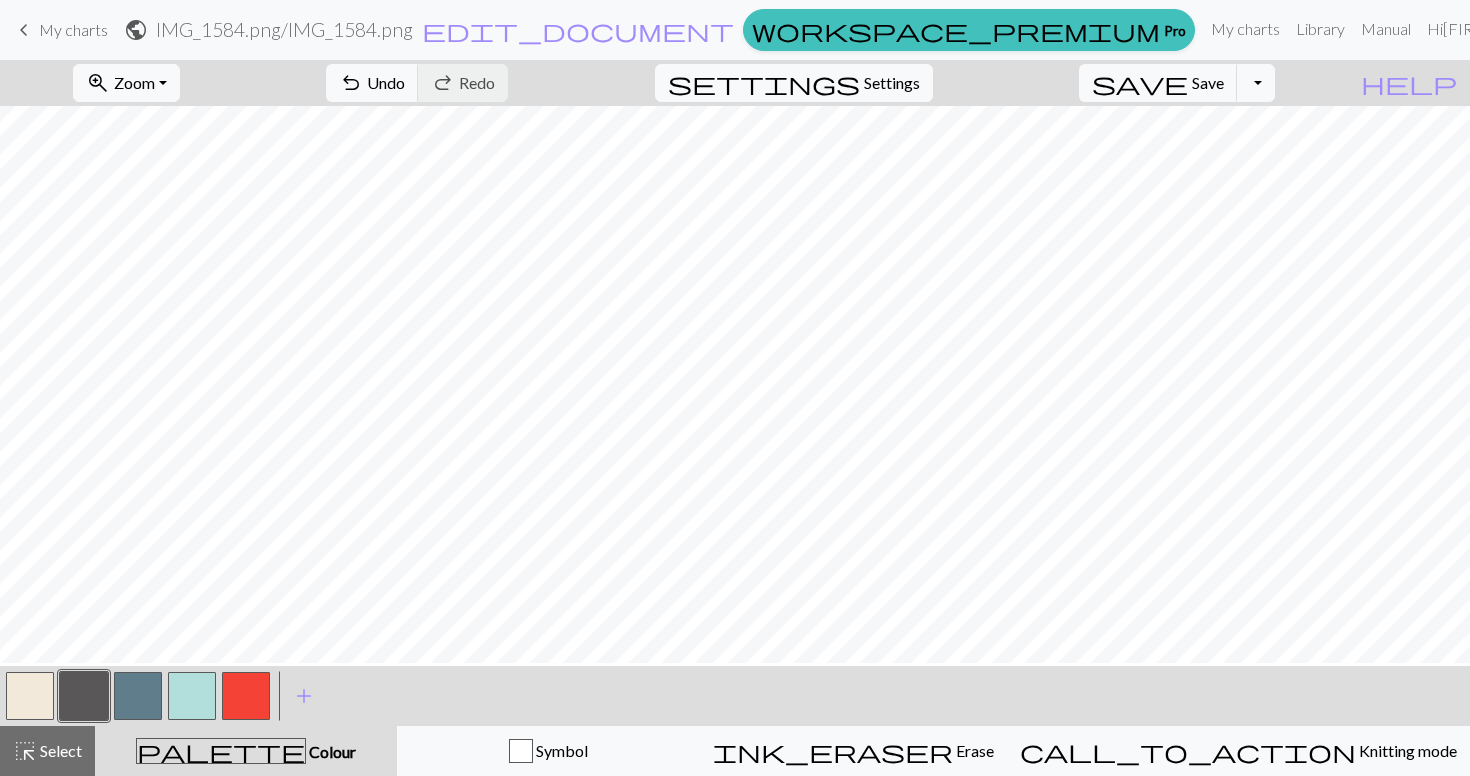scroll, scrollTop: 0, scrollLeft: 0, axis: both 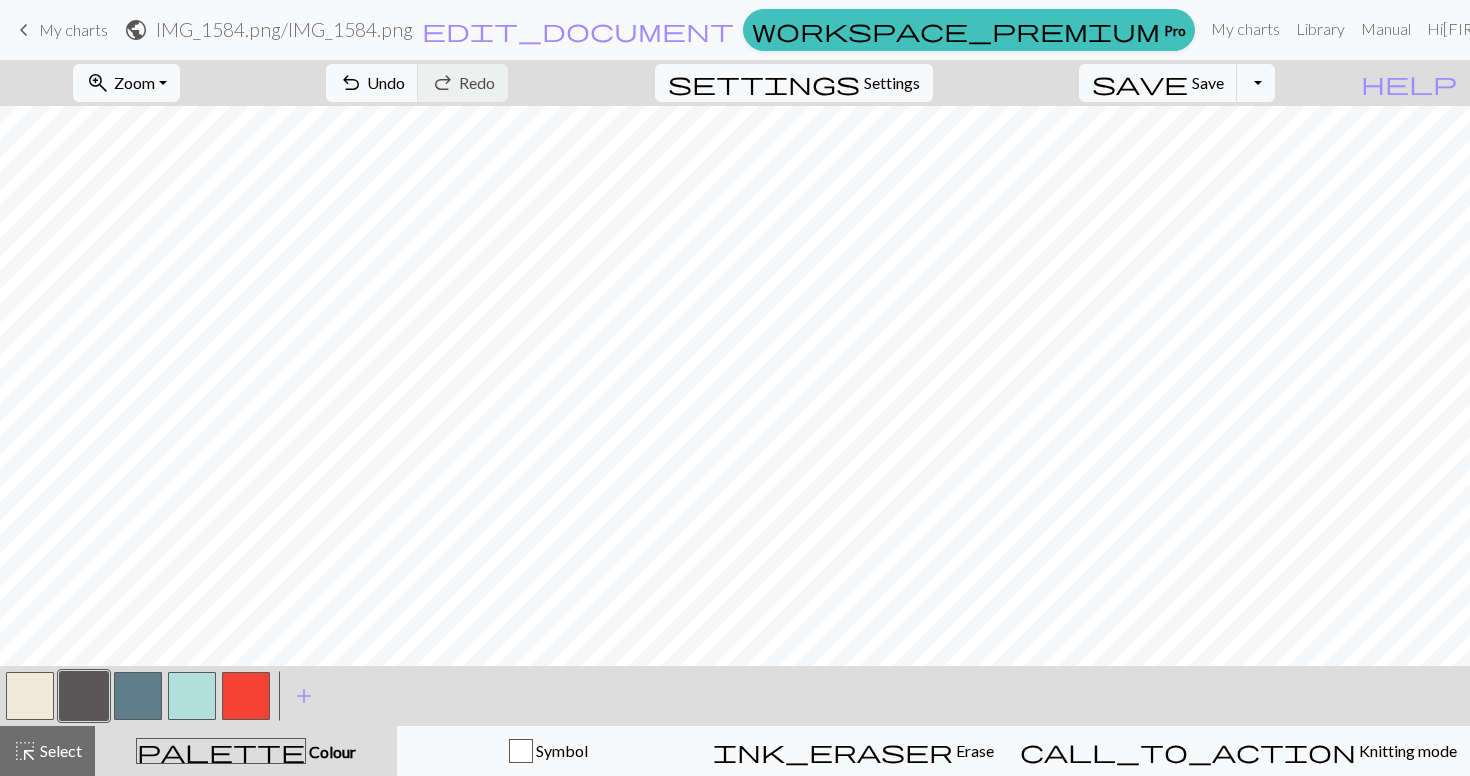 click at bounding box center [246, 696] 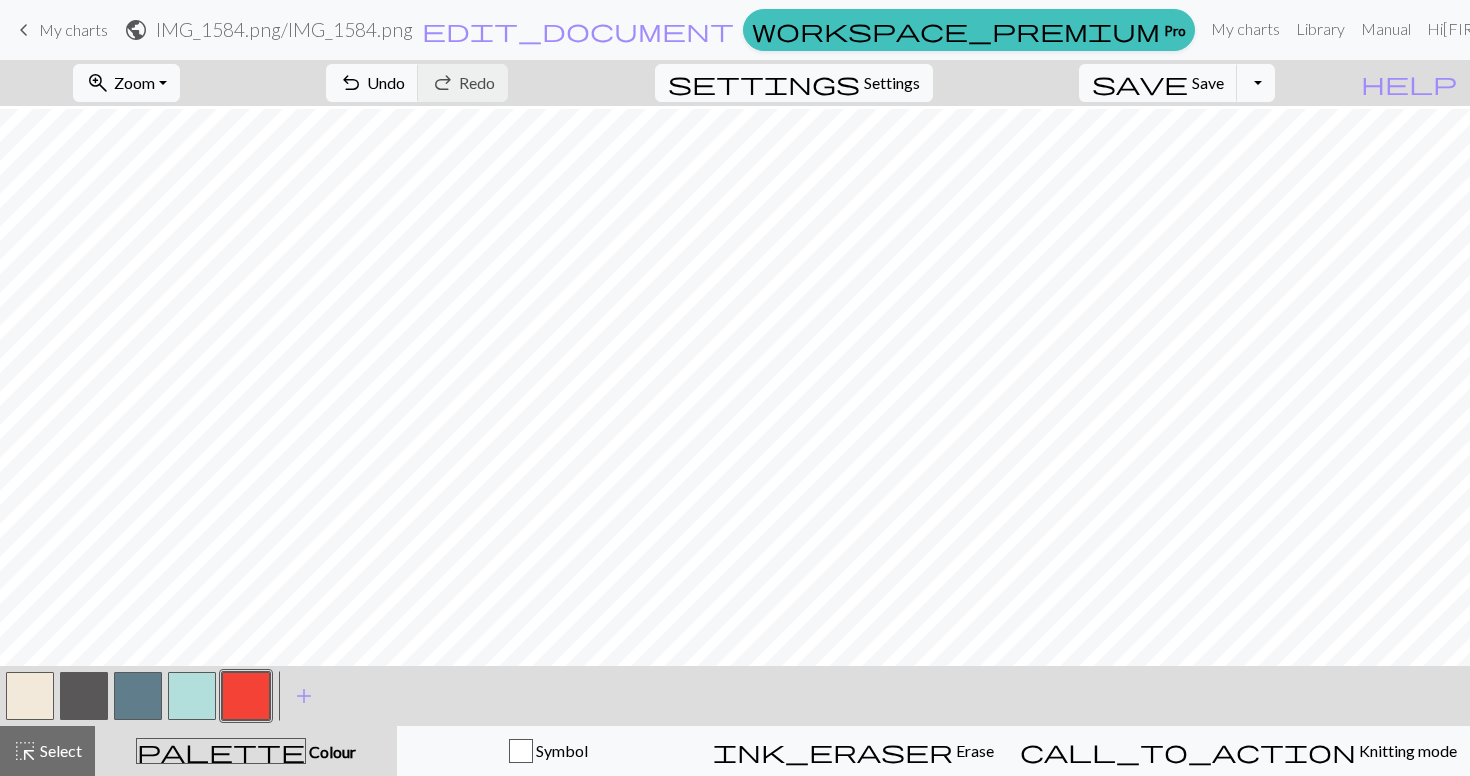 scroll, scrollTop: 410, scrollLeft: 0, axis: vertical 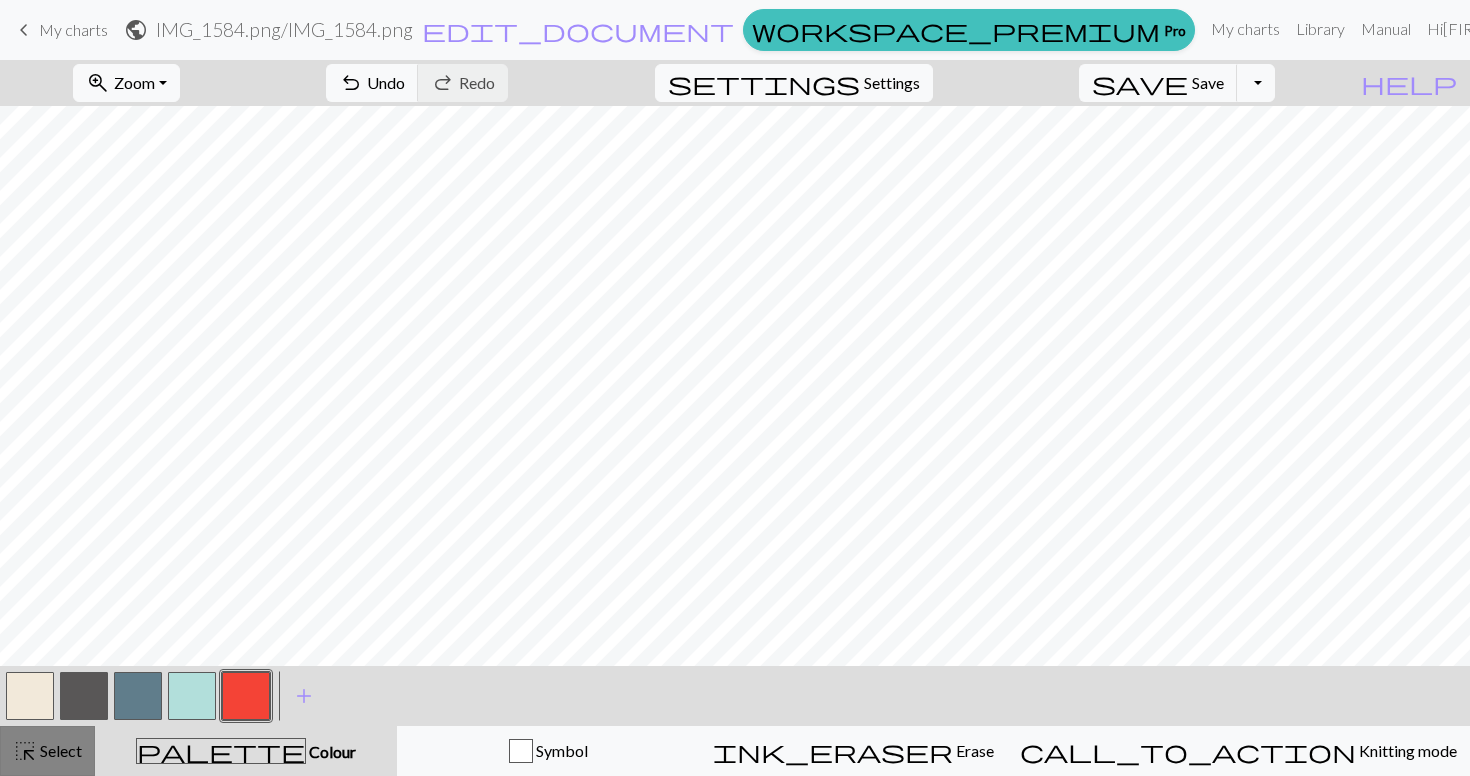 click on "highlight_alt   Select   Select" at bounding box center [47, 751] 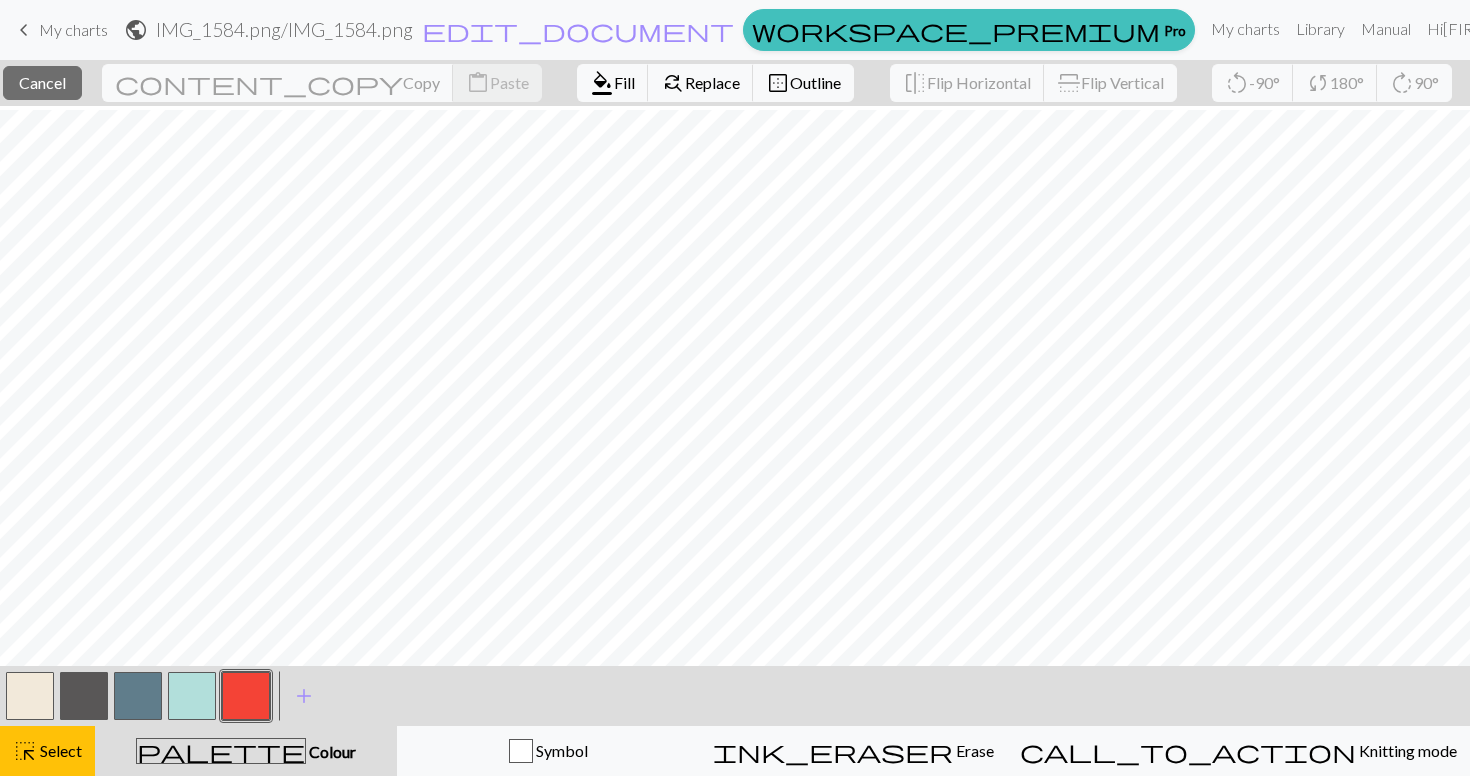 scroll, scrollTop: 0, scrollLeft: 0, axis: both 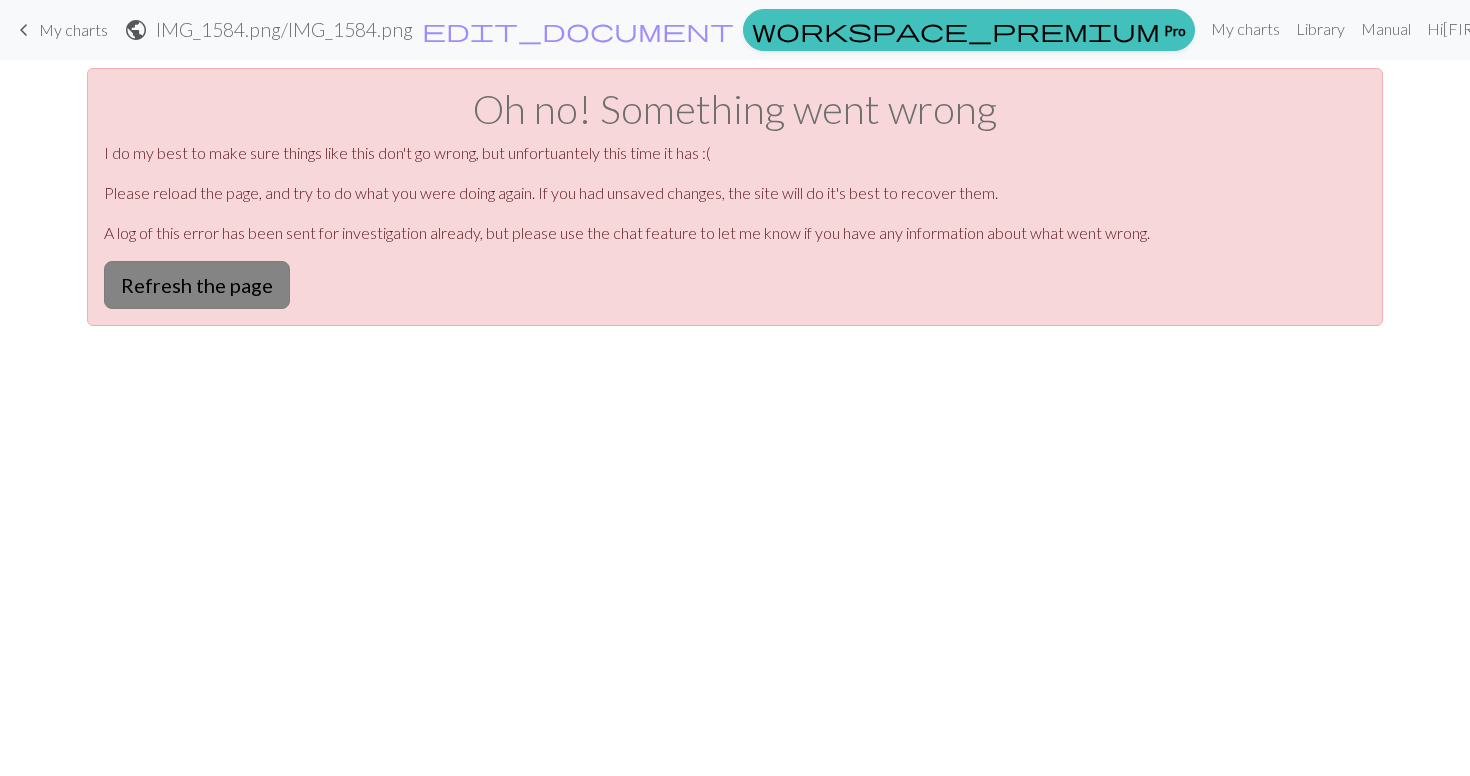 click on "Refresh the page" at bounding box center [197, 285] 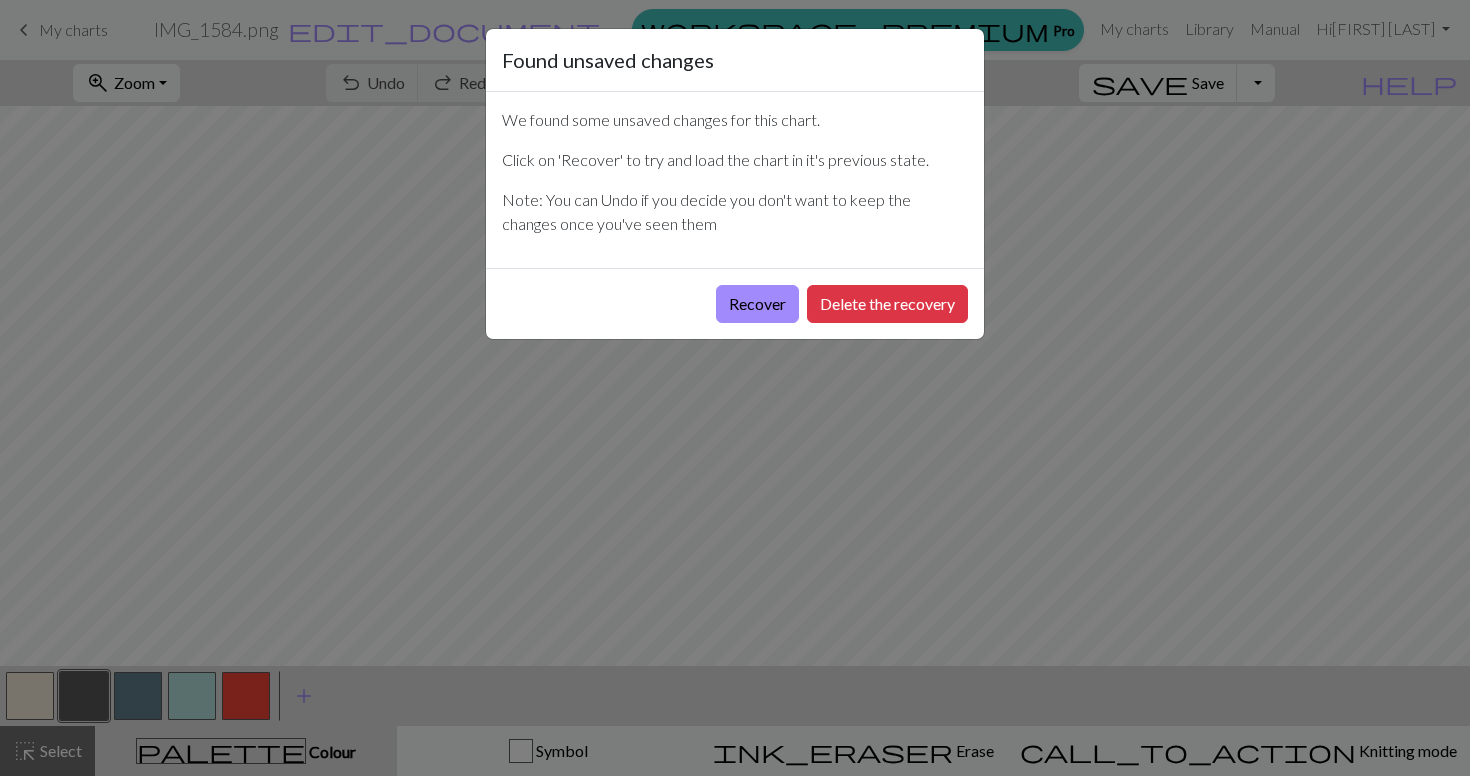 scroll, scrollTop: 0, scrollLeft: 0, axis: both 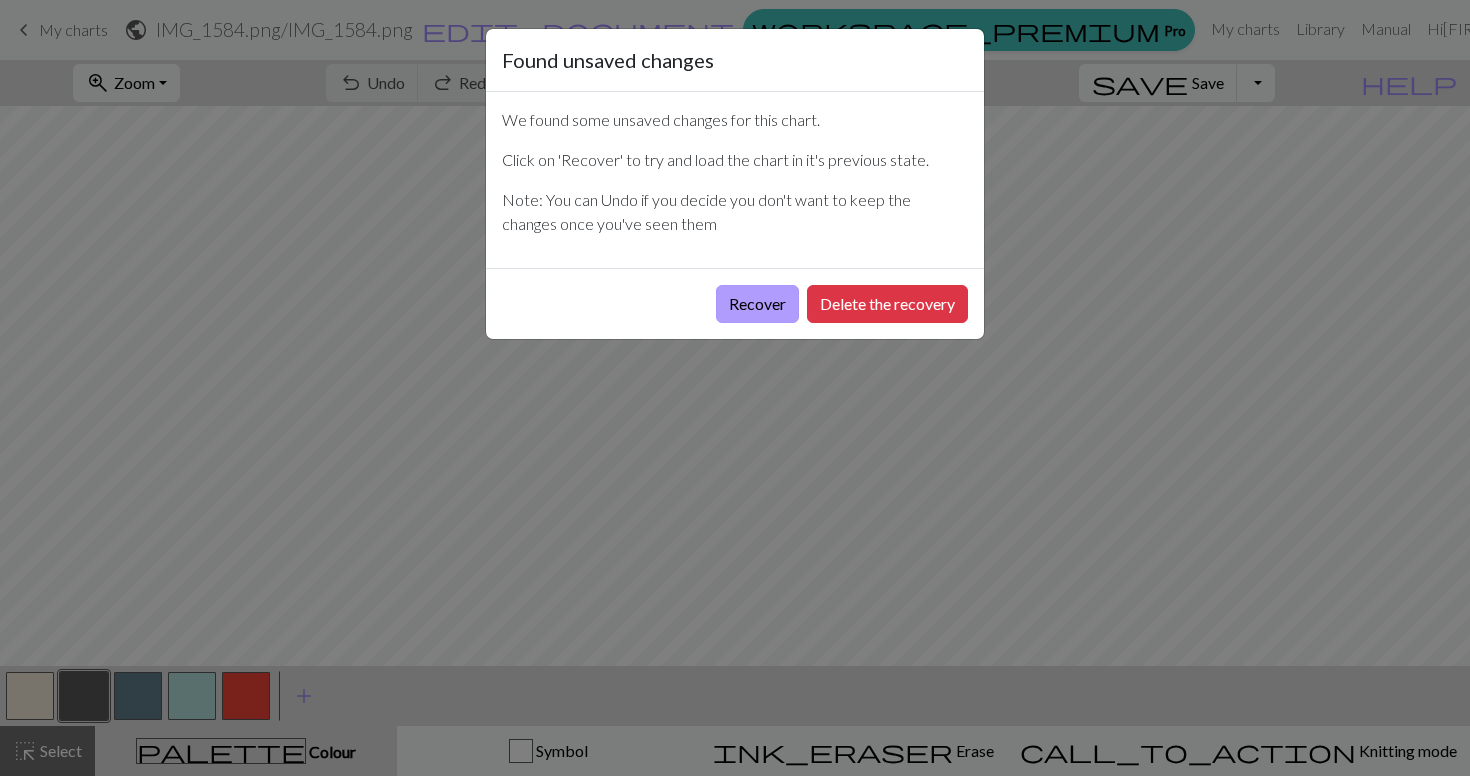 click on "Recover" at bounding box center [757, 304] 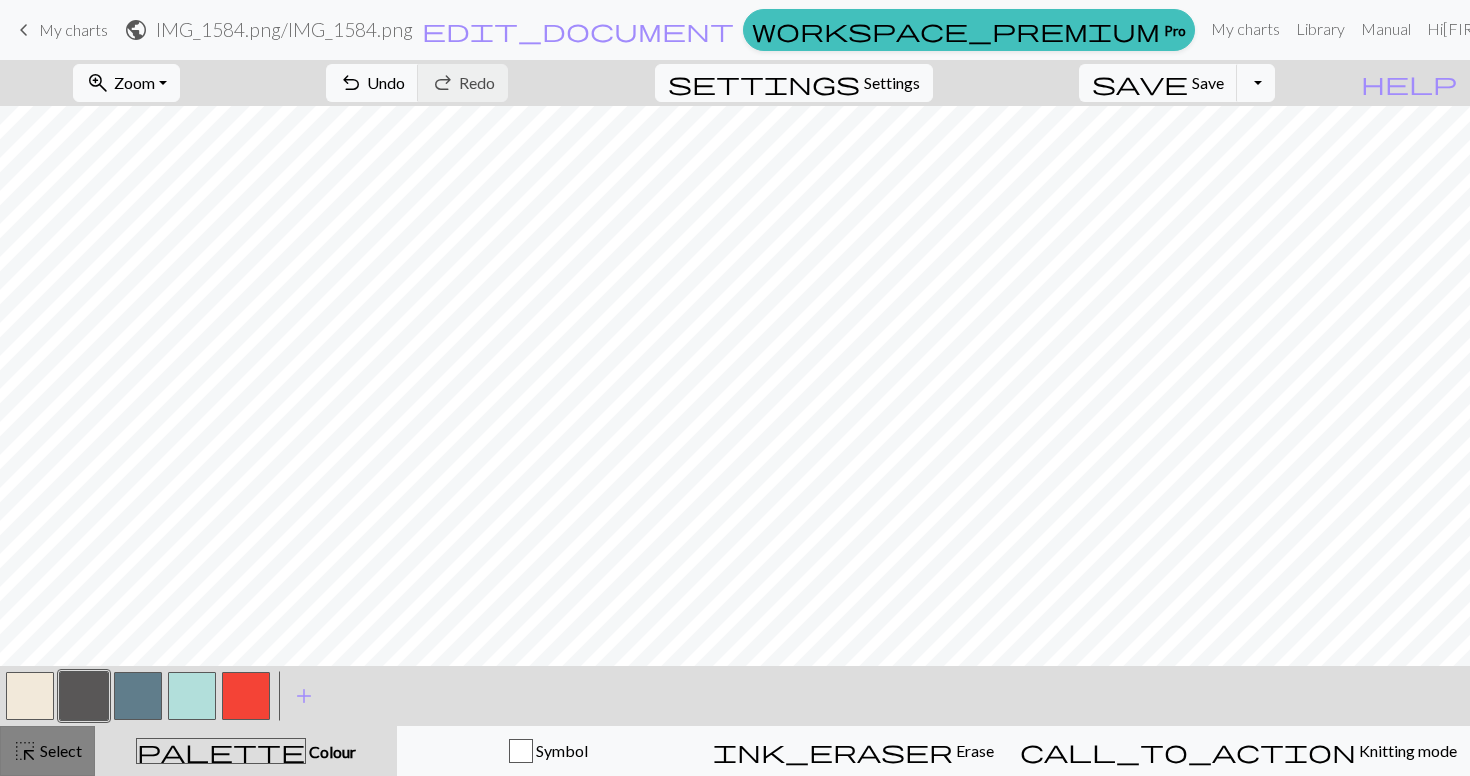 click on "highlight_alt   Select   Select" at bounding box center (47, 751) 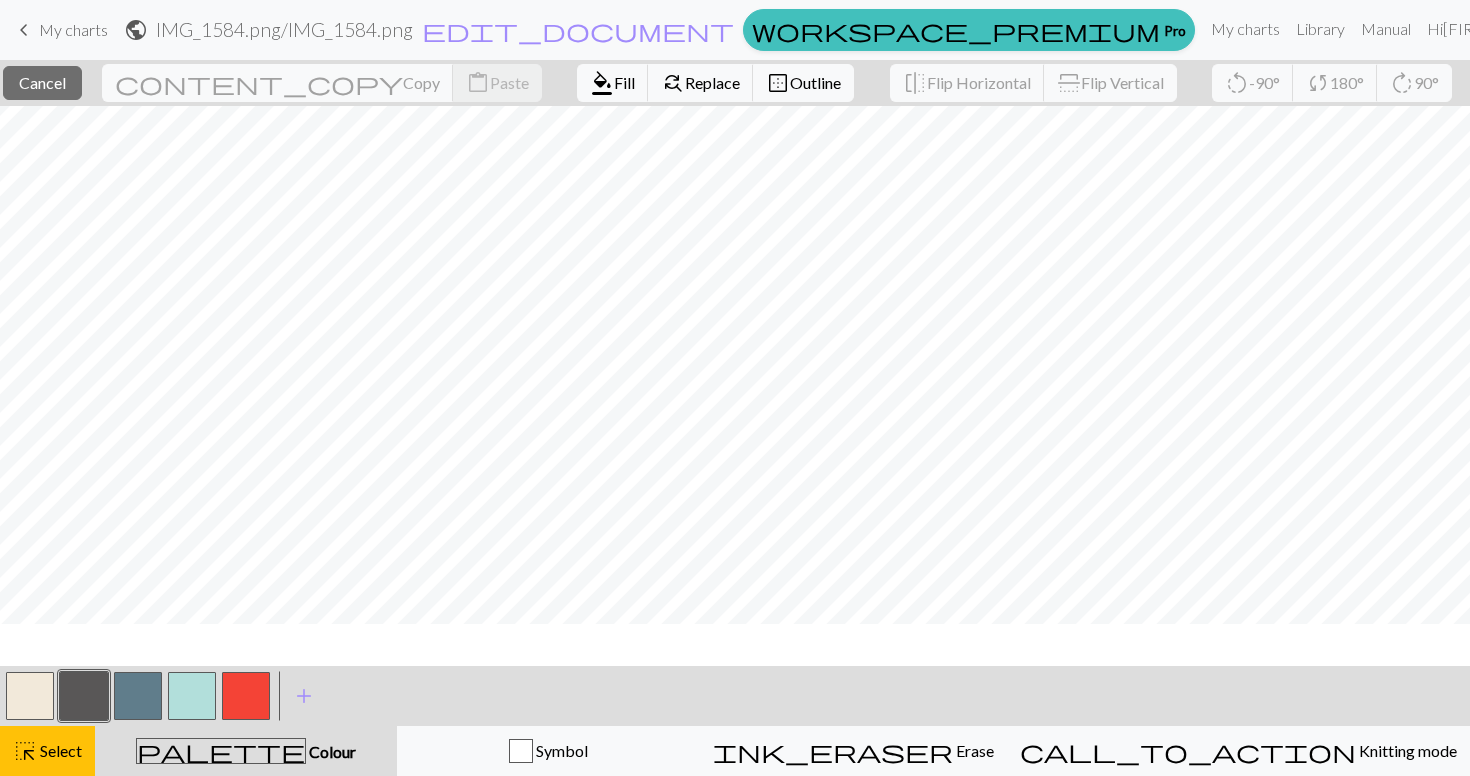 scroll, scrollTop: 412, scrollLeft: 0, axis: vertical 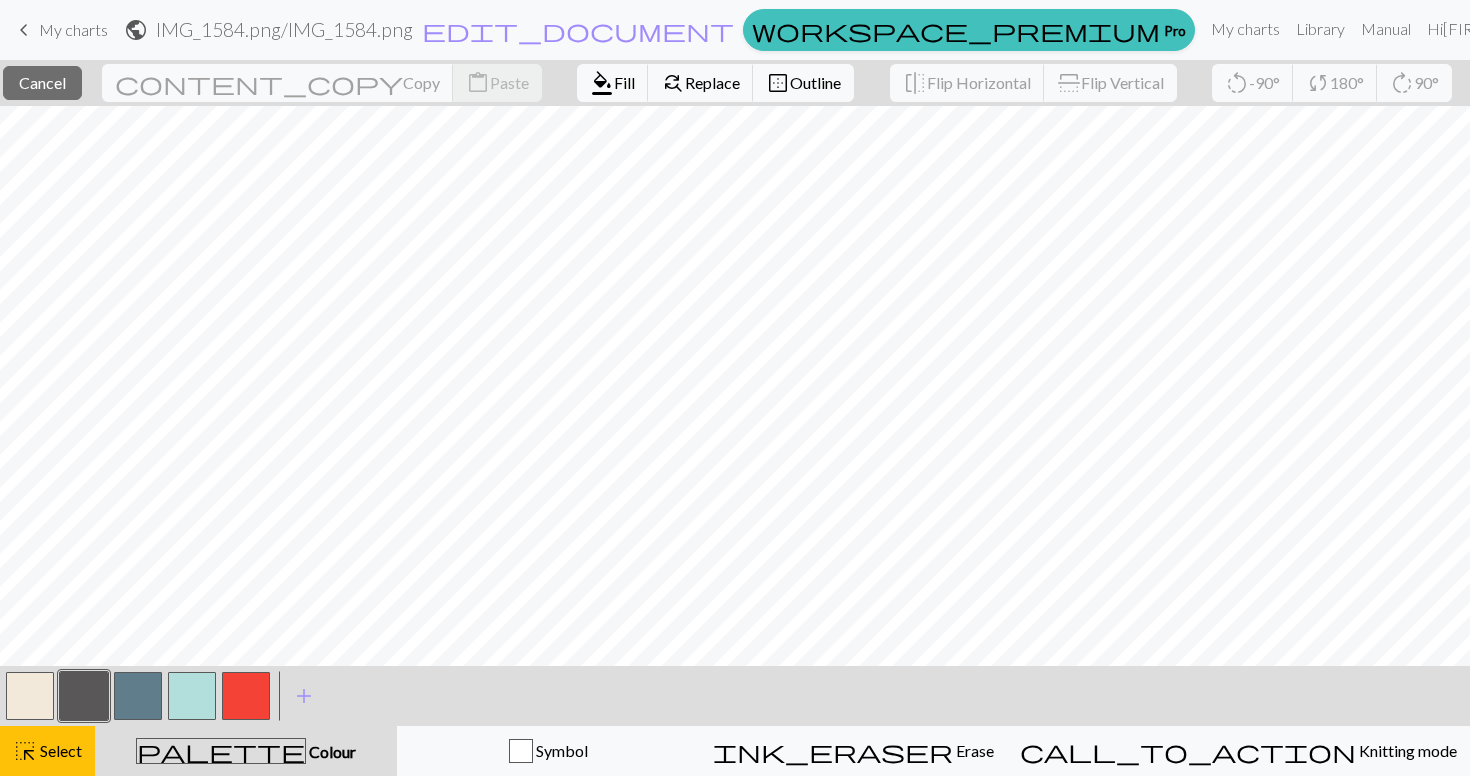 click at bounding box center [246, 696] 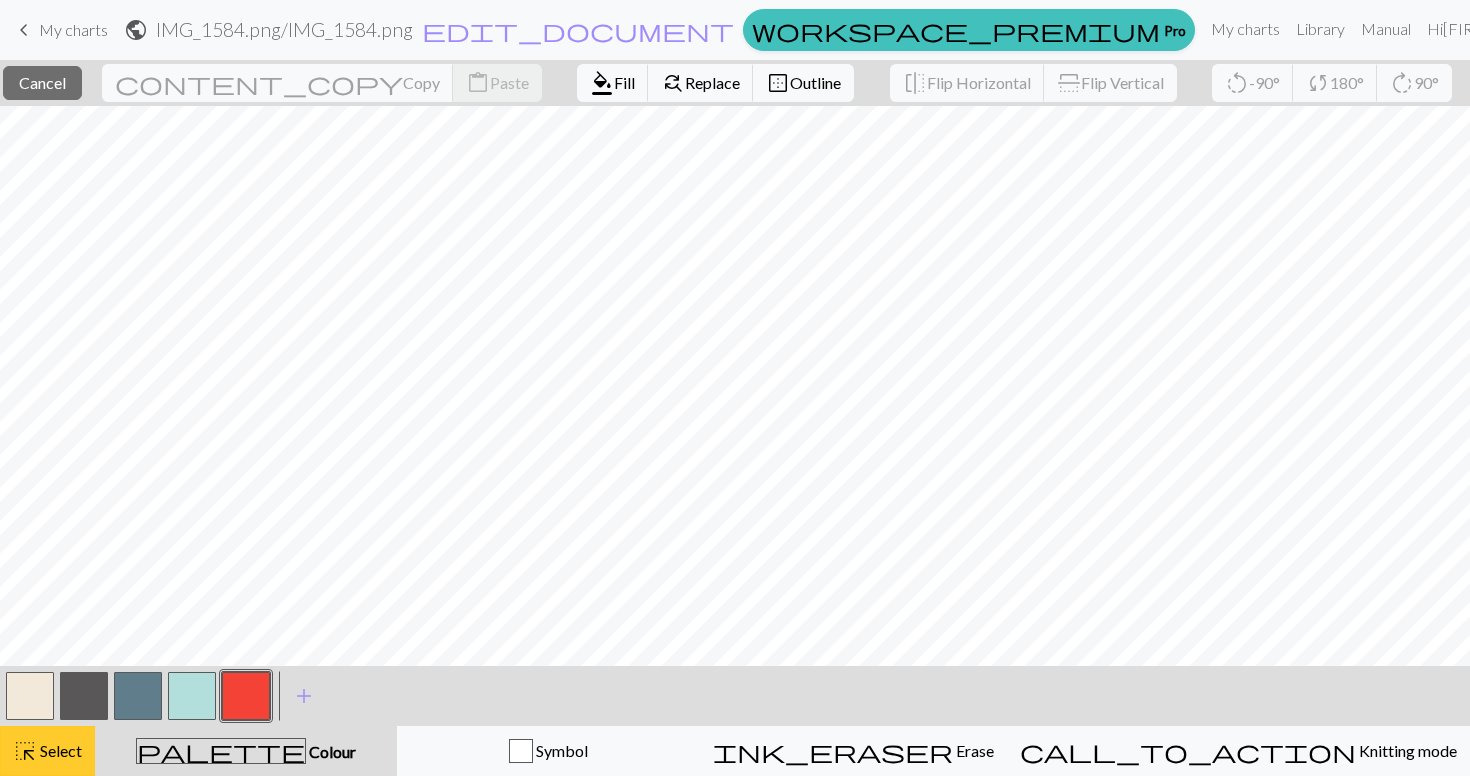 click on "Select" at bounding box center [59, 750] 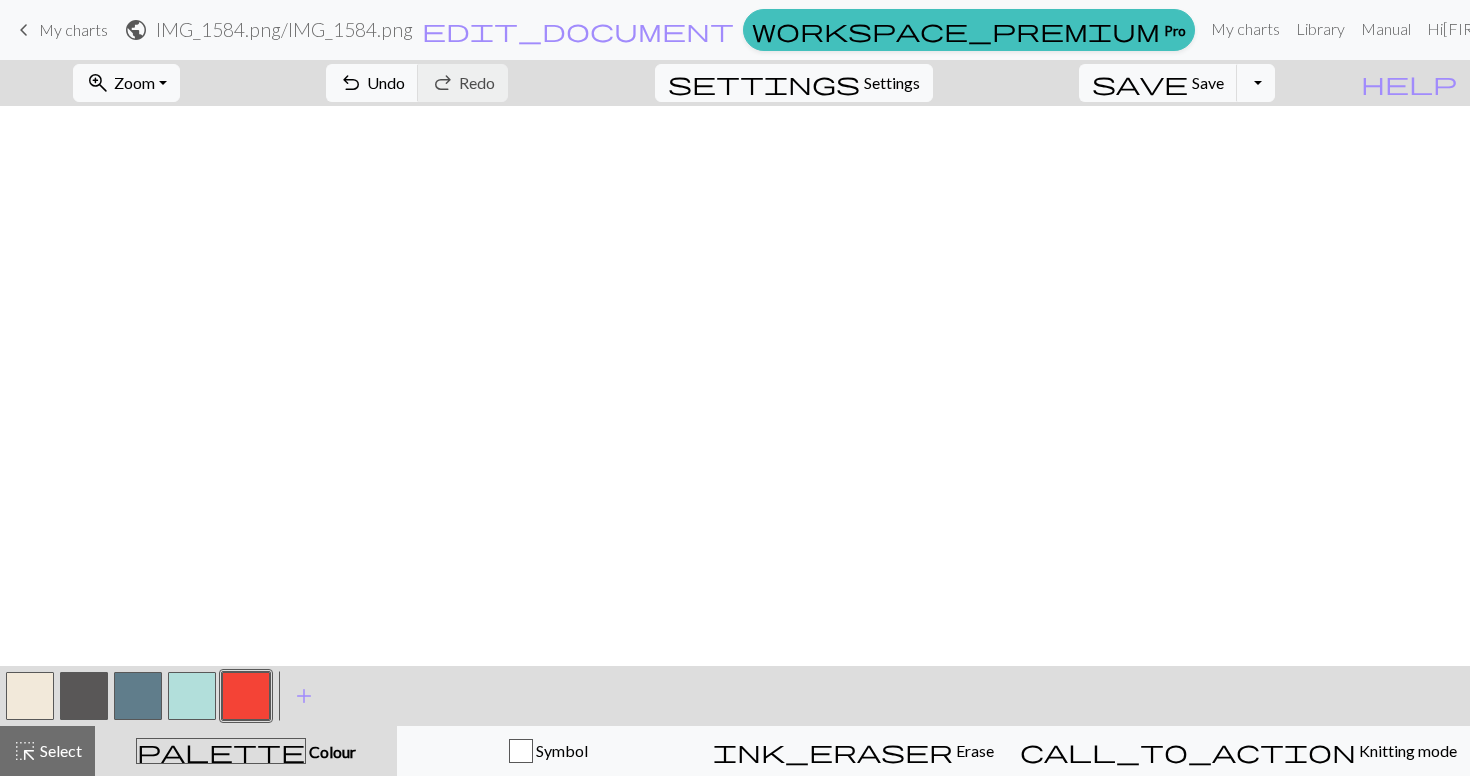 scroll, scrollTop: 1539, scrollLeft: 0, axis: vertical 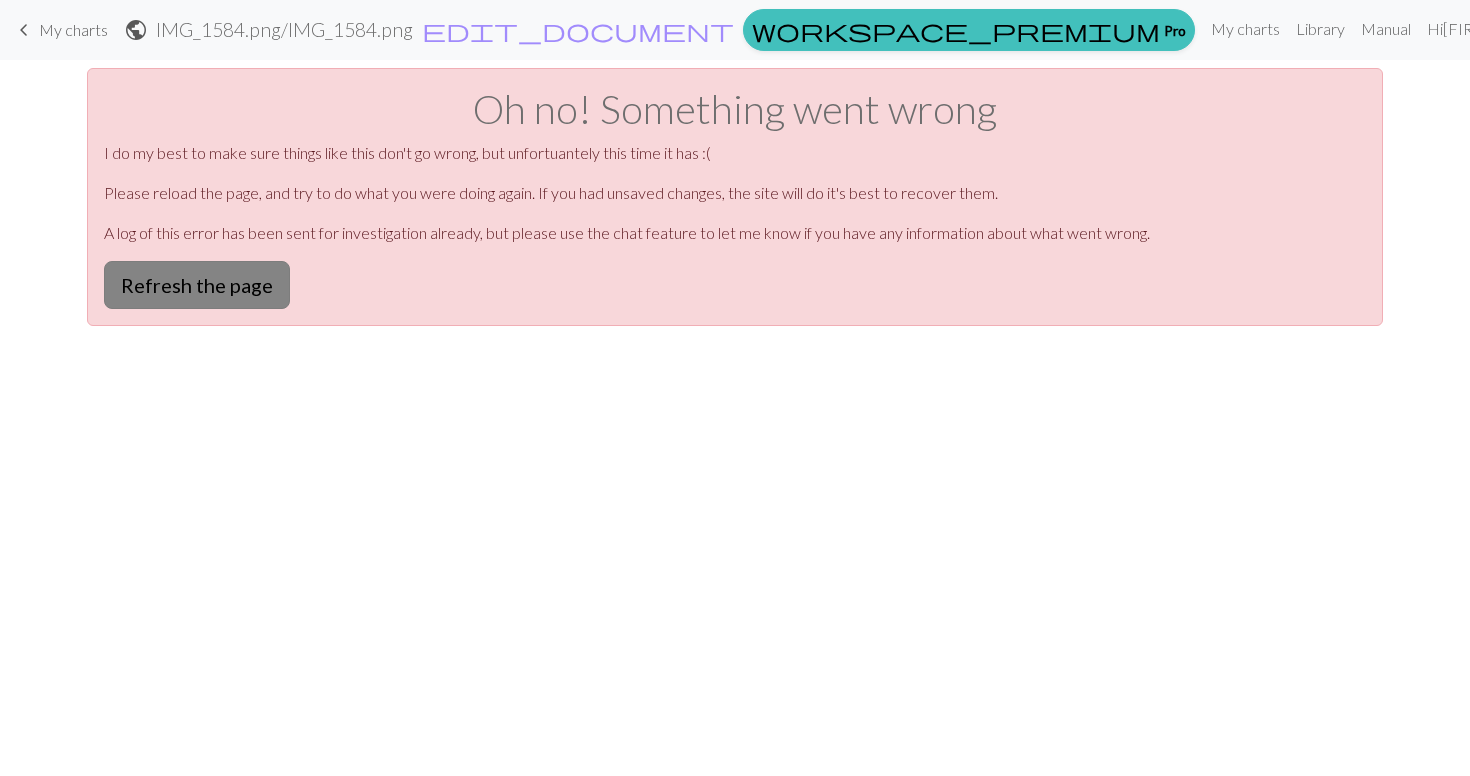click on "Refresh the page" at bounding box center [197, 285] 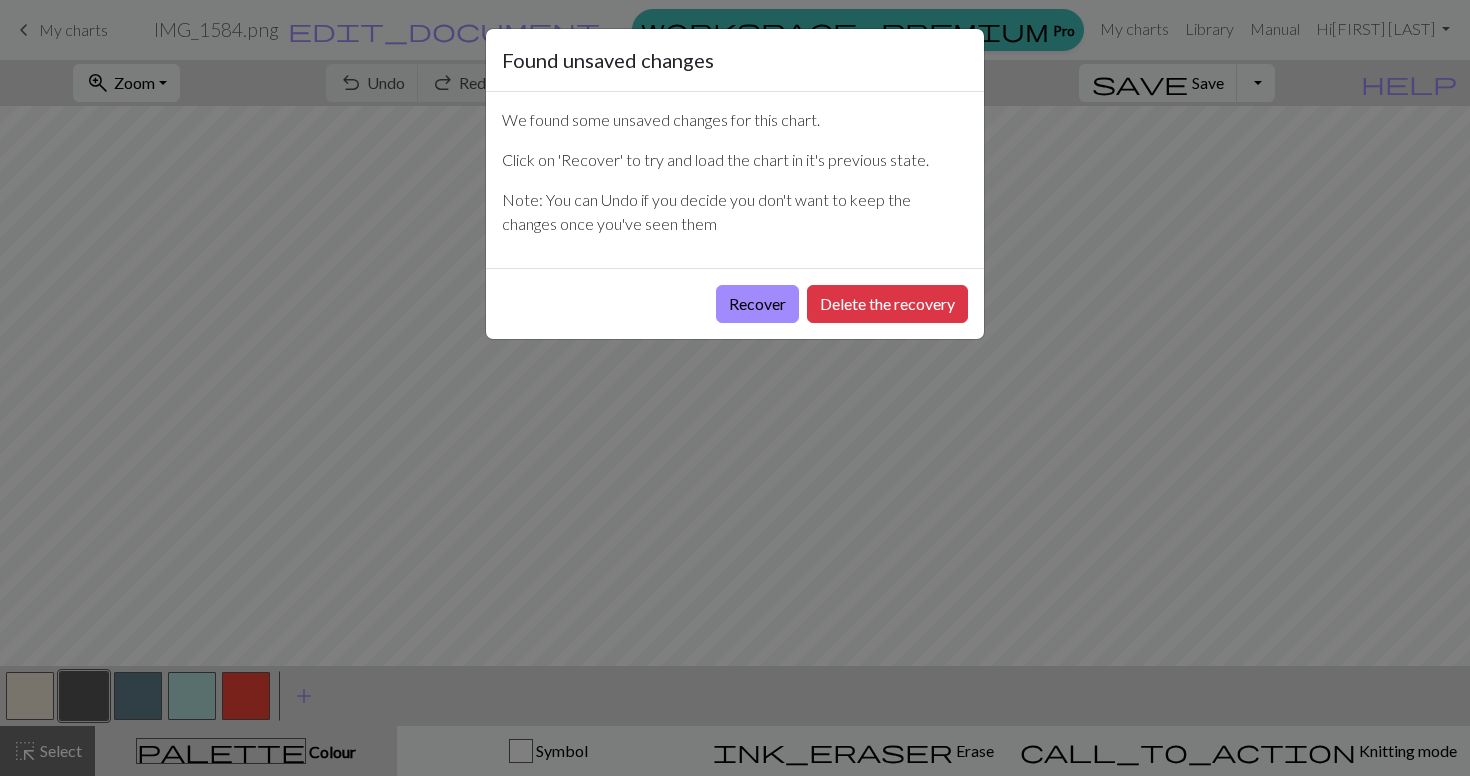 scroll, scrollTop: 0, scrollLeft: 0, axis: both 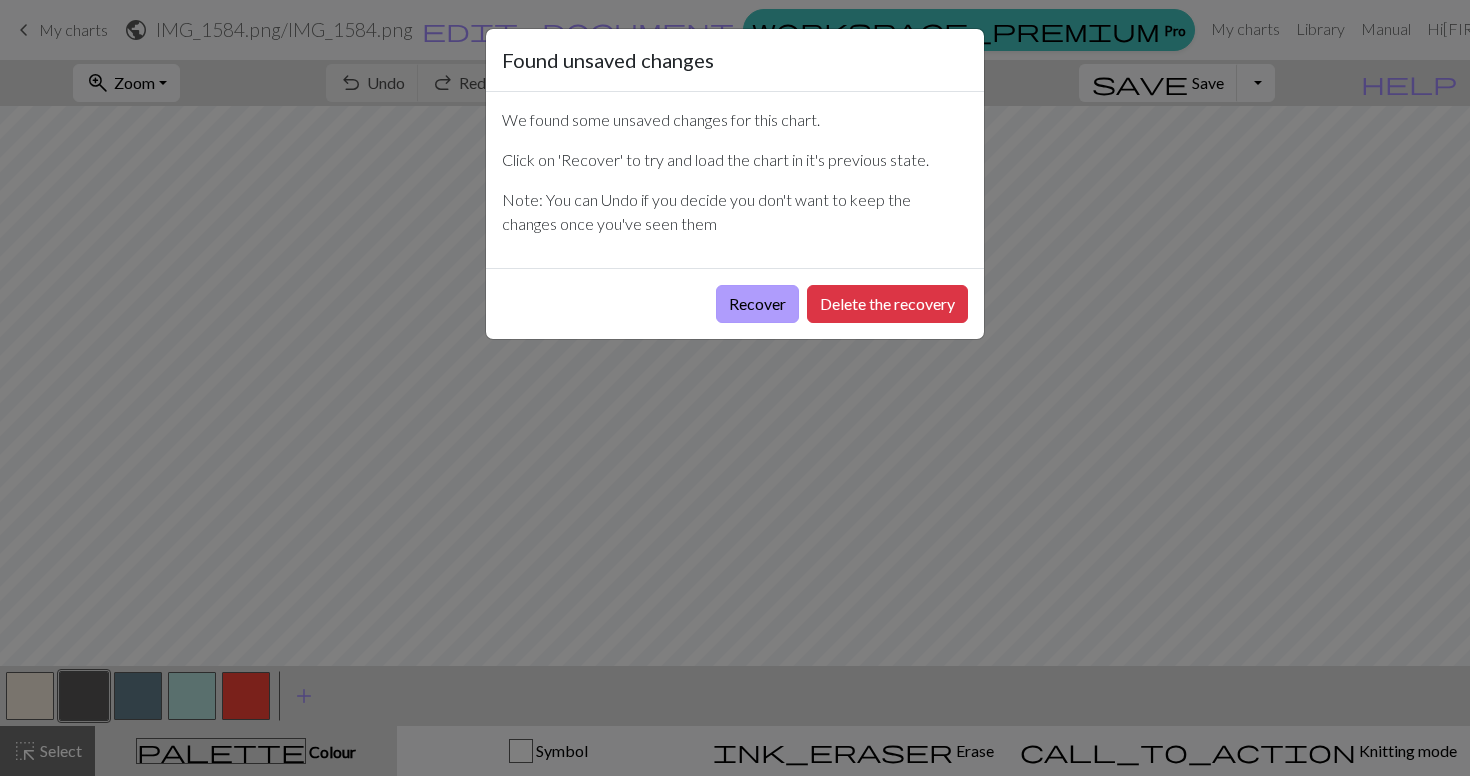 click on "Recover" at bounding box center [757, 304] 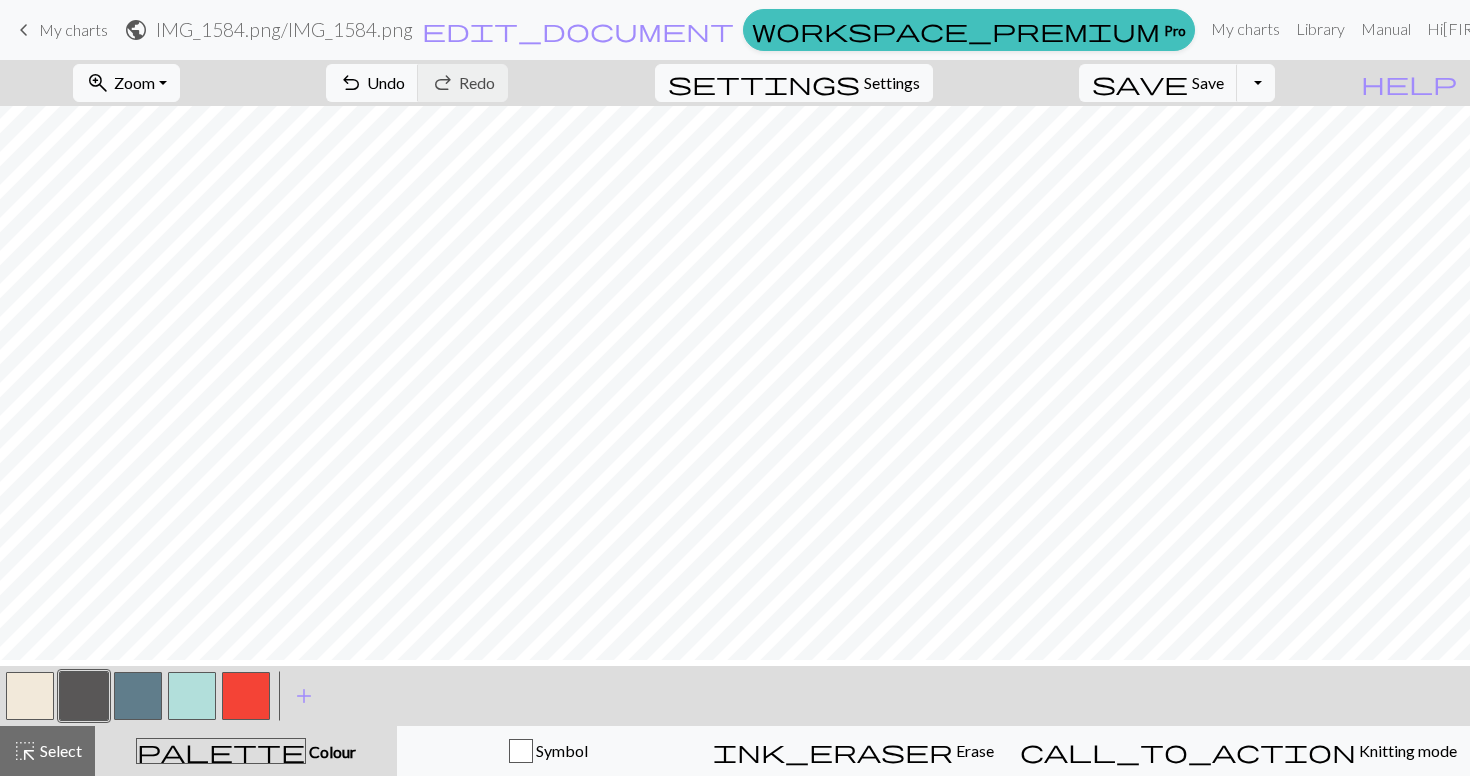 scroll, scrollTop: 53, scrollLeft: 0, axis: vertical 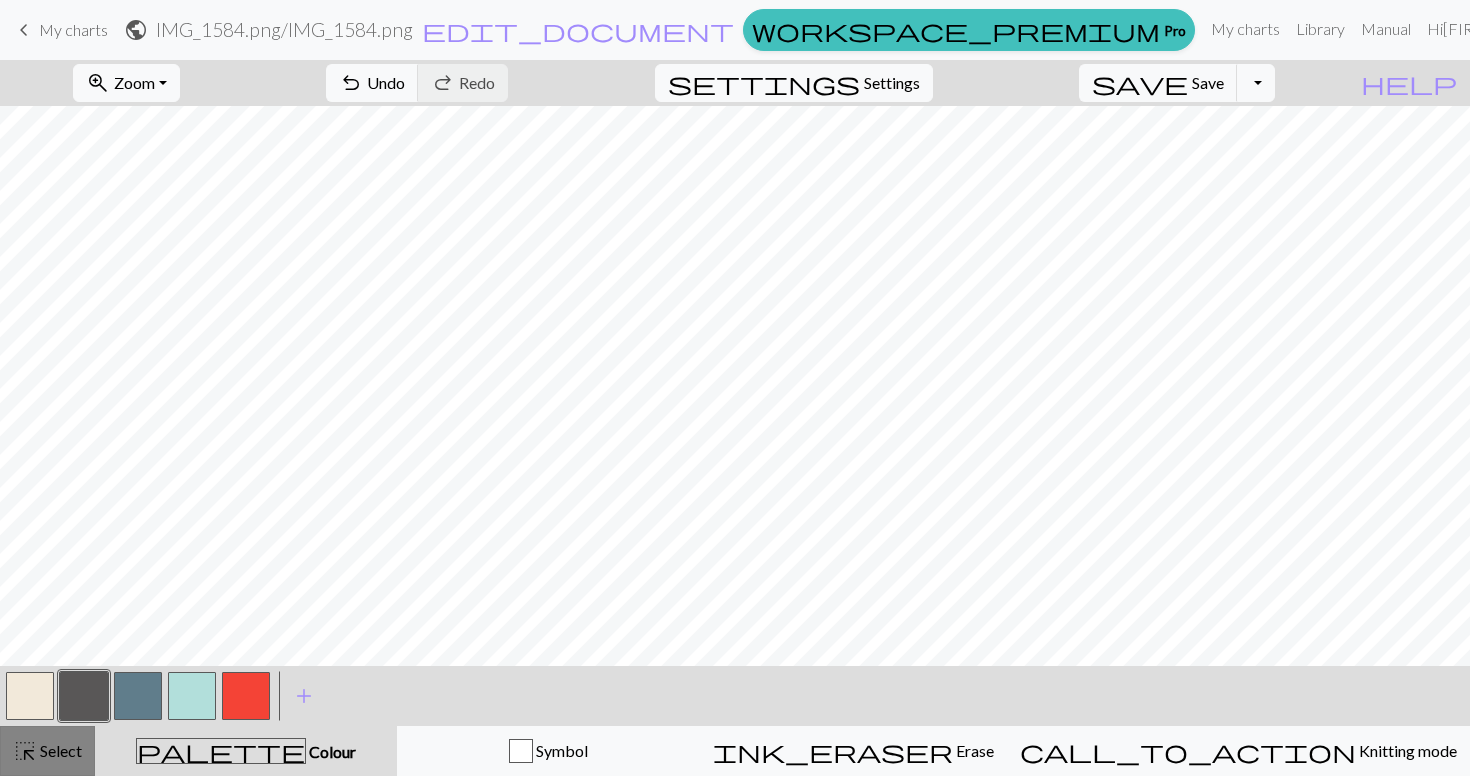 click on "Select" at bounding box center (59, 750) 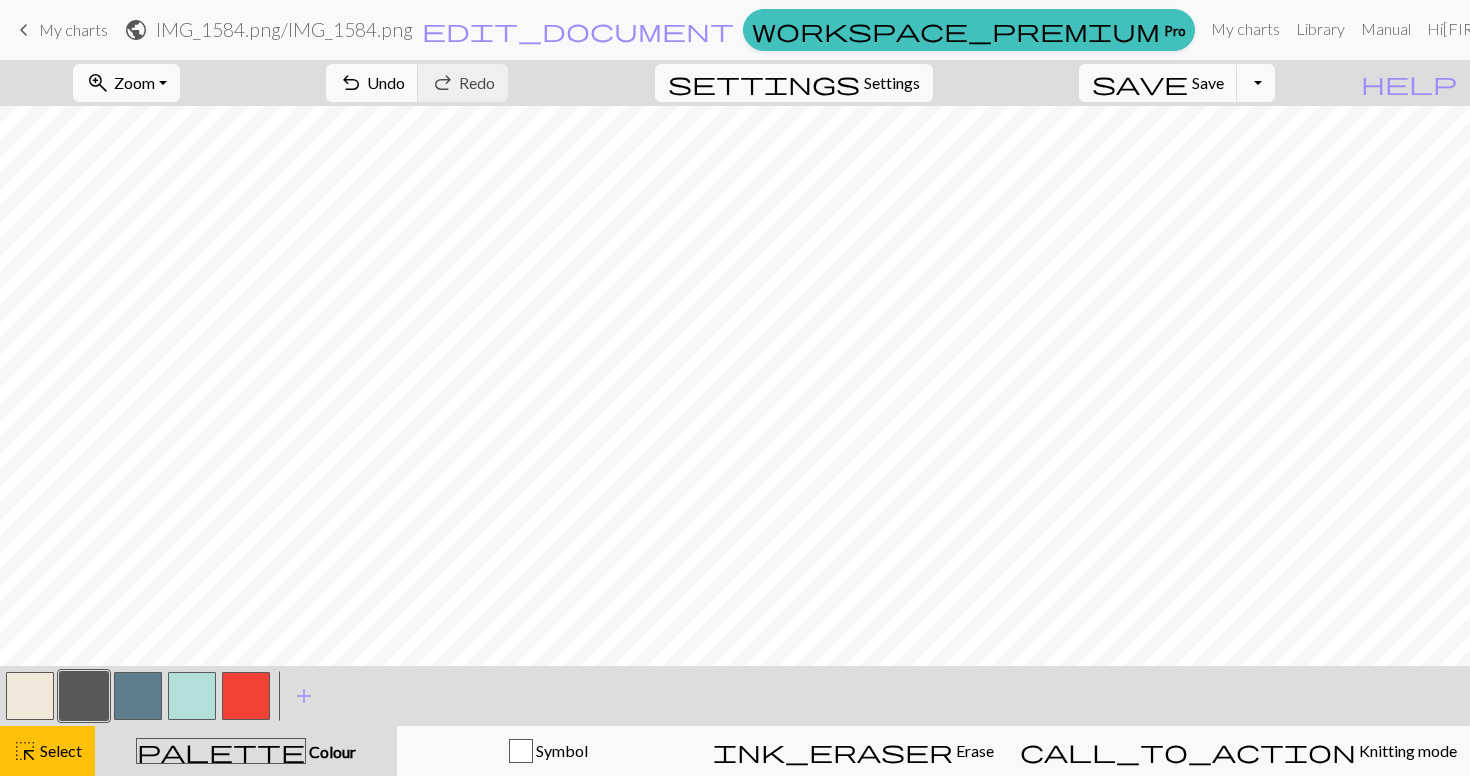 scroll, scrollTop: 0, scrollLeft: 0, axis: both 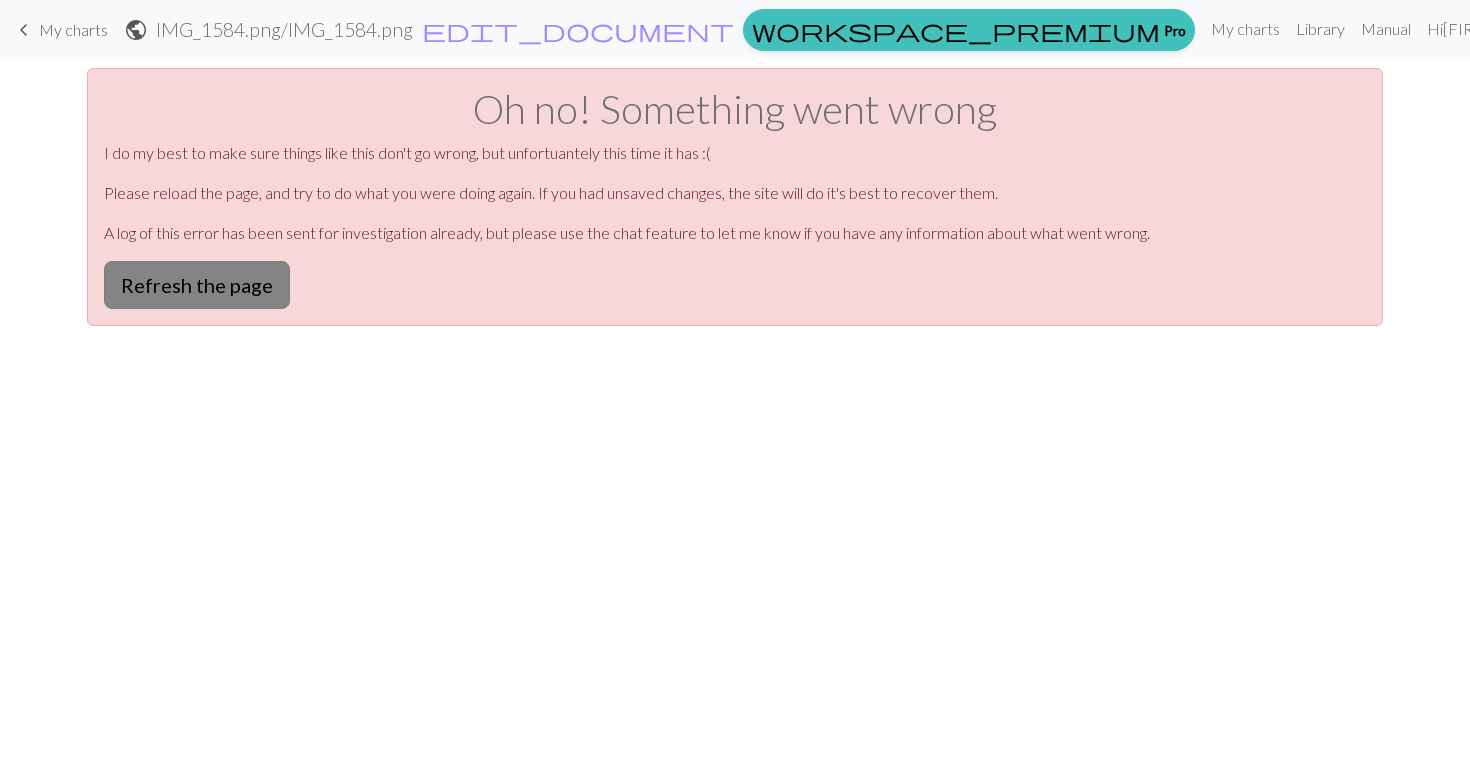 click on "Refresh the page" at bounding box center (197, 285) 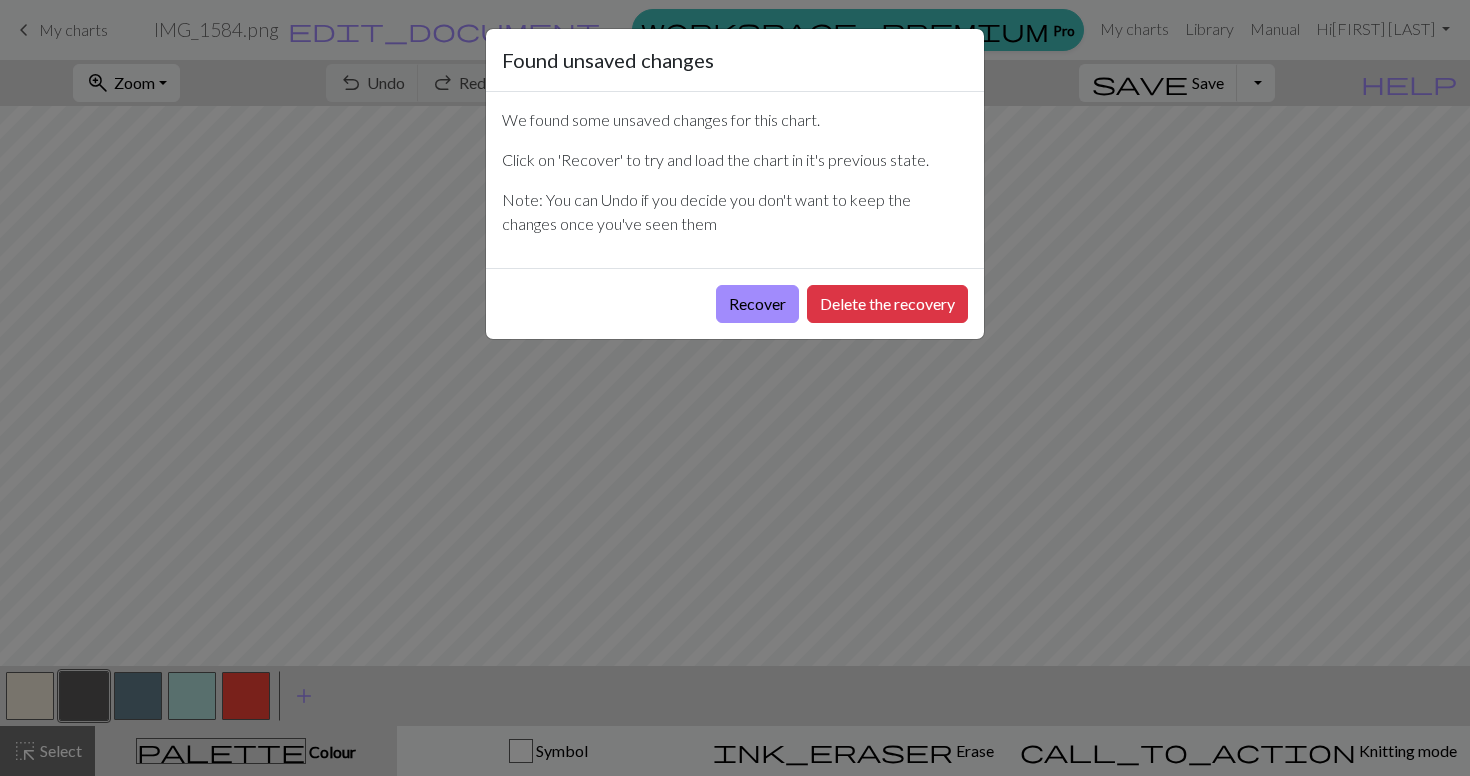 scroll, scrollTop: 0, scrollLeft: 0, axis: both 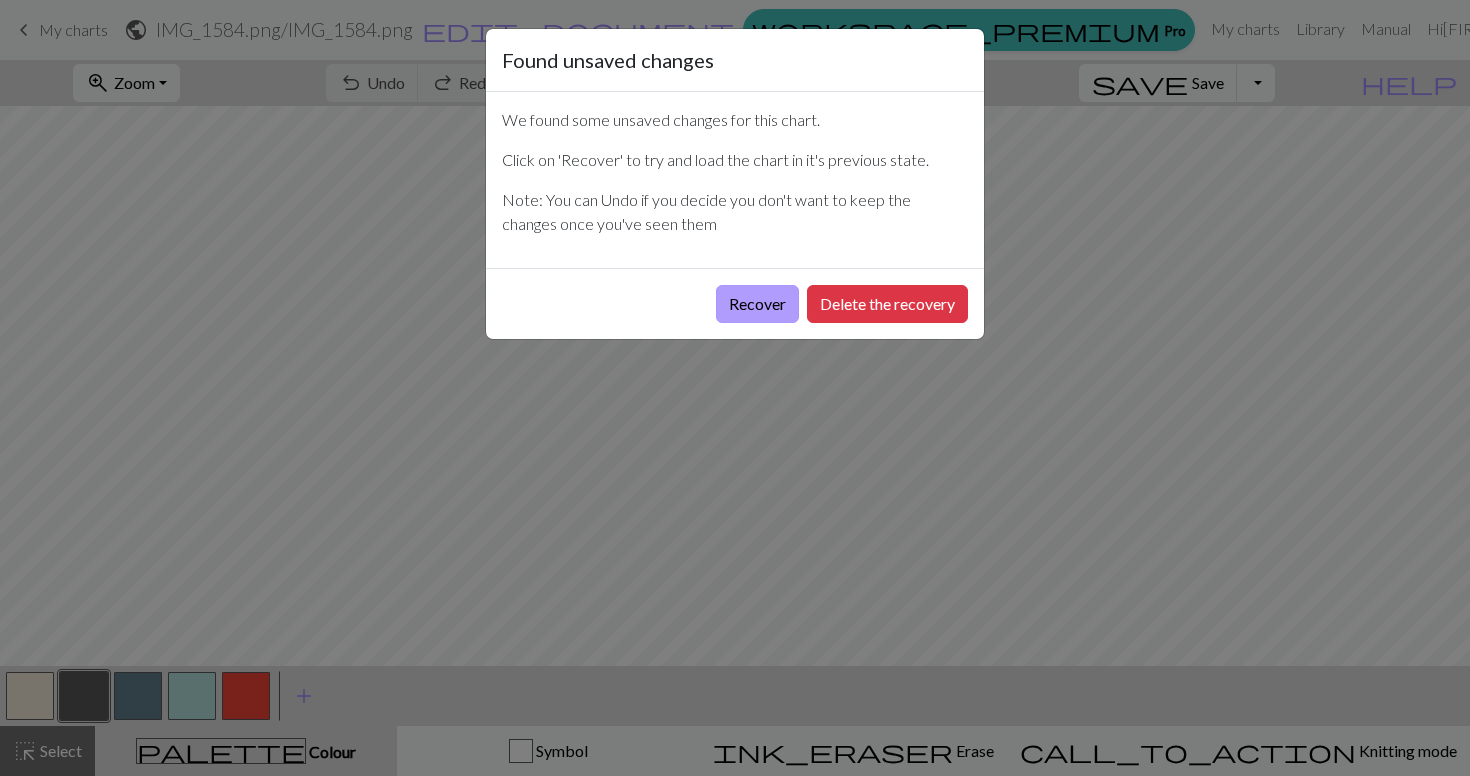 click on "Recover" at bounding box center [757, 304] 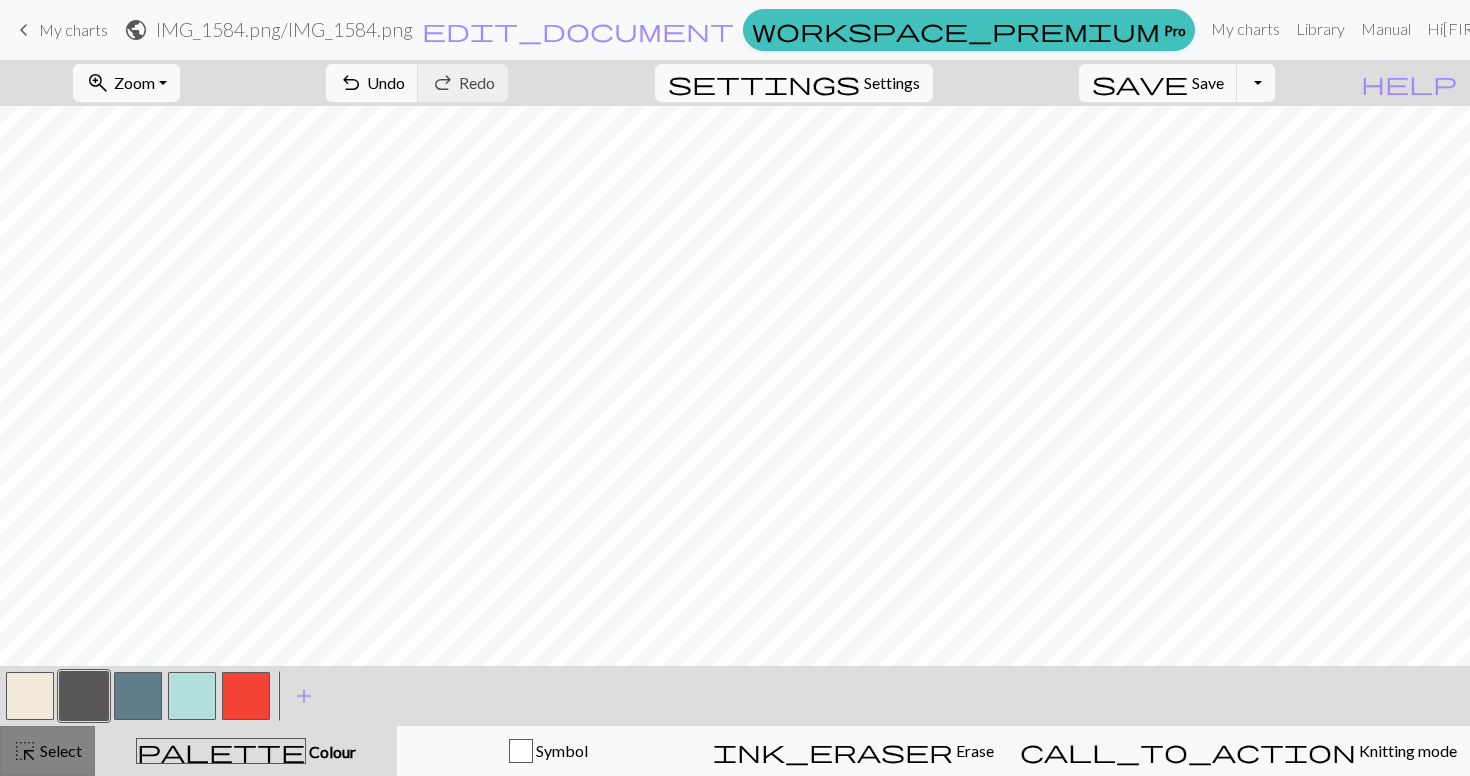 click on "highlight_alt   Select   Select" at bounding box center (47, 751) 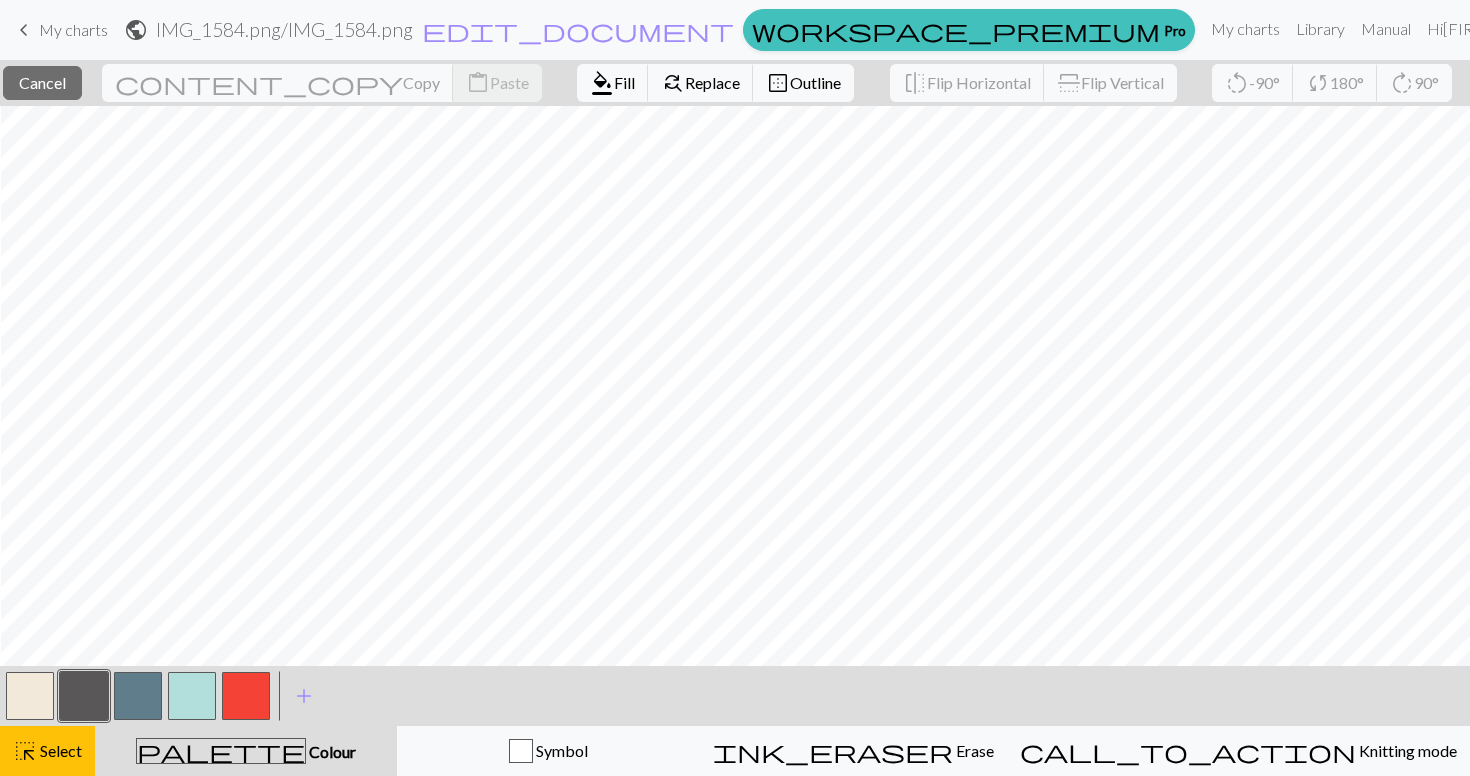 scroll, scrollTop: 0, scrollLeft: 0, axis: both 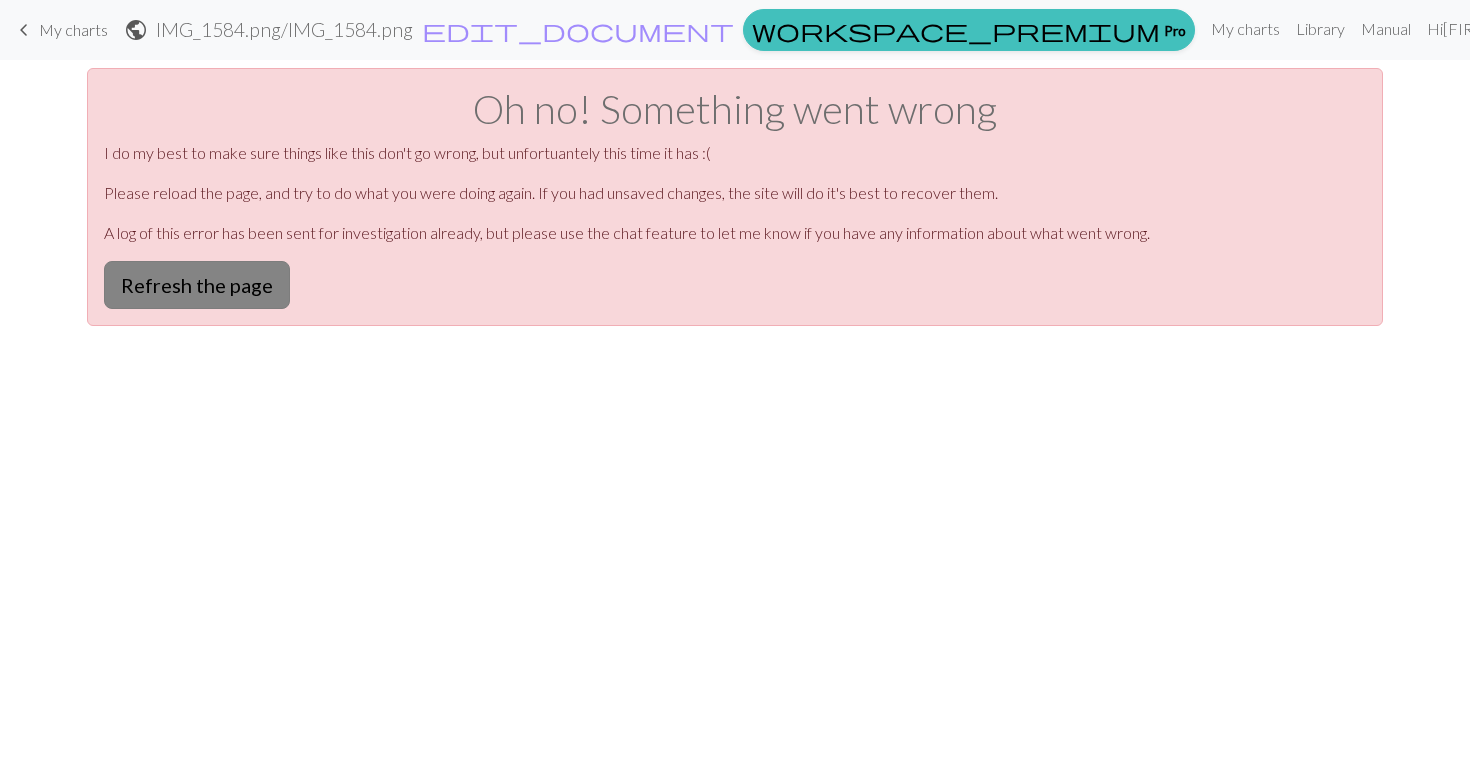 click on "Refresh the page" at bounding box center [197, 285] 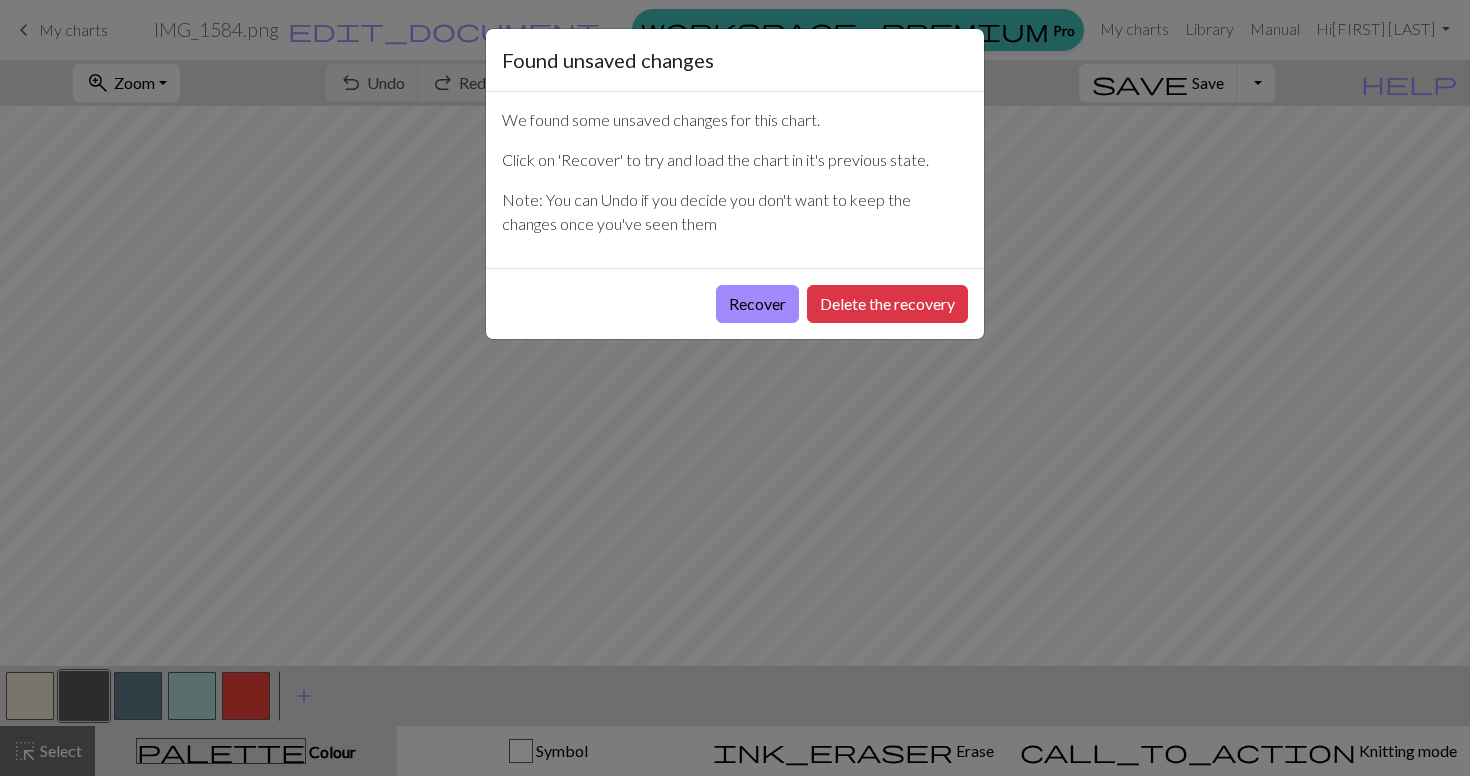 scroll, scrollTop: 0, scrollLeft: 0, axis: both 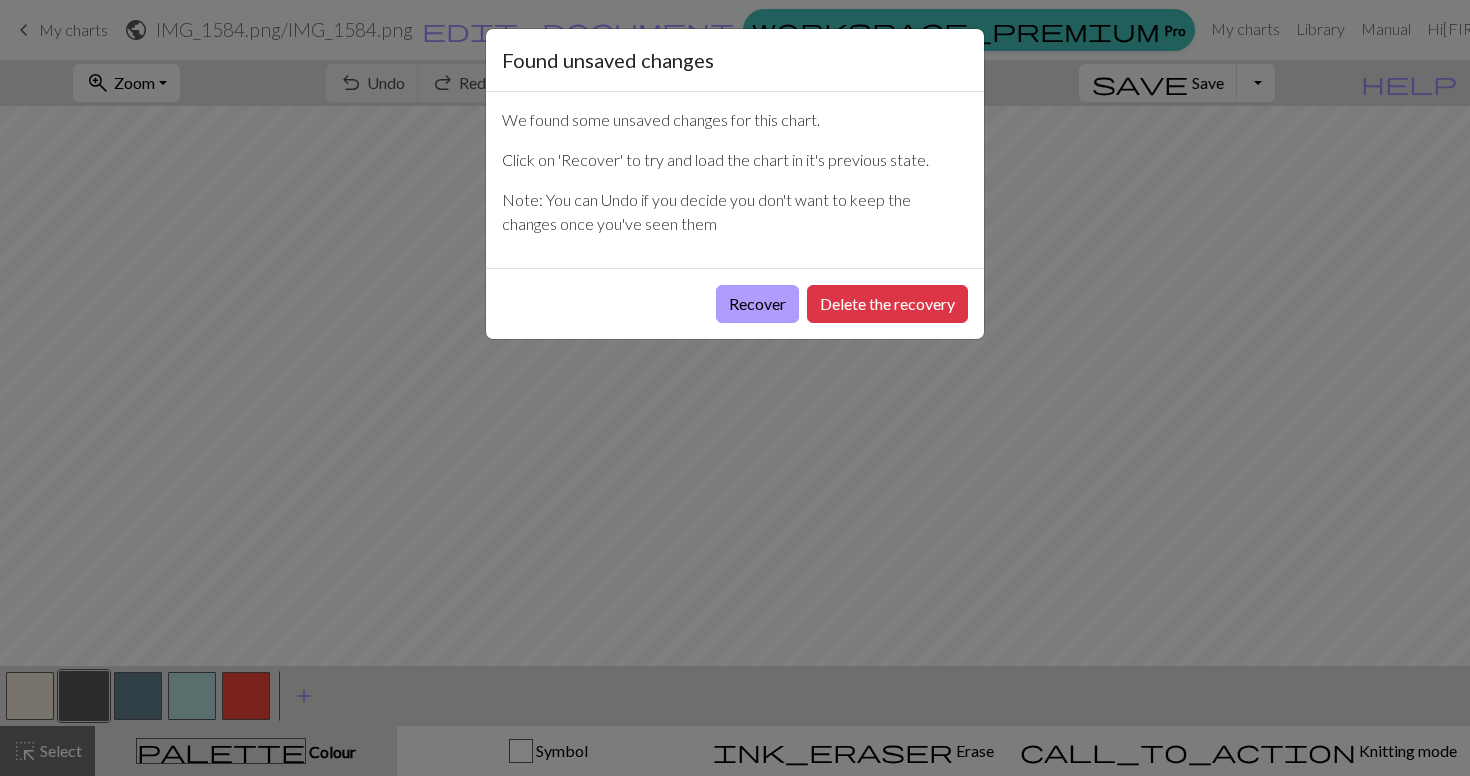 click on "Recover" at bounding box center (757, 304) 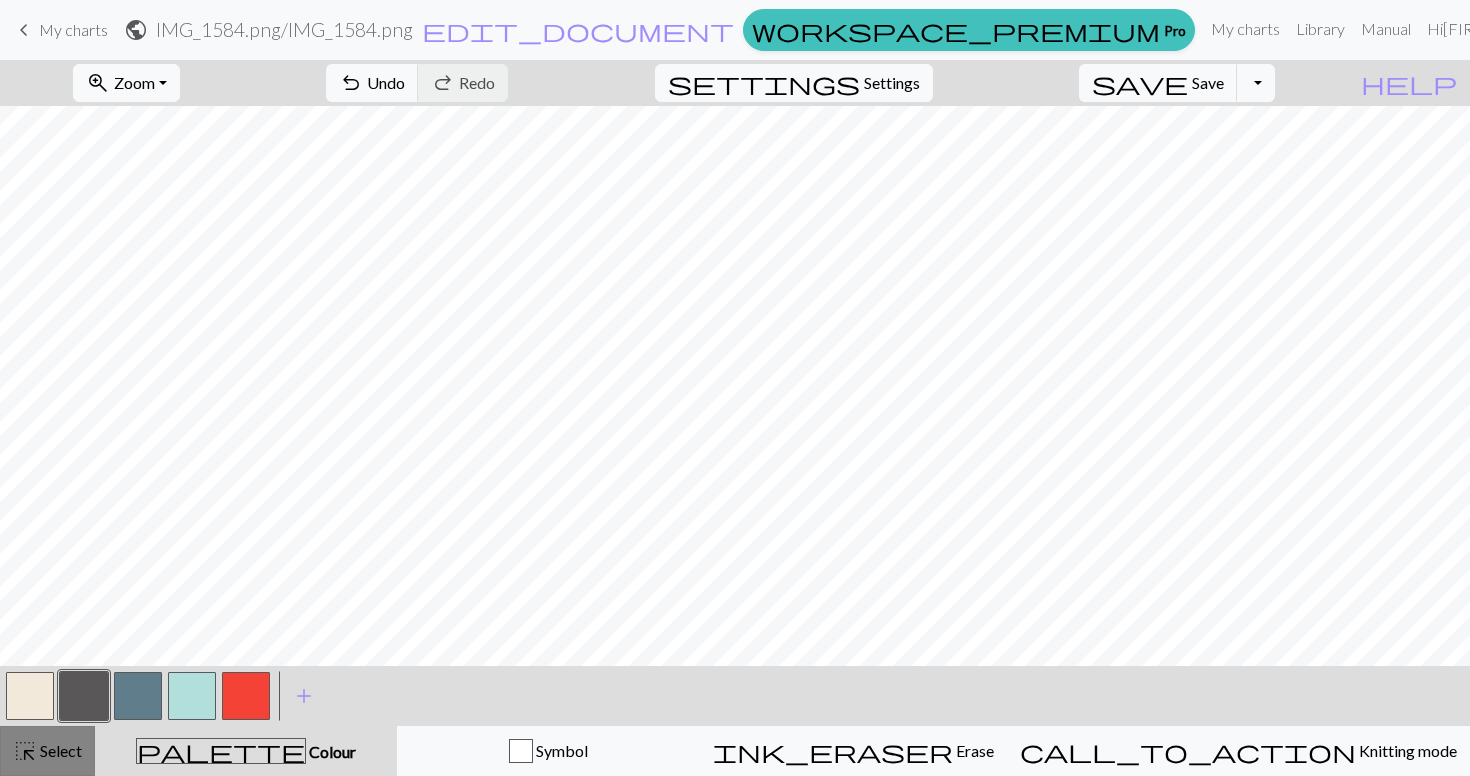 click on "Select" at bounding box center [59, 750] 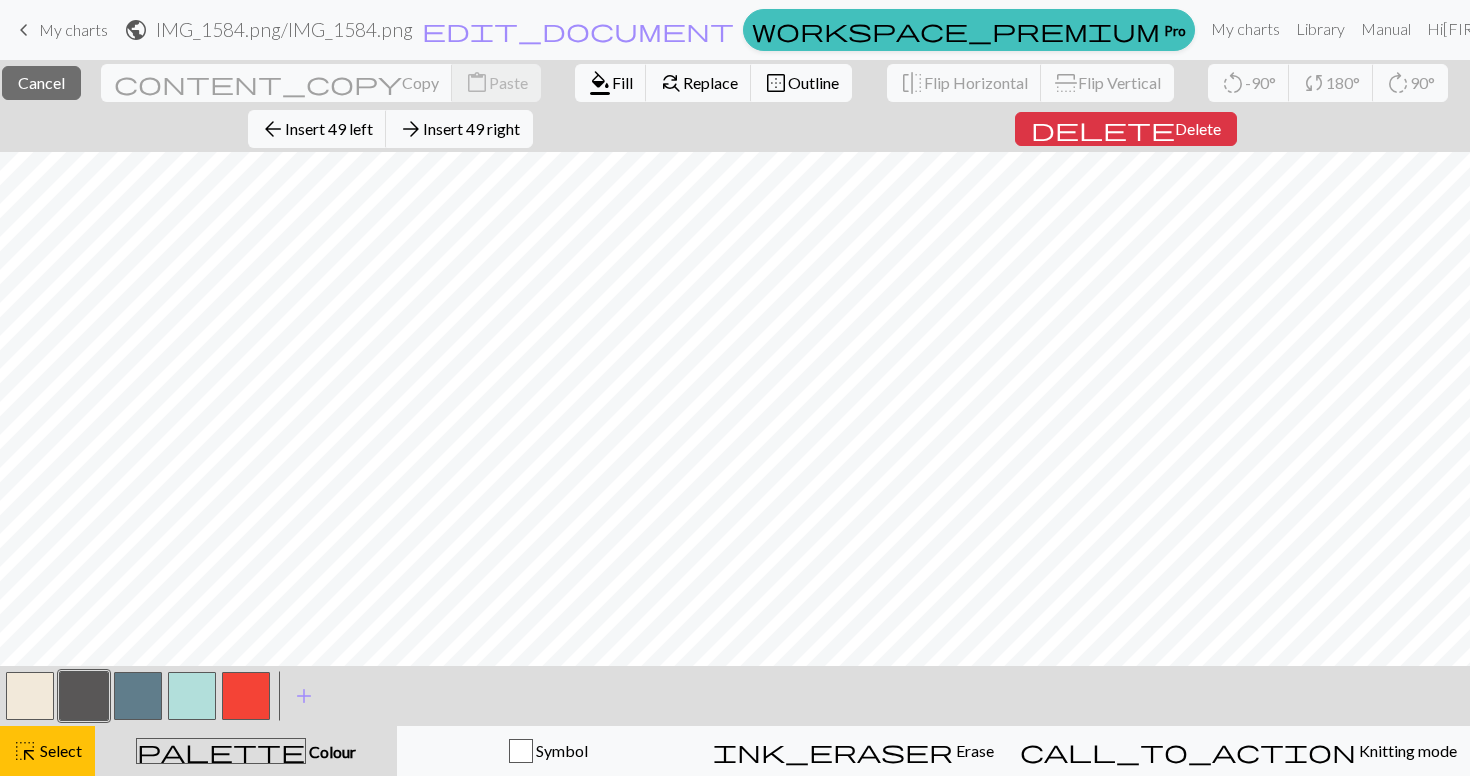 click on "close Cancel content_copy  Copy content_paste  Paste format_color_fill  Fill find_replace  Replace border_outer  Outline flip  Flip Horizontal flip  Flip Vertical rotate_left  -90° sync  180° rotate_right  90° arrow_back  Insert 49 left arrow_forward Insert 49 right delete  Delete < > add Add a  colour highlight_alt   Select   Select palette   Colour   Colour   Symbol ink_eraser   Erase   Erase call_to_action   Knitting mode   Knitting mode" at bounding box center [735, 418] 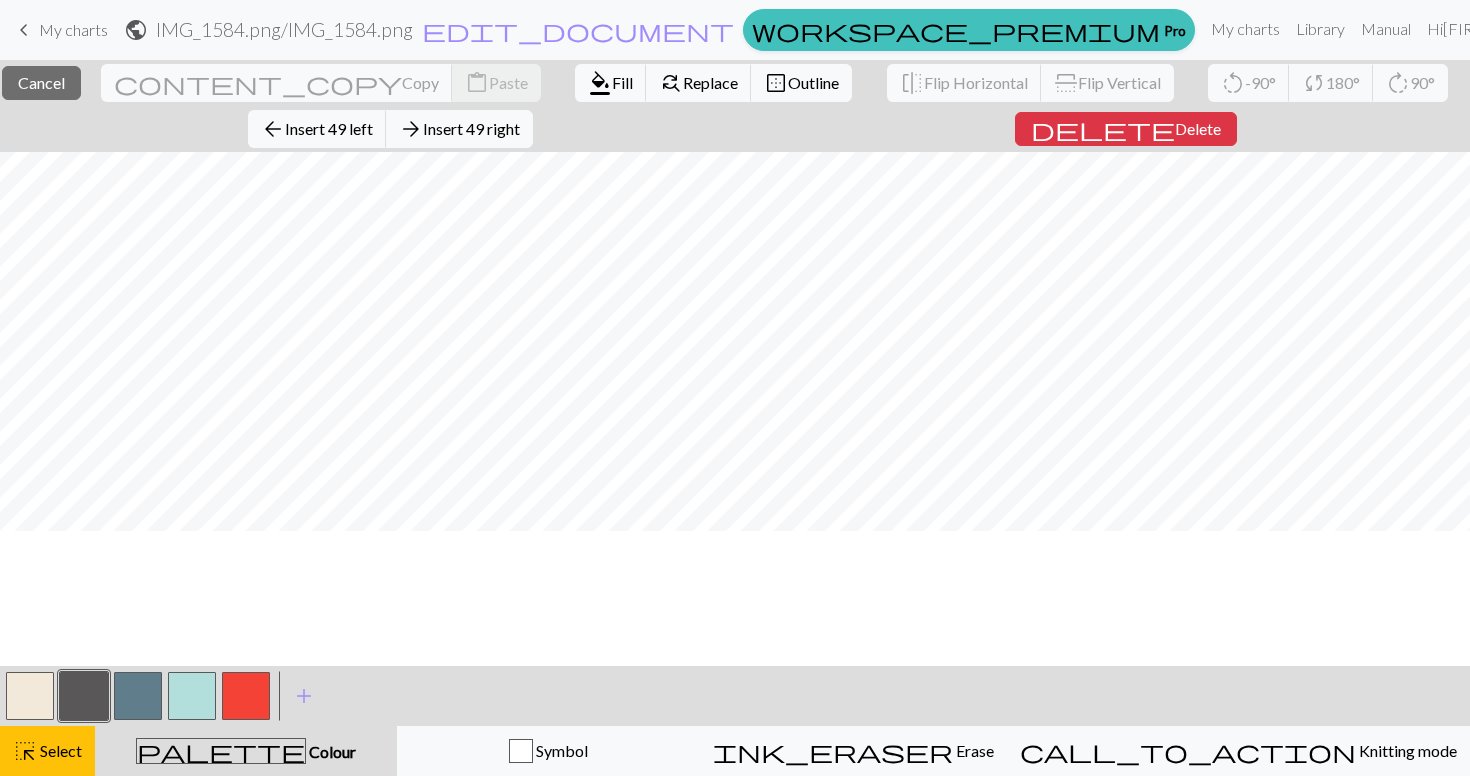 scroll, scrollTop: 50, scrollLeft: 0, axis: vertical 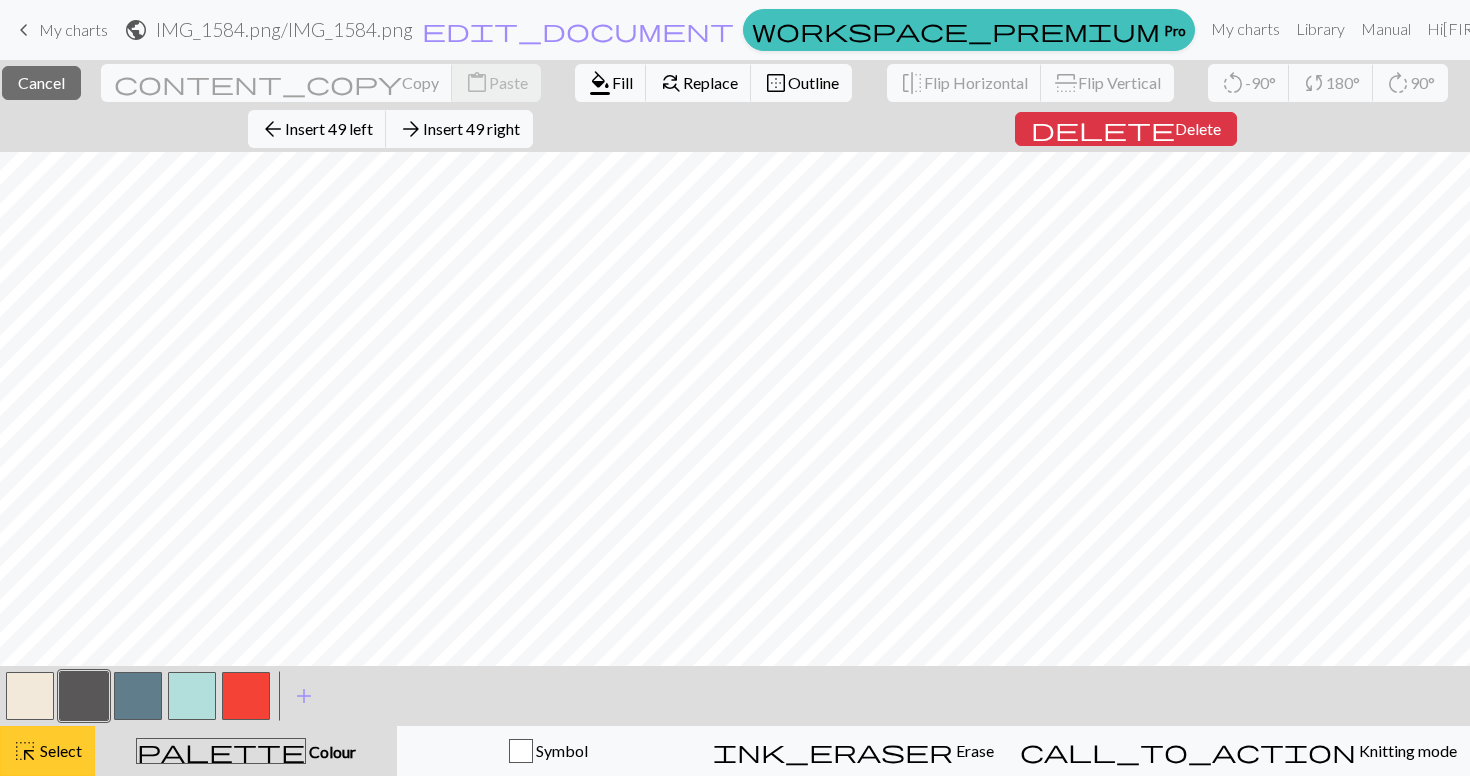 click on "Select" at bounding box center (59, 750) 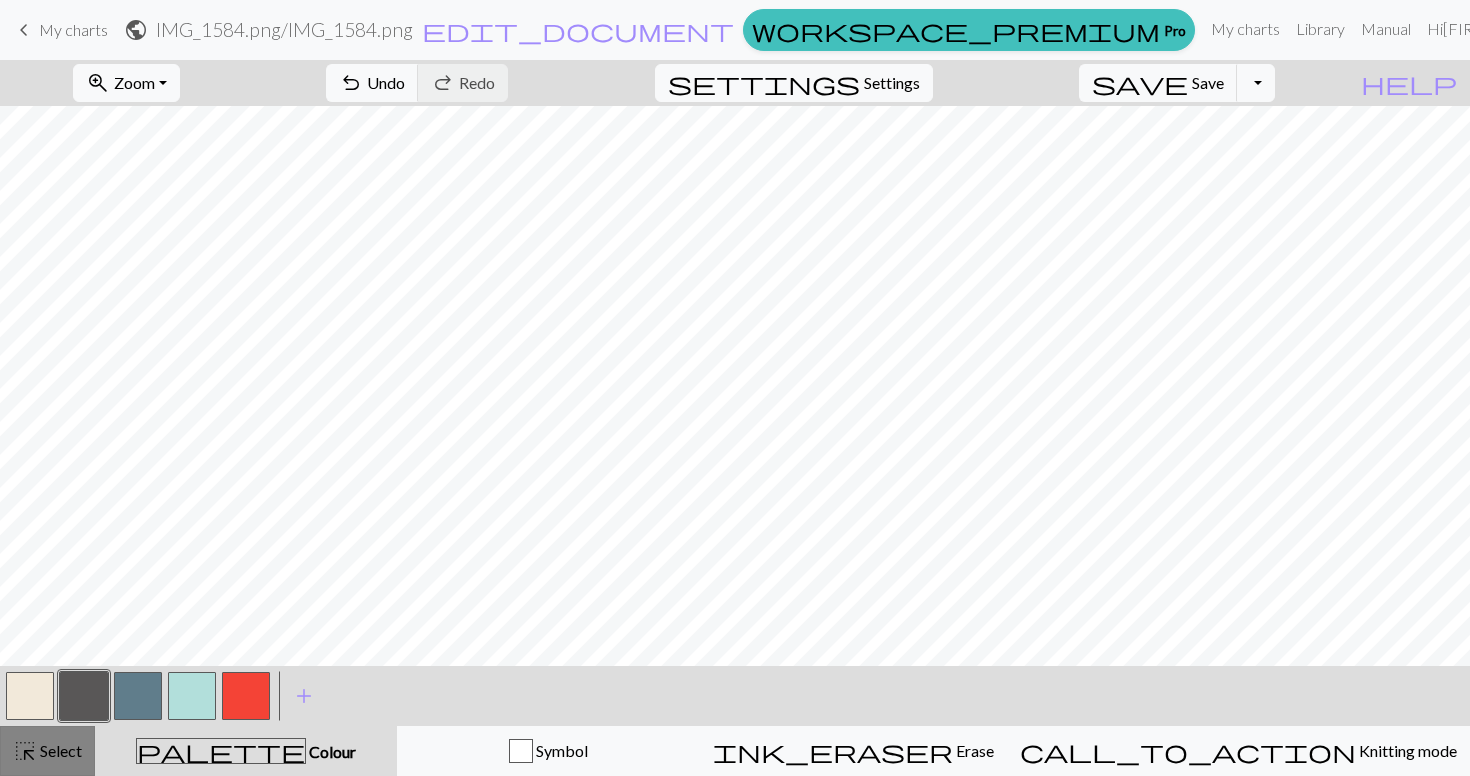 click on "Select" at bounding box center [59, 750] 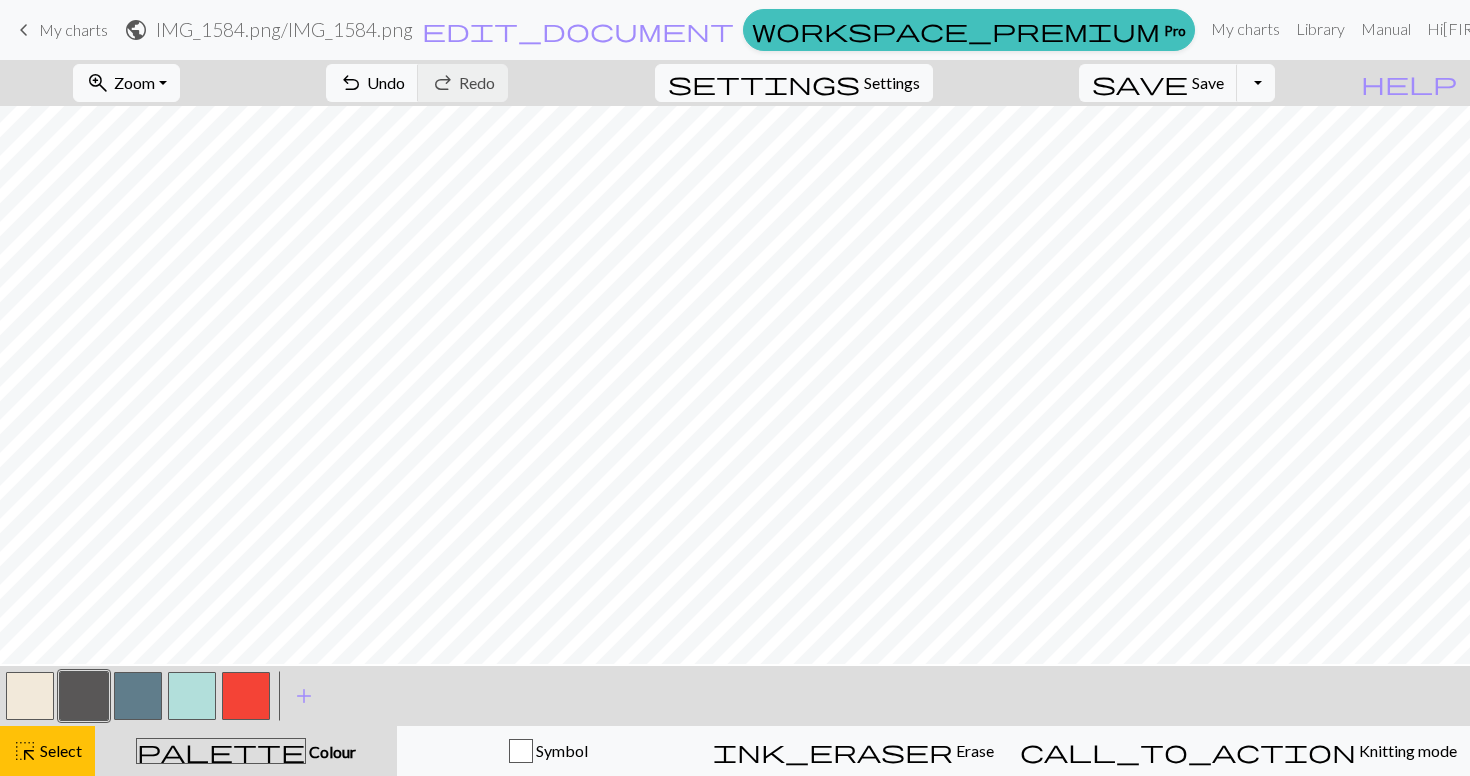 scroll, scrollTop: 0, scrollLeft: 0, axis: both 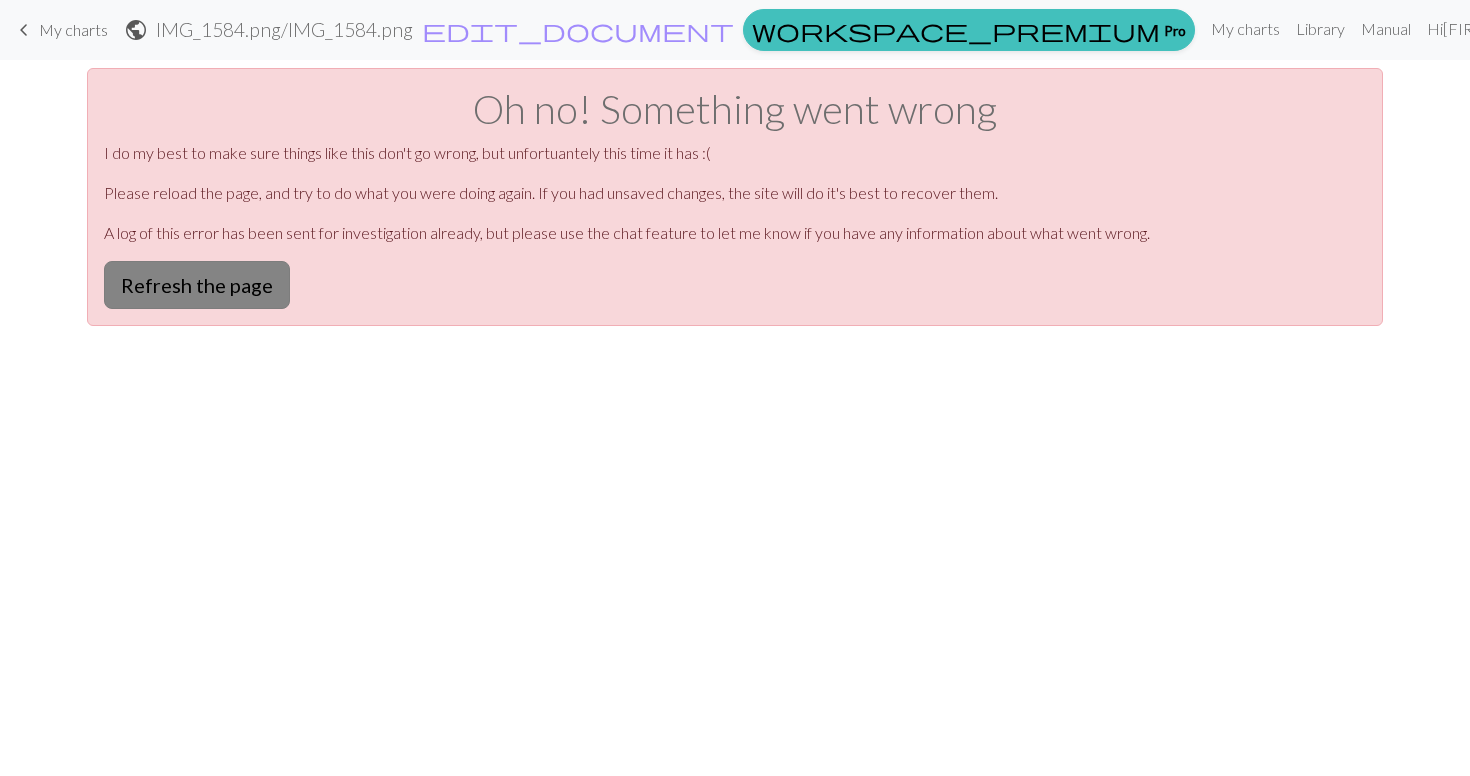 click on "Refresh the page" at bounding box center (197, 285) 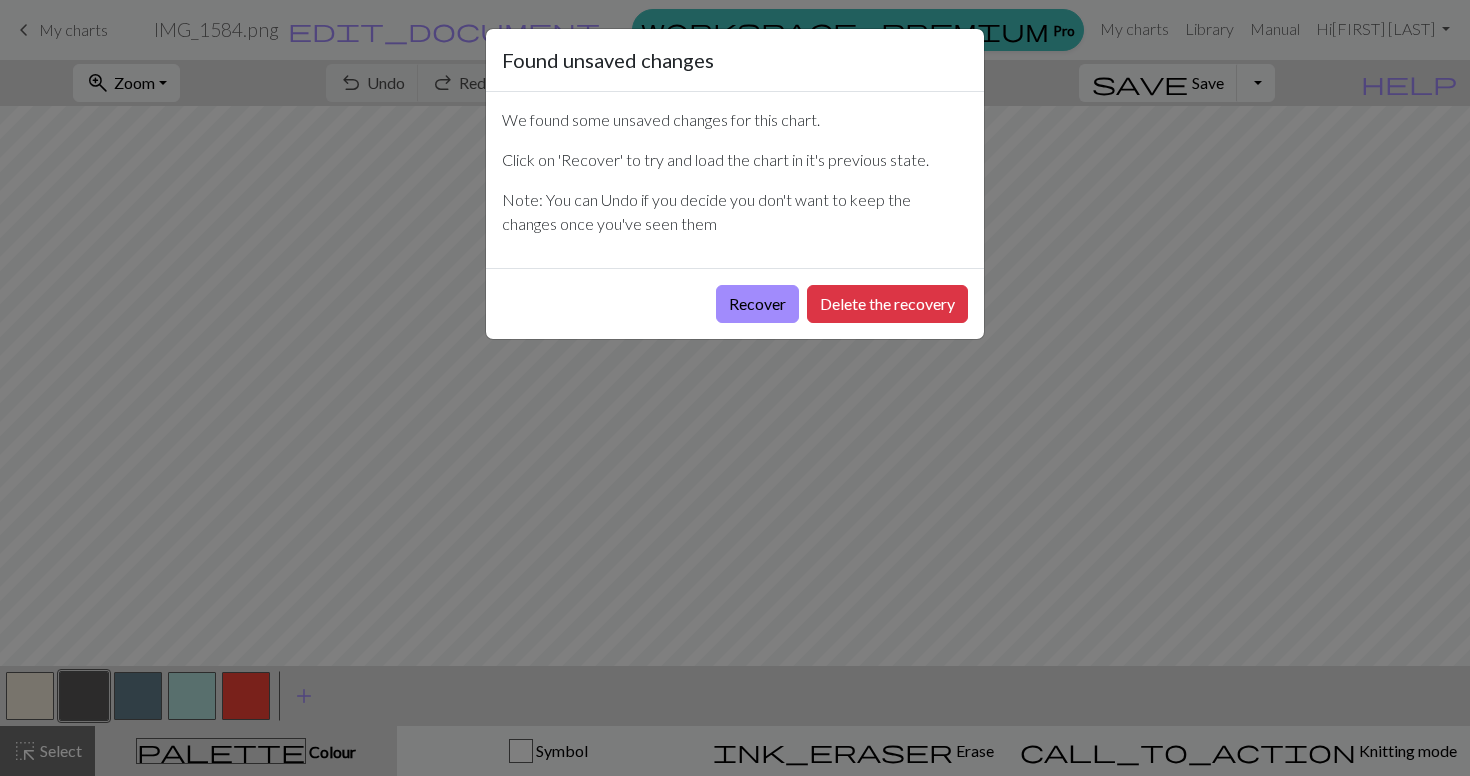 scroll, scrollTop: 0, scrollLeft: 0, axis: both 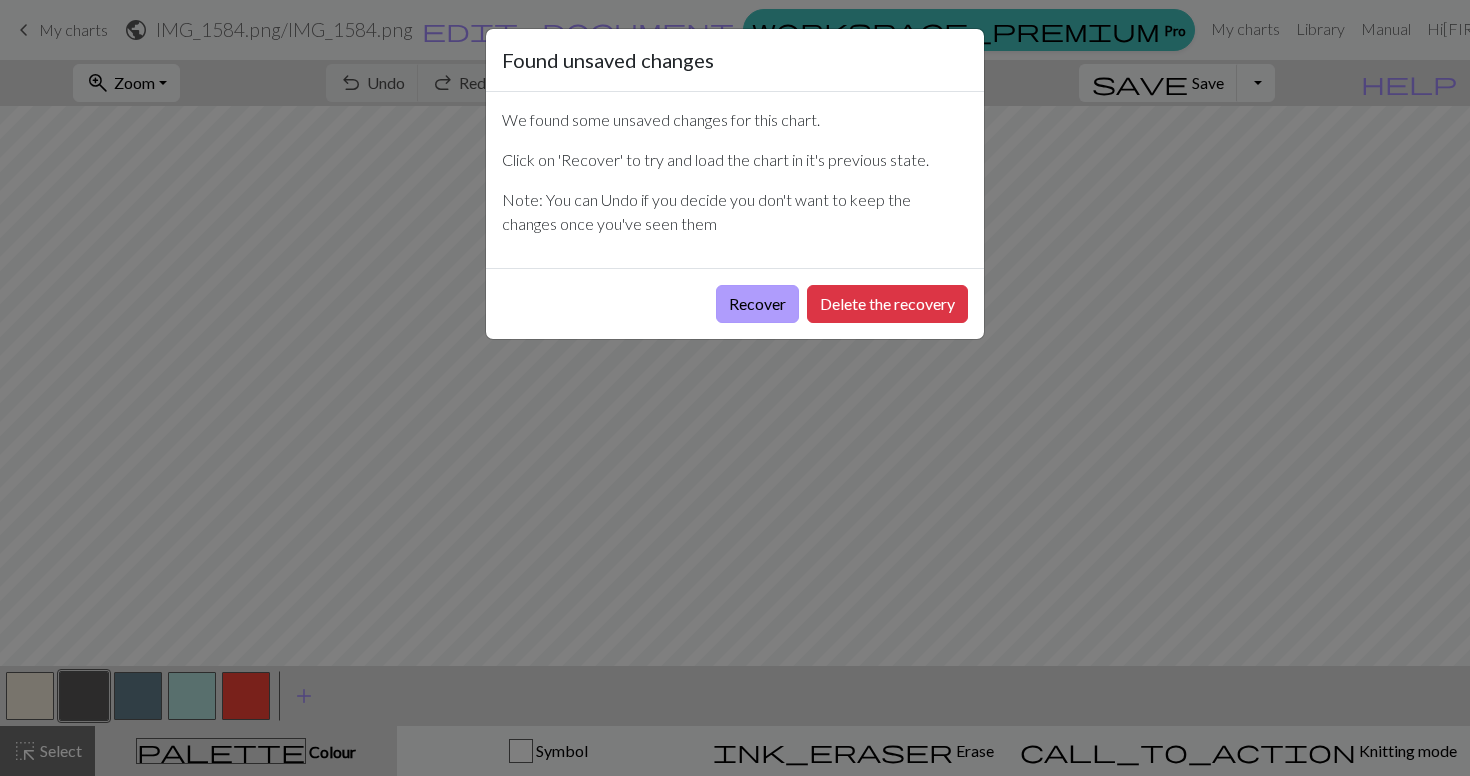 click on "Recover" at bounding box center [757, 304] 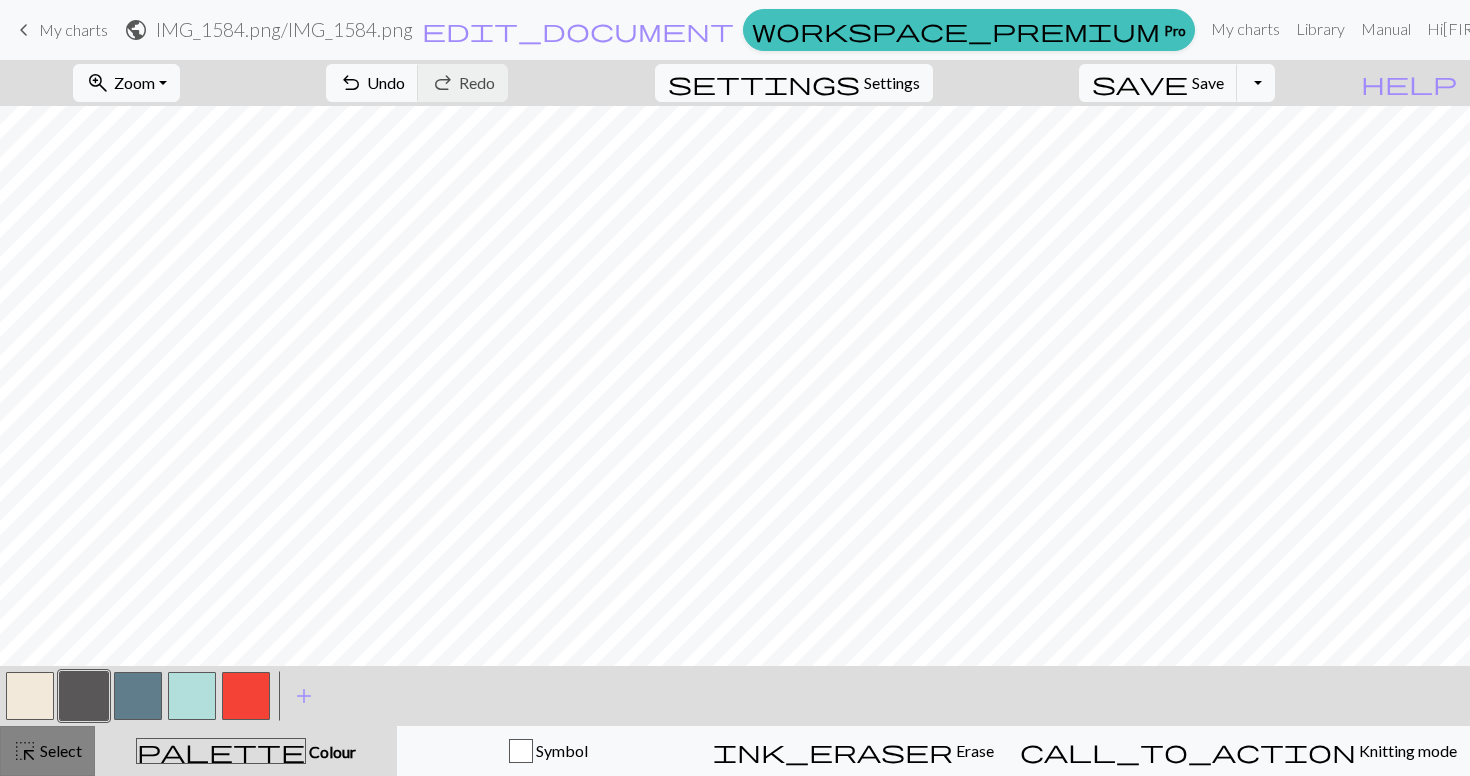 click on "Select" at bounding box center (59, 750) 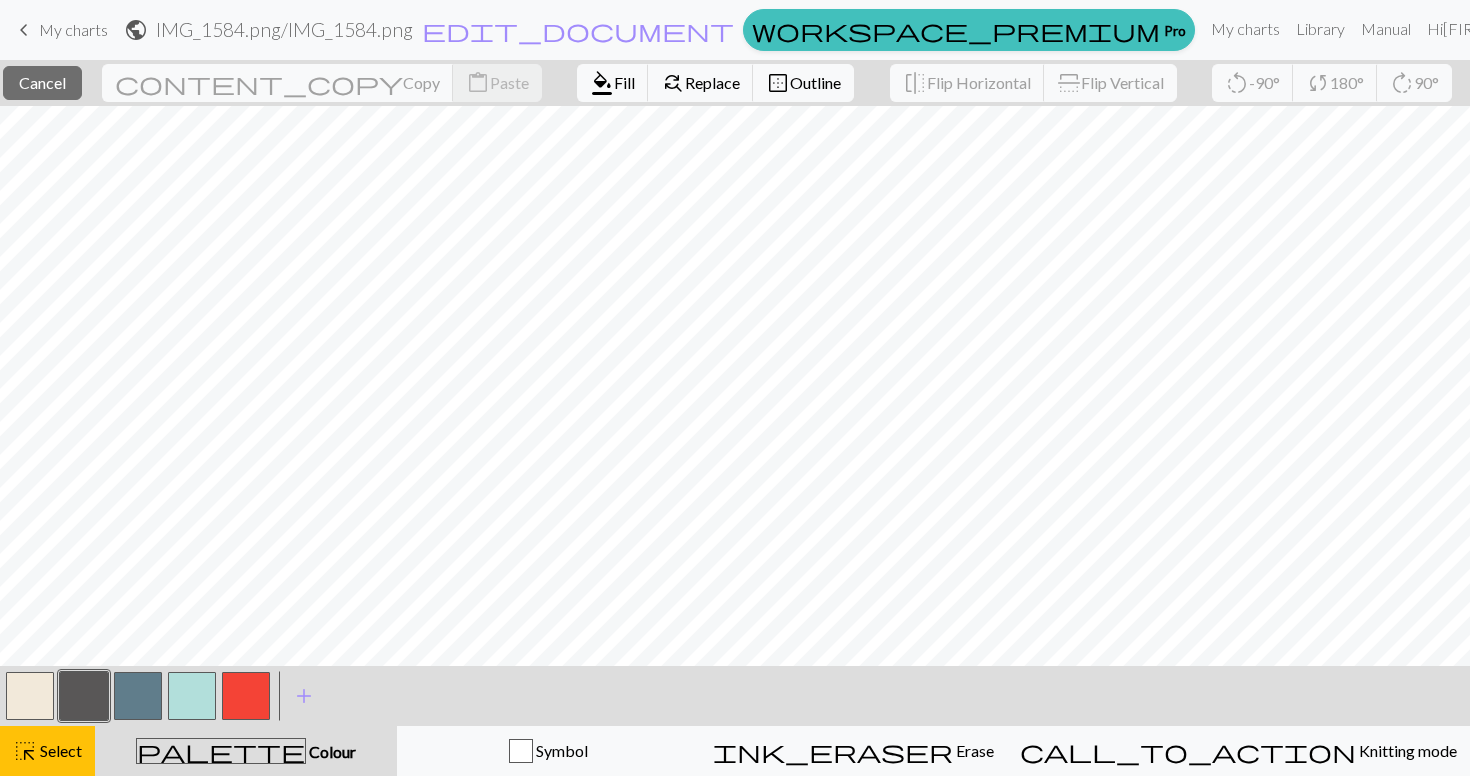 scroll, scrollTop: 0, scrollLeft: 0, axis: both 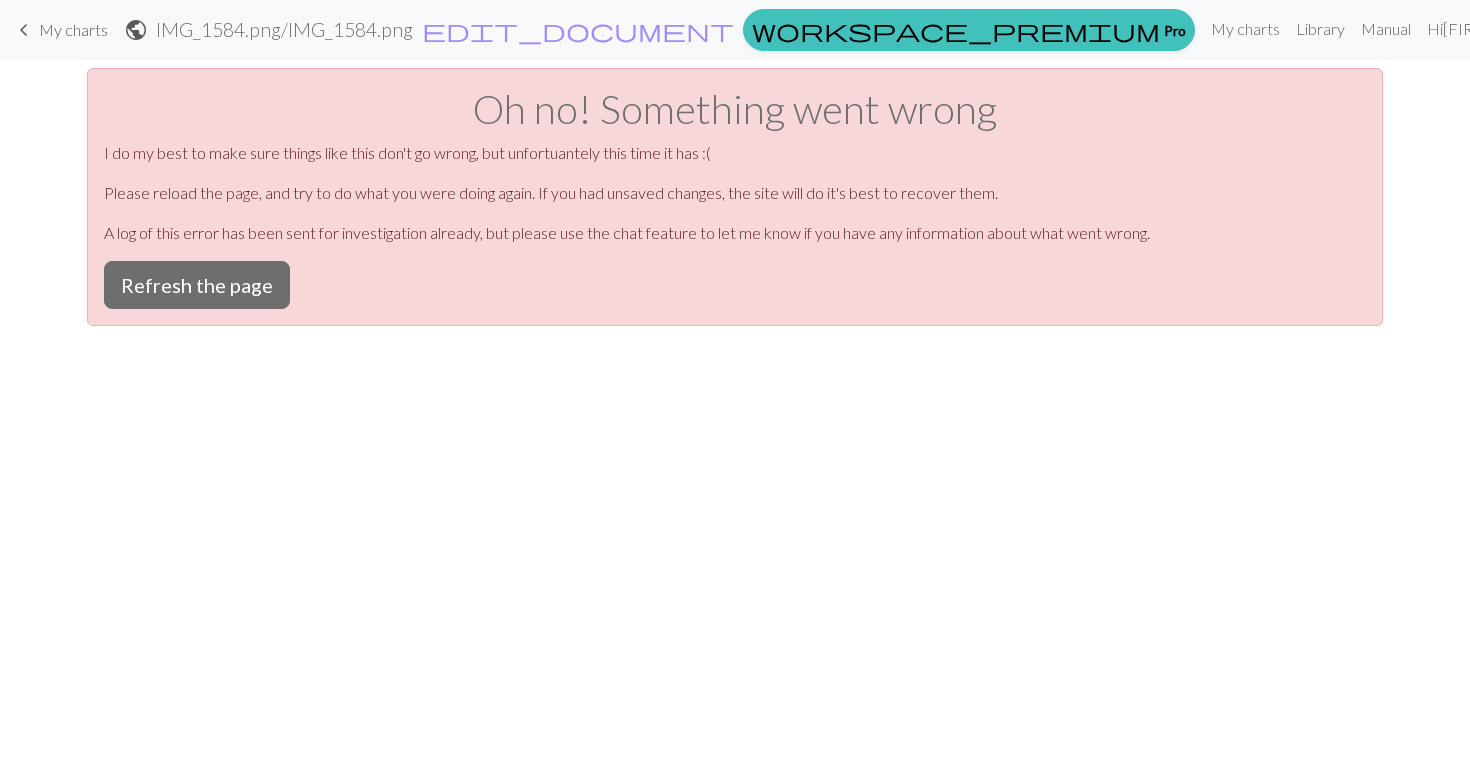 click on "Oh no! Something went wrong I do my best to make sure things like this don't go wrong, but unfortuantely this time it has :( Please reload the page, and try to do what you were doing again. If you had unsaved changes, the site will do it's best to recover them. A log of this error has been sent for investigation already, but please use the chat feature to let me know if you have any information about what went wrong. Refresh the page" at bounding box center (735, 197) 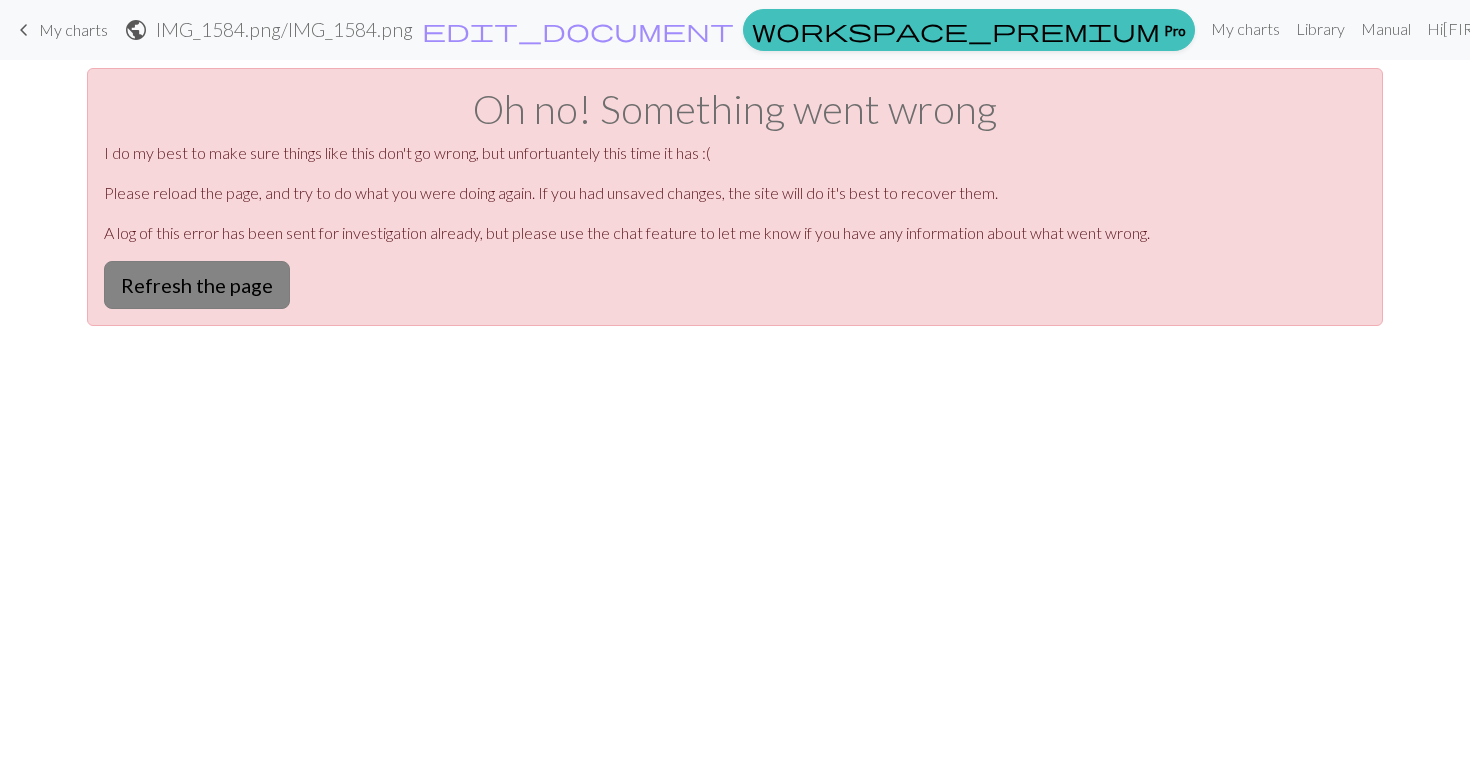 click on "Refresh the page" at bounding box center [197, 285] 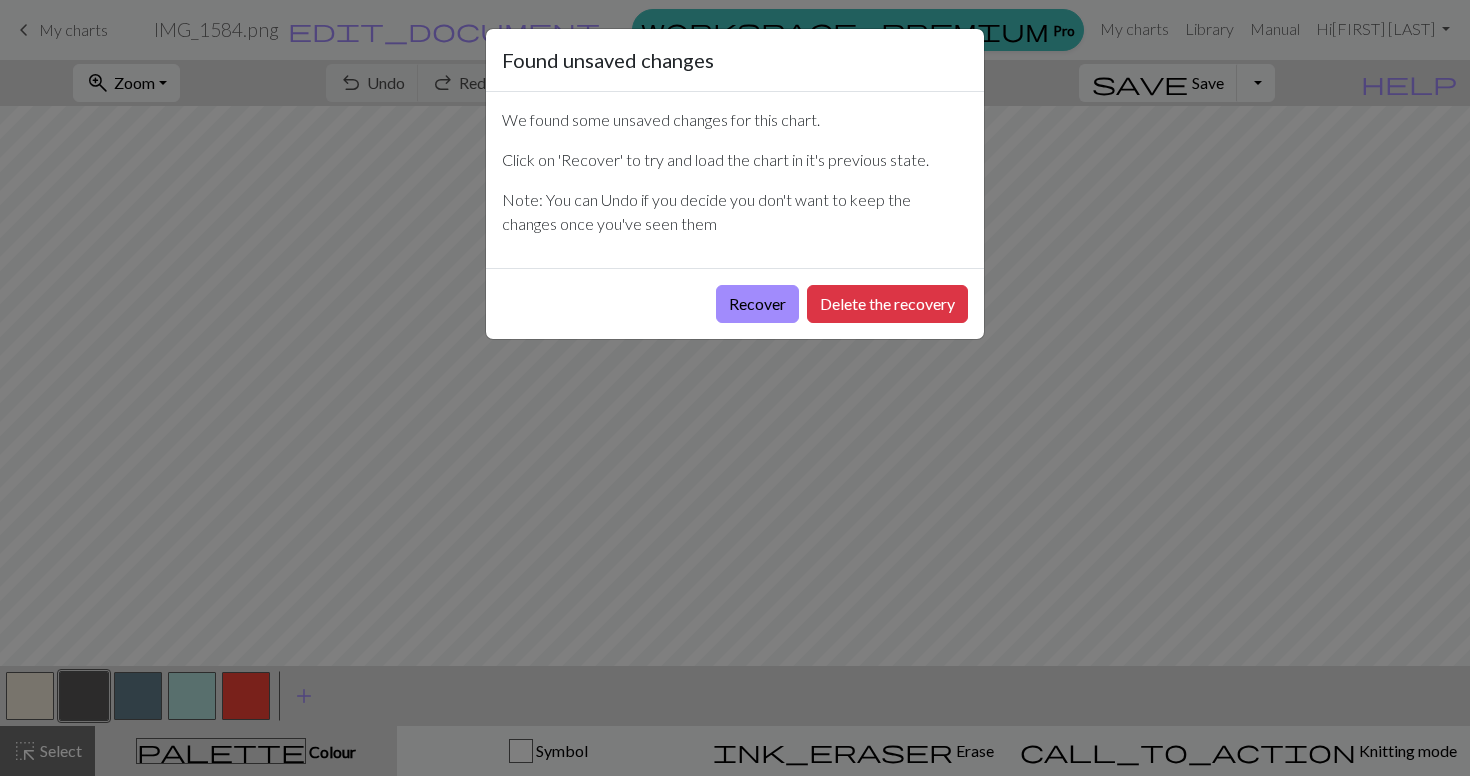scroll, scrollTop: 0, scrollLeft: 0, axis: both 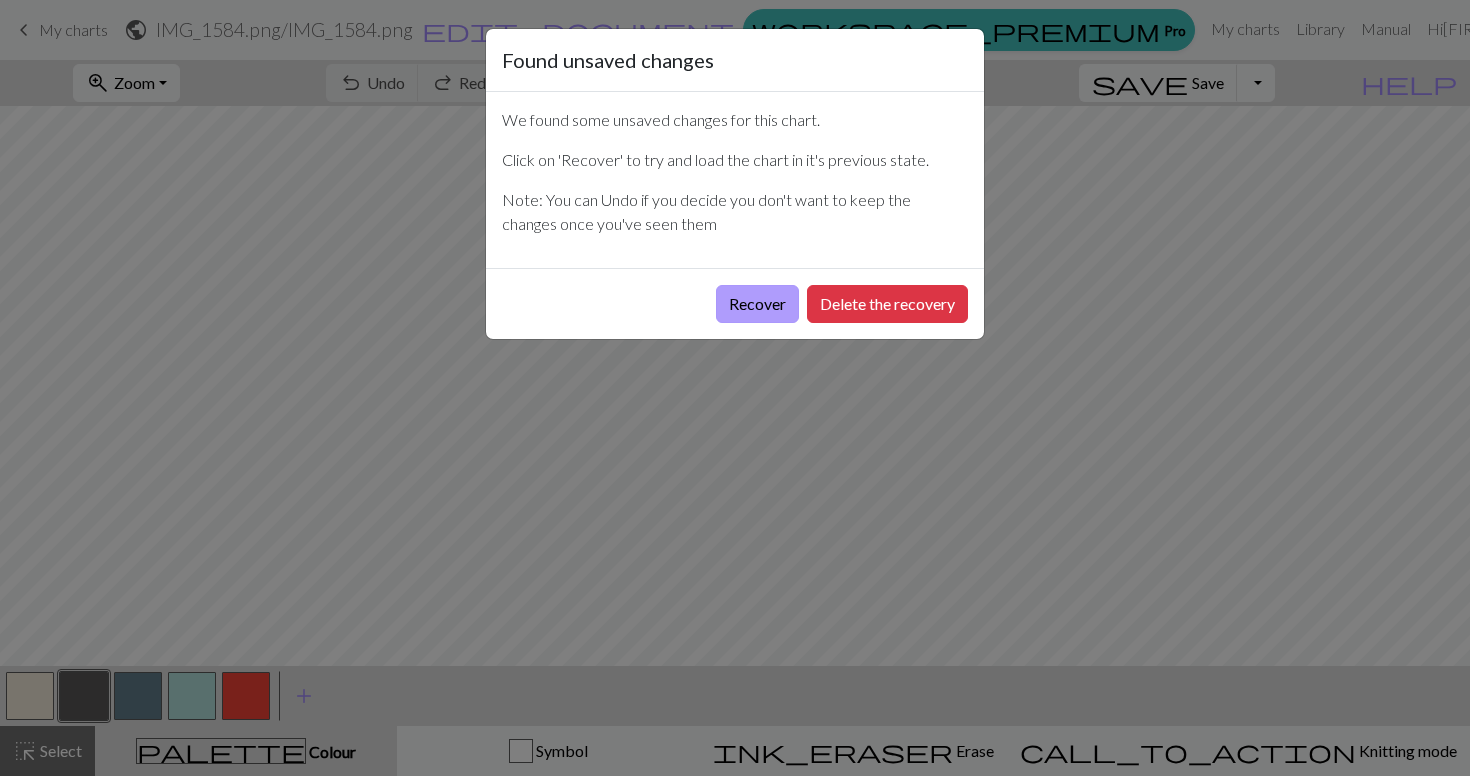 click on "Recover" at bounding box center (757, 304) 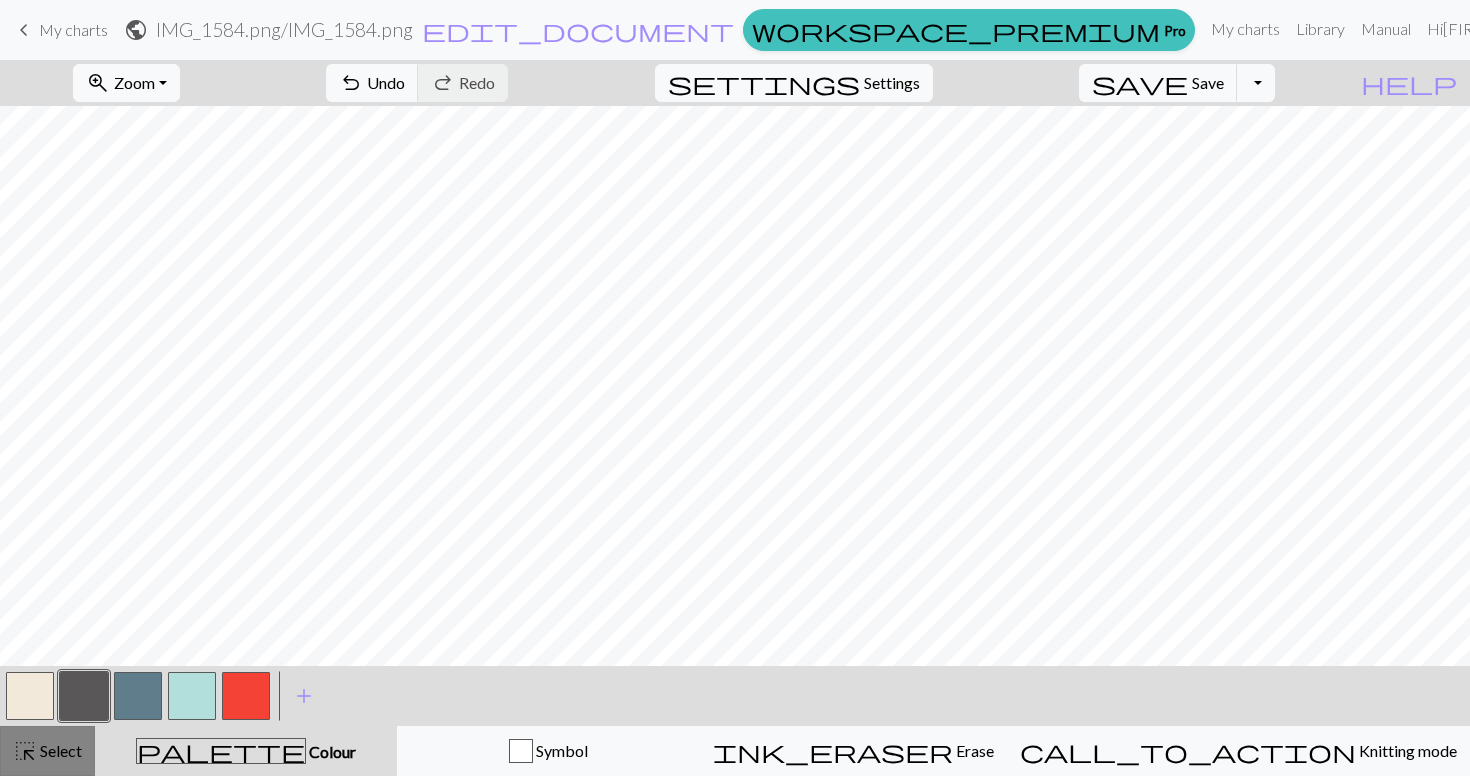click on "Select" at bounding box center [59, 750] 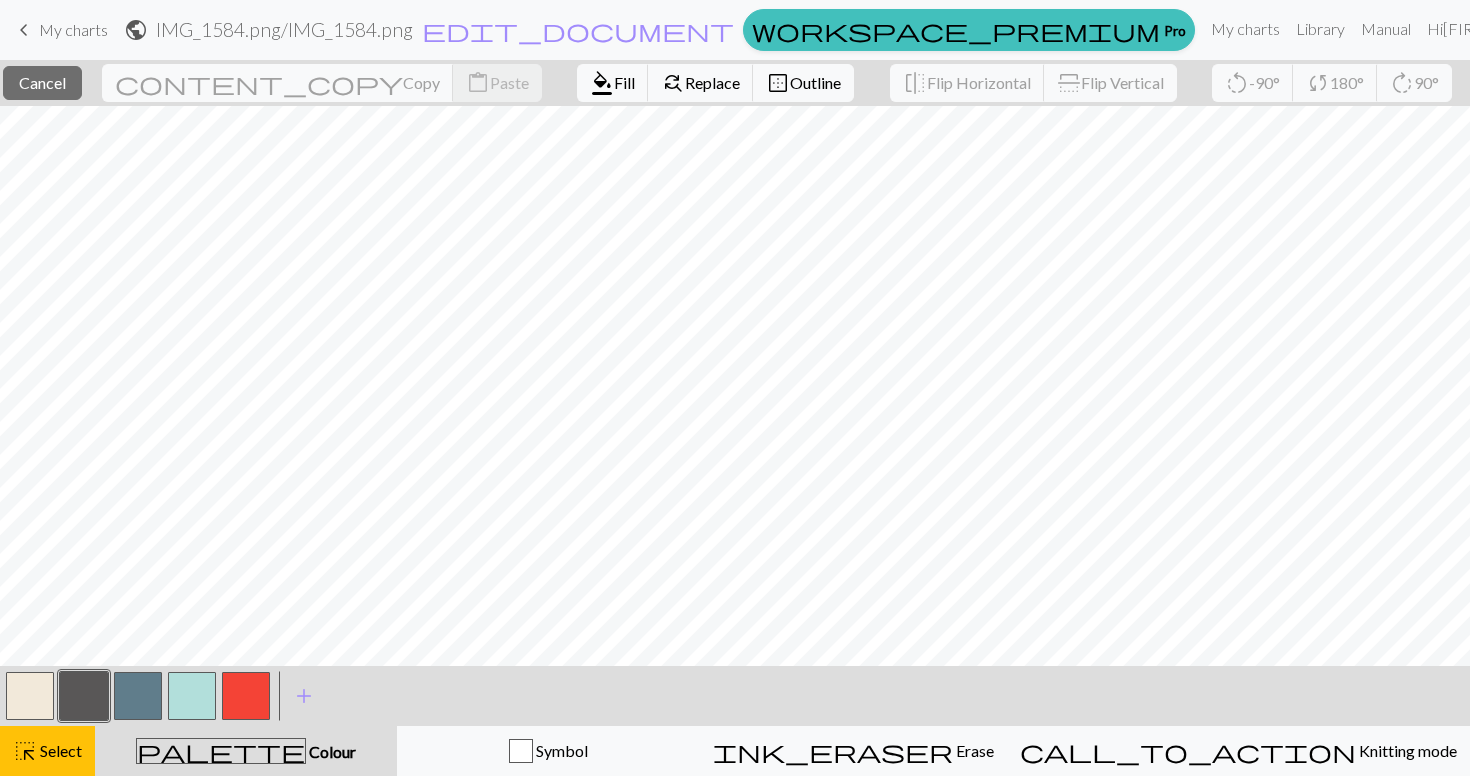 scroll, scrollTop: 0, scrollLeft: 0, axis: both 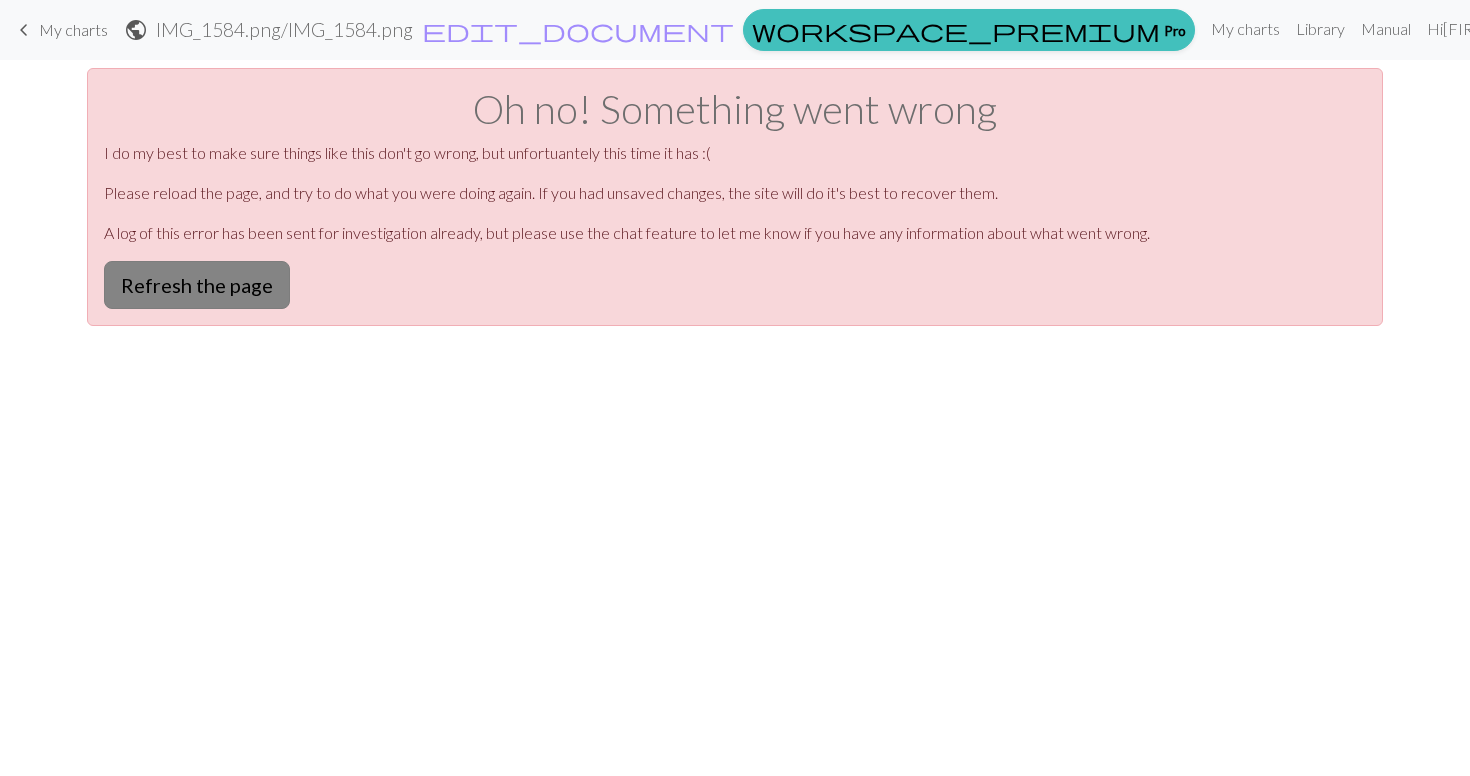 click on "Refresh the page" at bounding box center (197, 285) 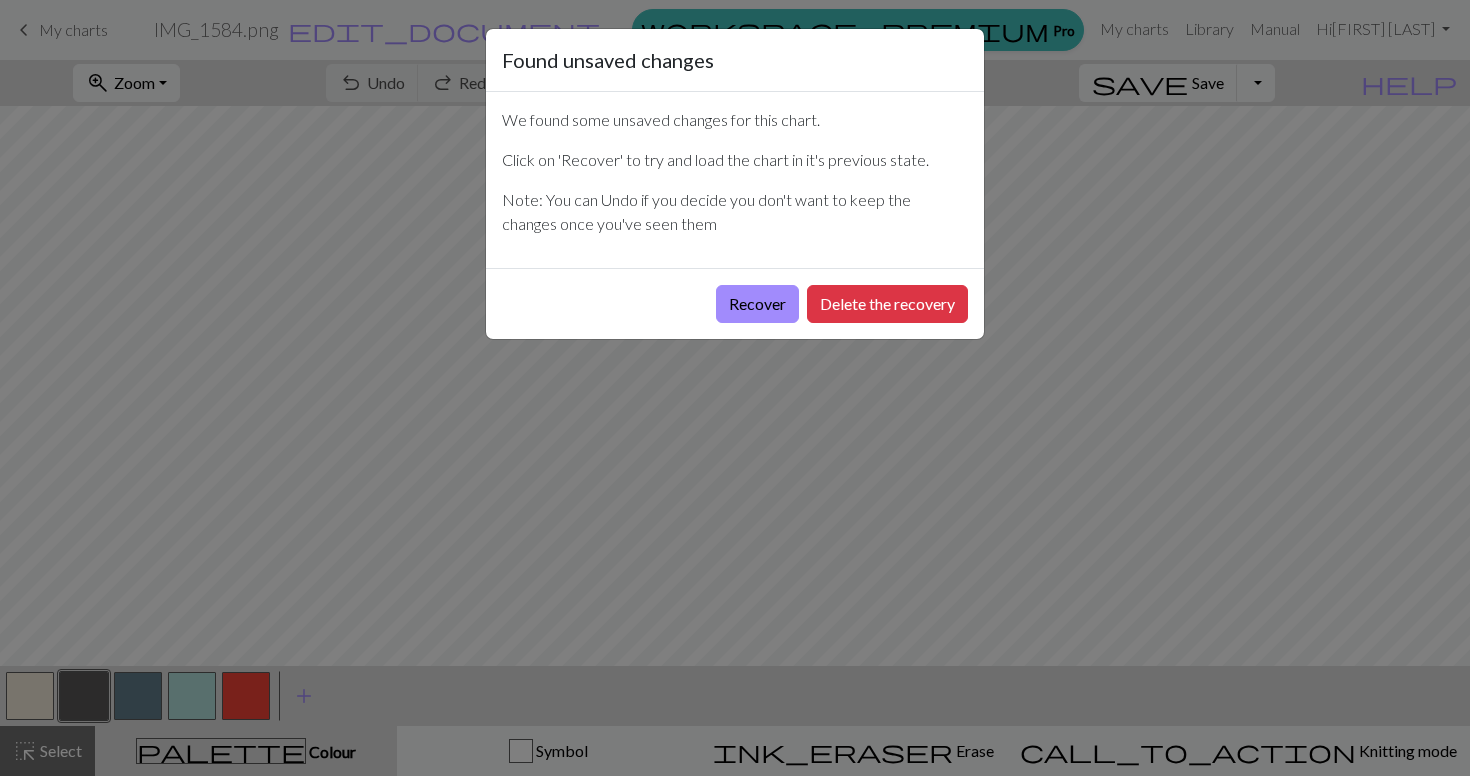 scroll, scrollTop: 0, scrollLeft: 0, axis: both 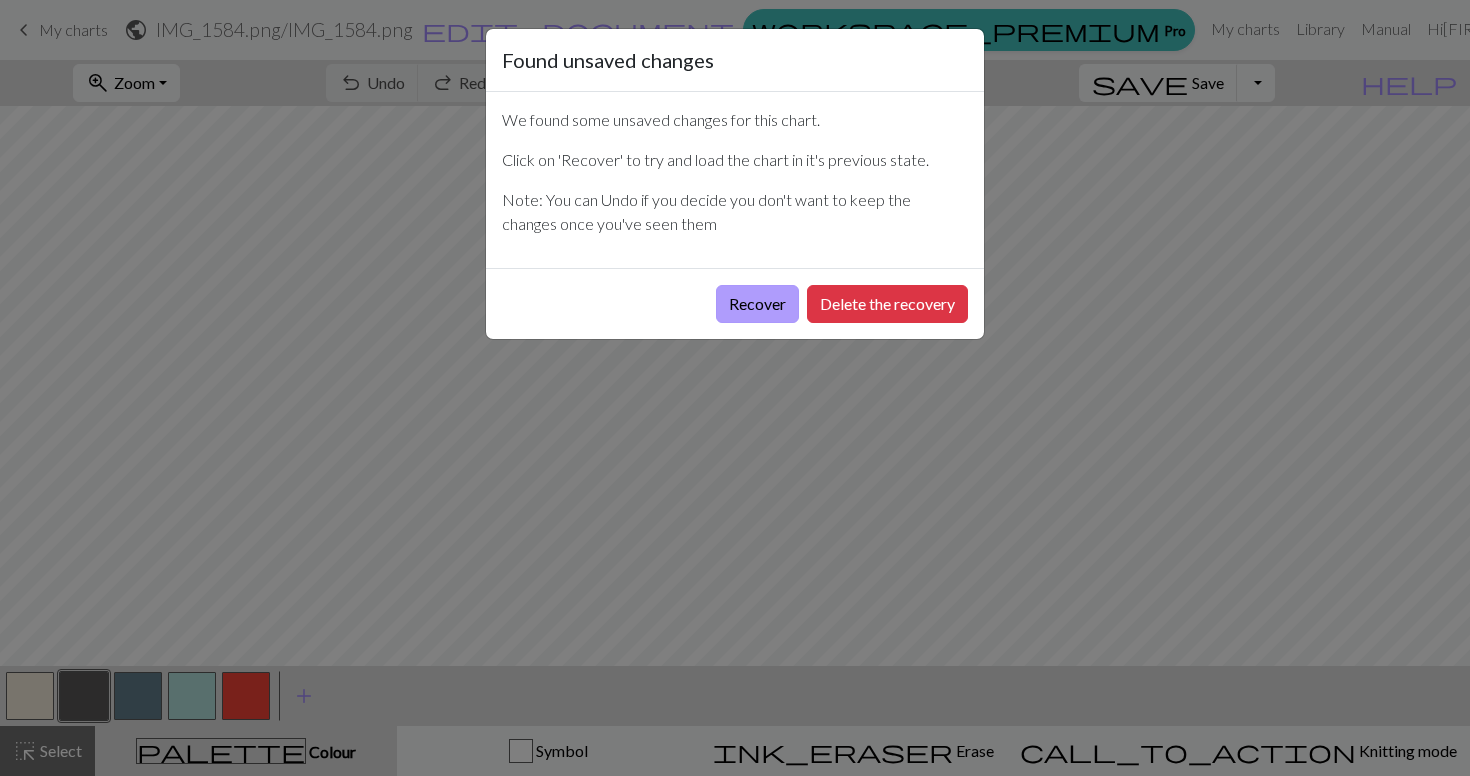 click on "Recover" at bounding box center [757, 304] 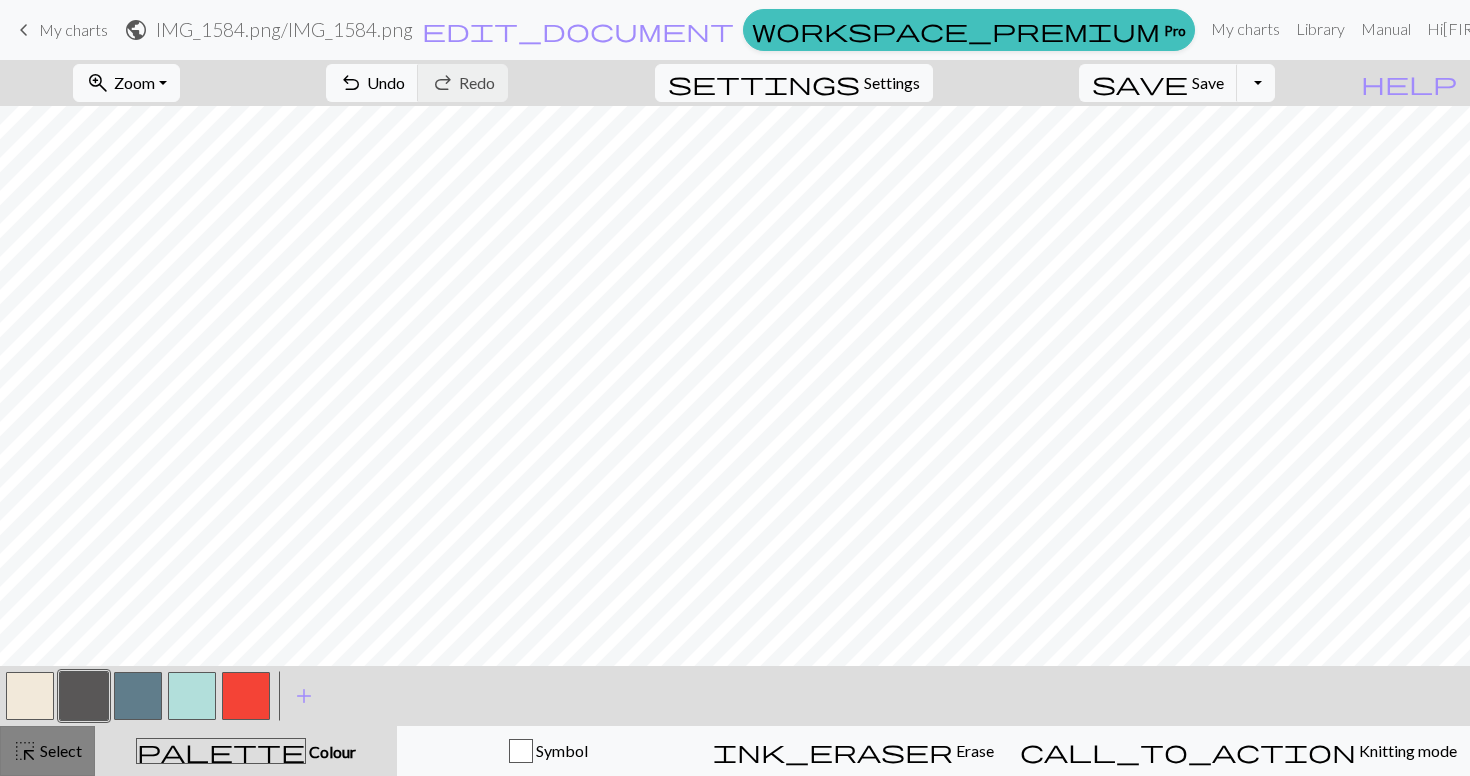 click on "Select" at bounding box center (59, 750) 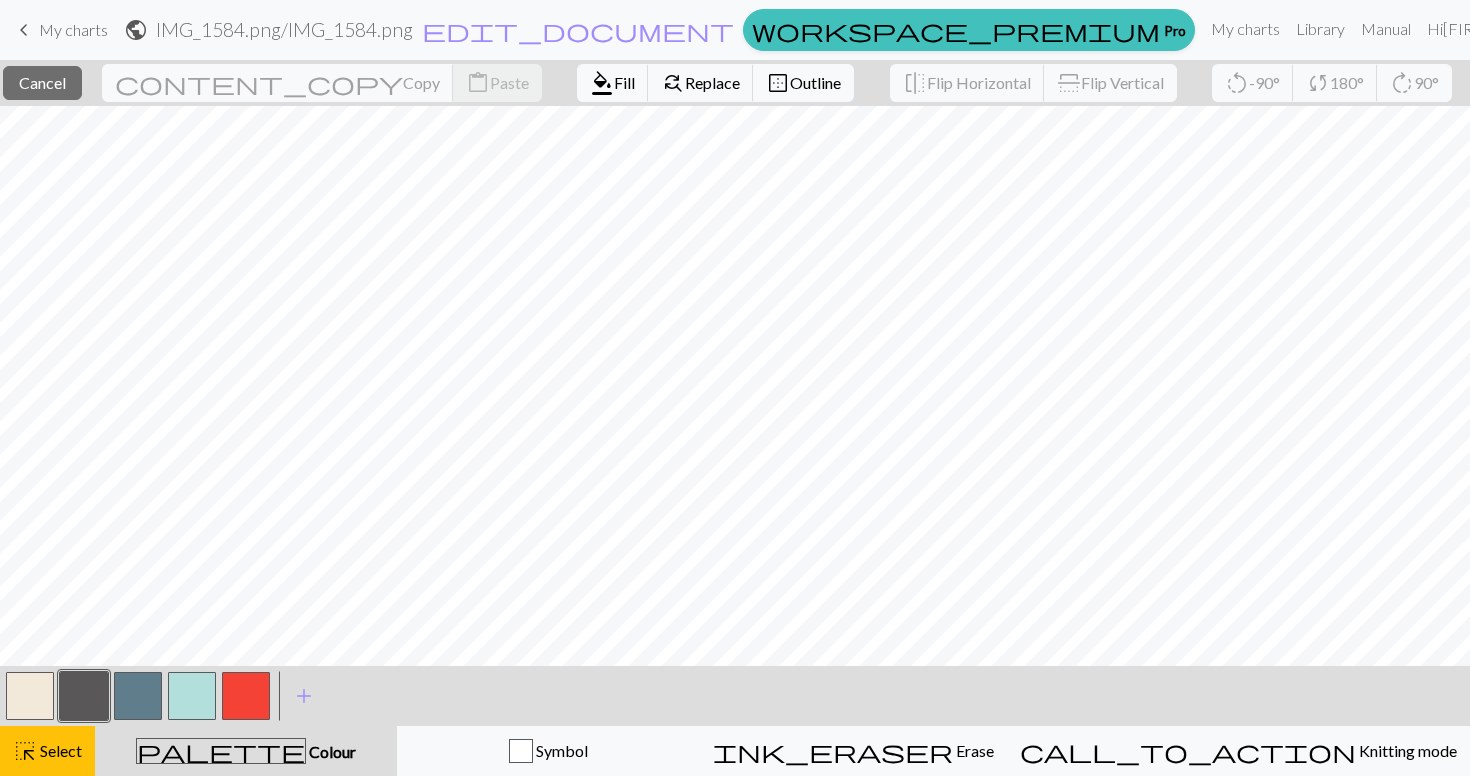 scroll, scrollTop: 0, scrollLeft: 0, axis: both 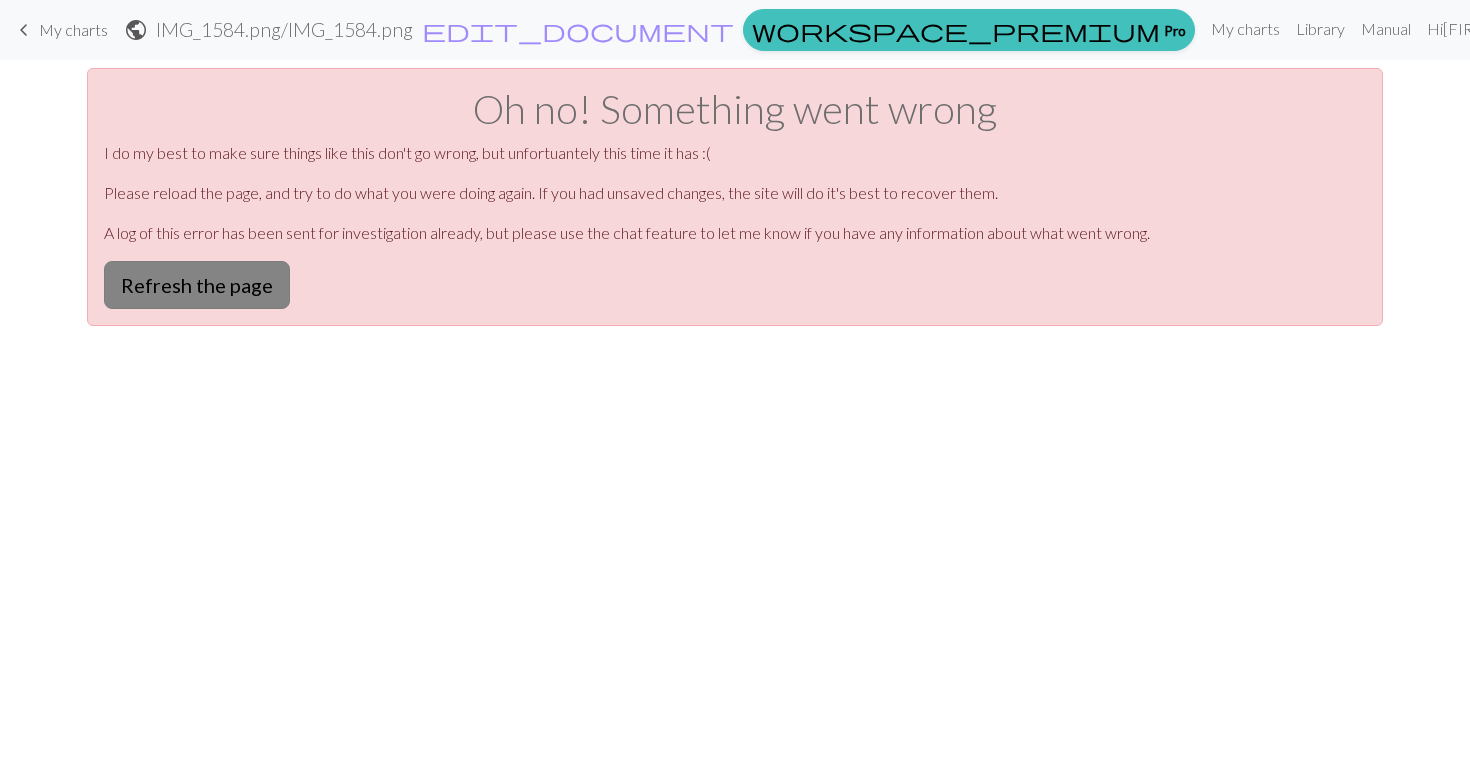 click on "Refresh the page" at bounding box center [197, 285] 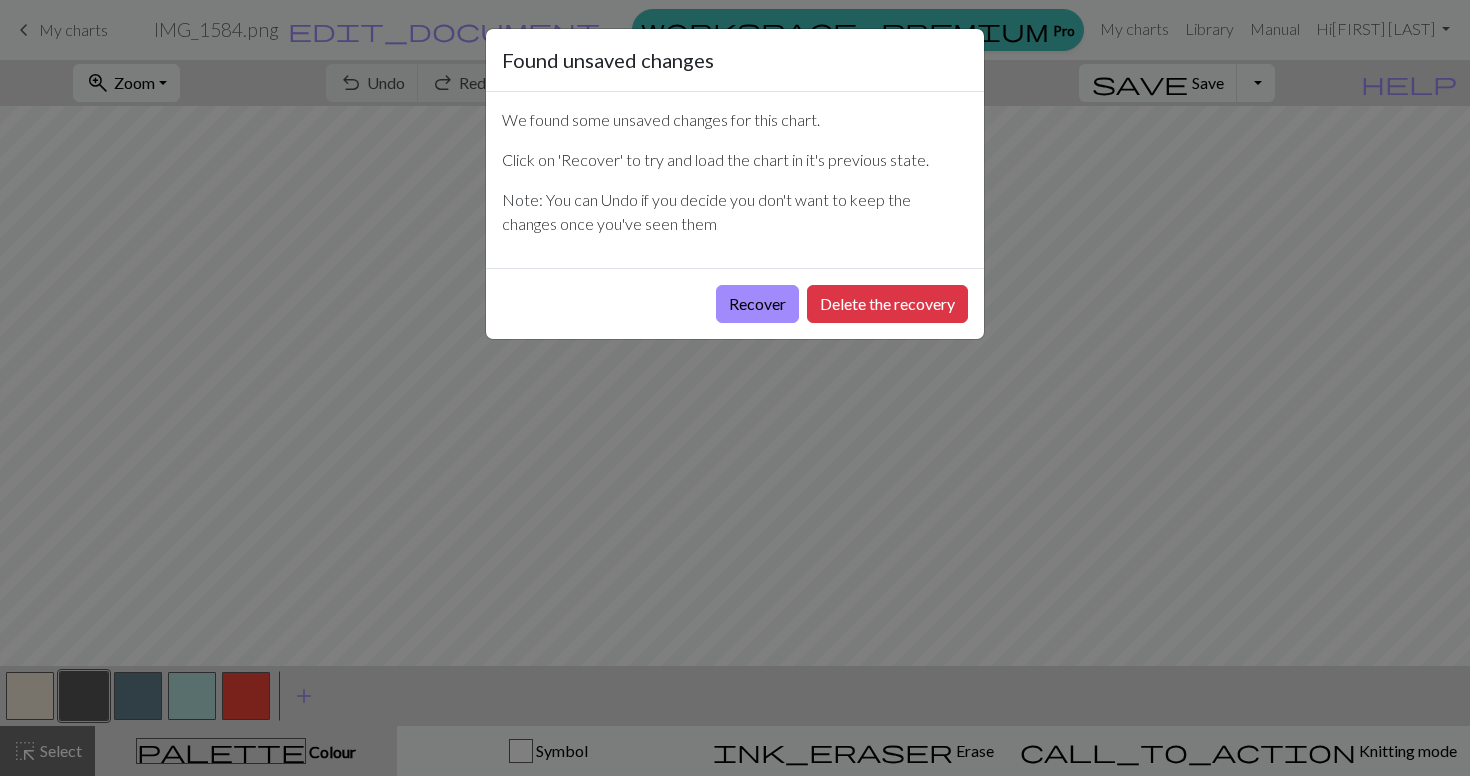 scroll, scrollTop: 0, scrollLeft: 0, axis: both 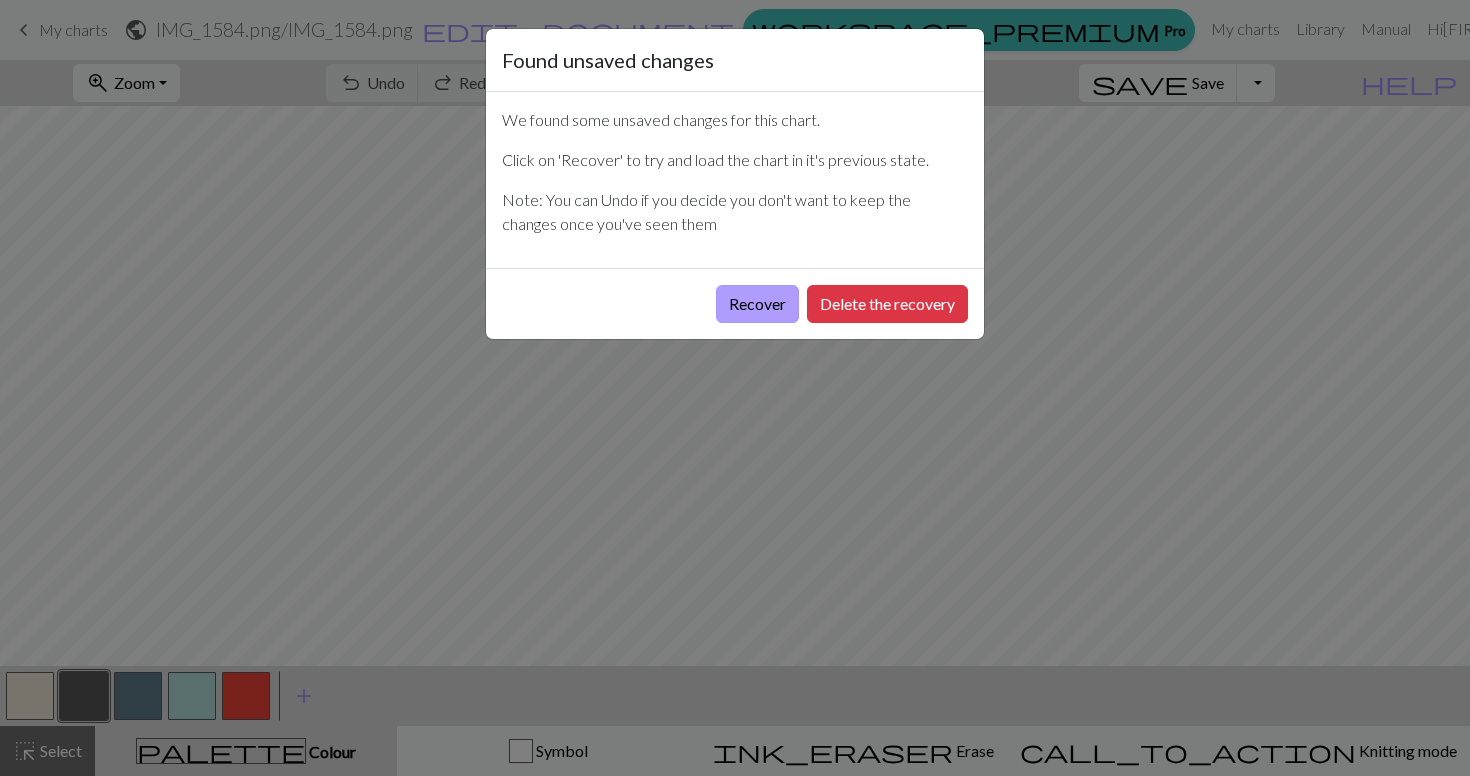 click on "Recover" at bounding box center [757, 304] 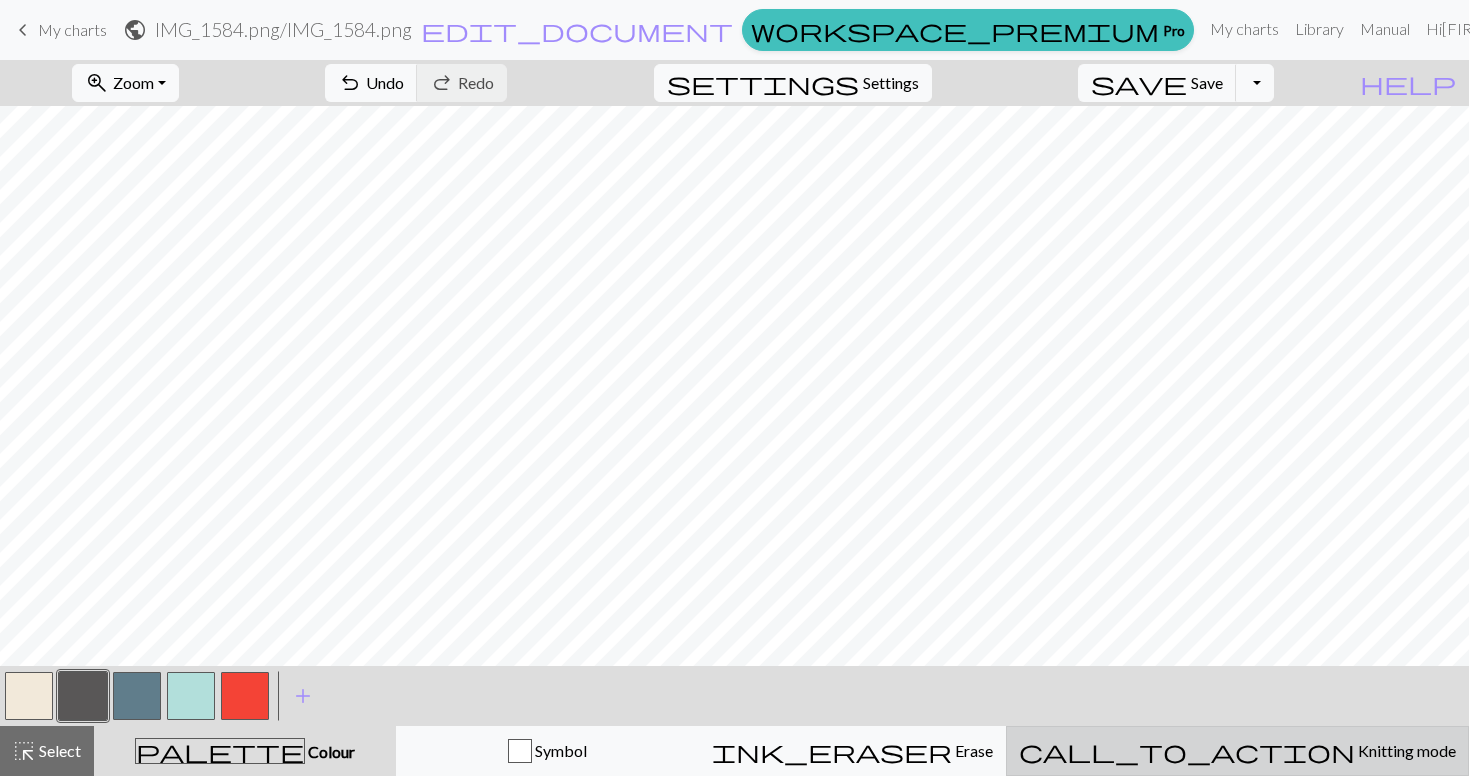 scroll, scrollTop: 0, scrollLeft: 0, axis: both 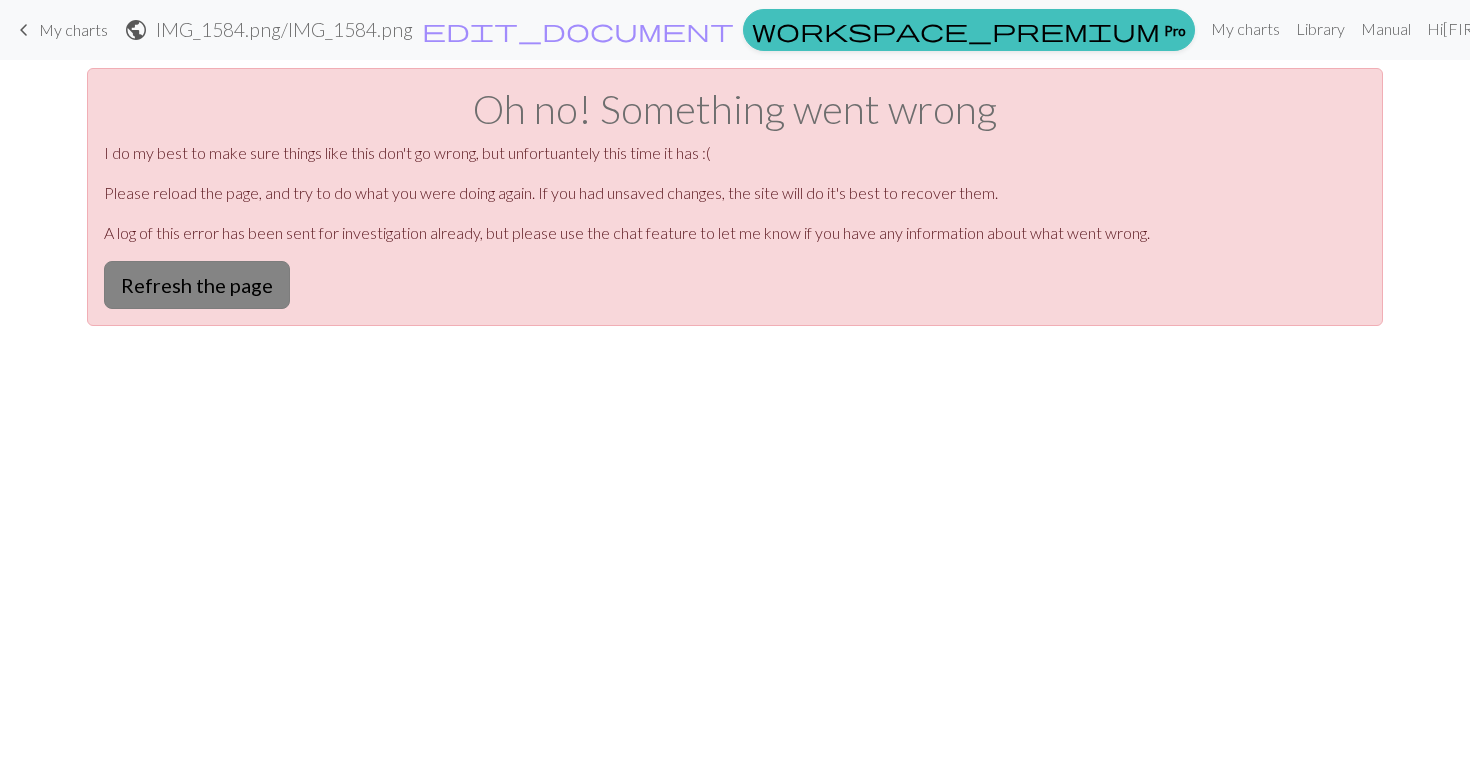 click on "Refresh the page" at bounding box center [197, 285] 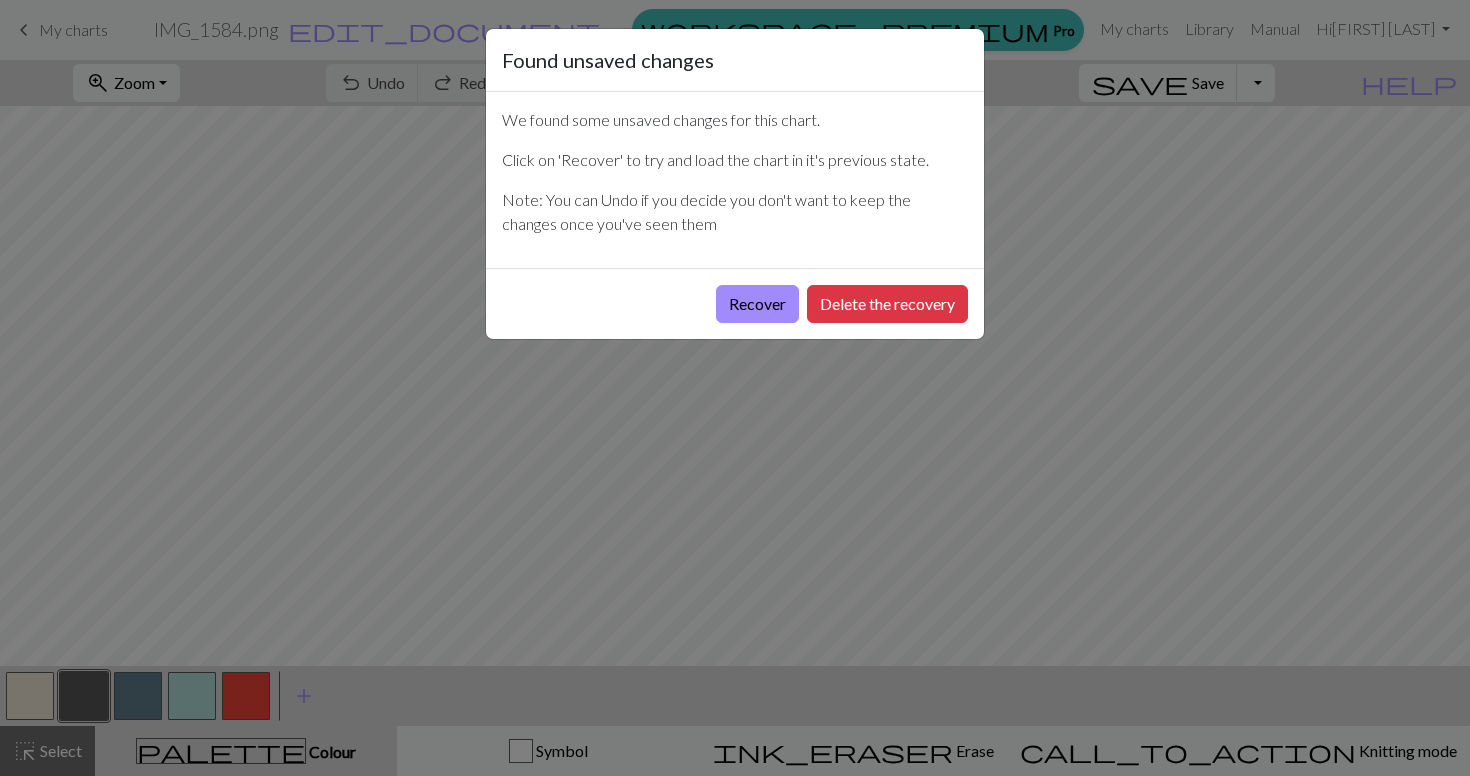 scroll, scrollTop: 0, scrollLeft: 0, axis: both 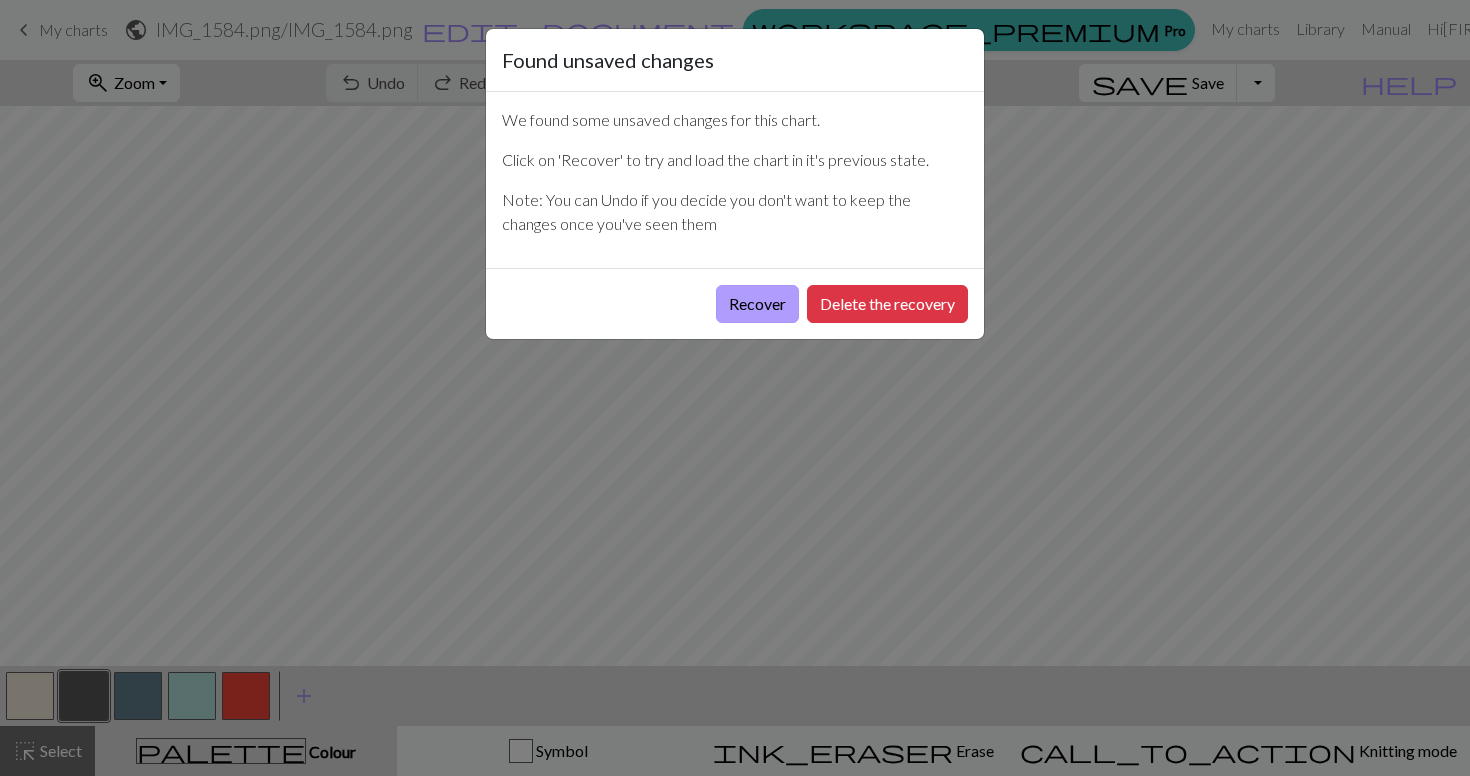 click on "Recover" at bounding box center (757, 304) 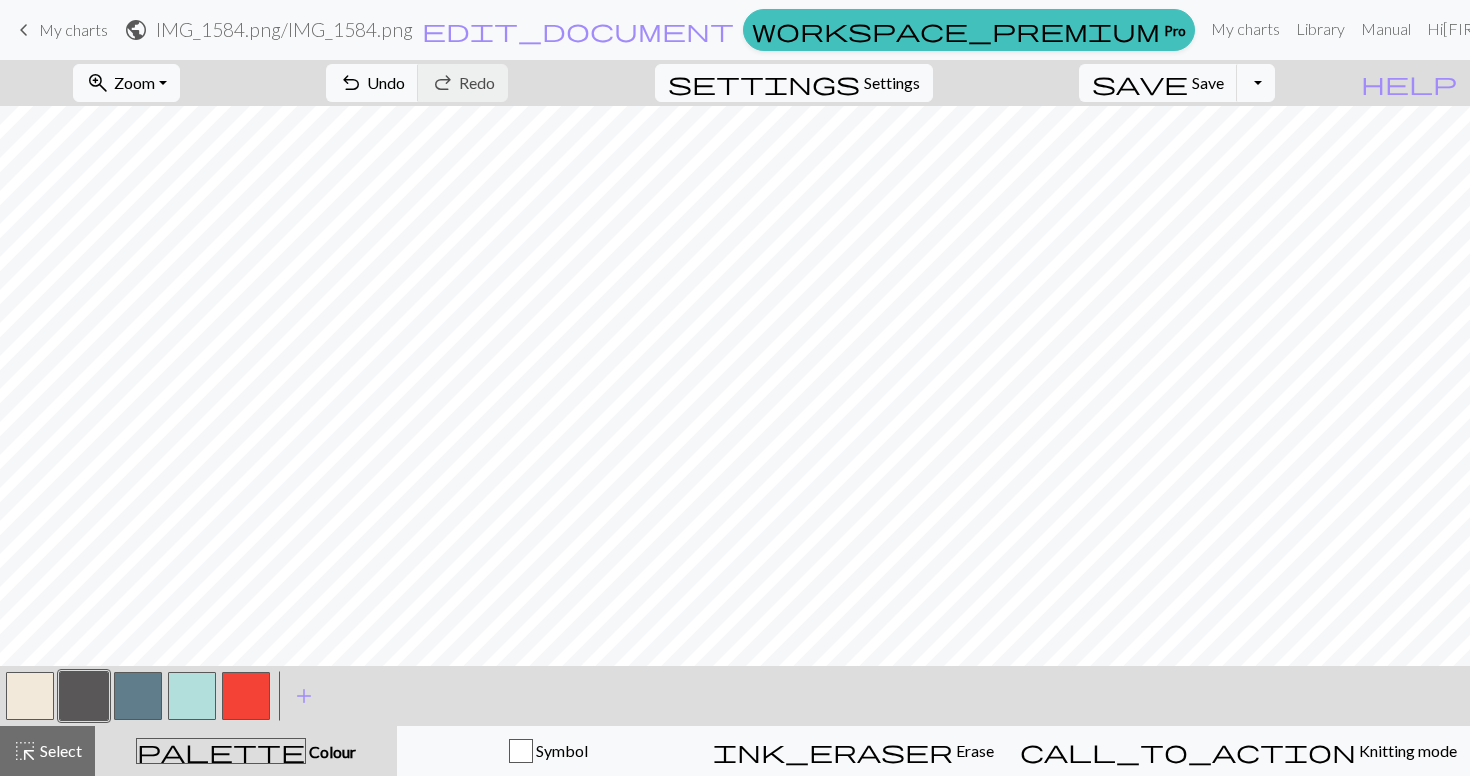 scroll, scrollTop: 124, scrollLeft: 0, axis: vertical 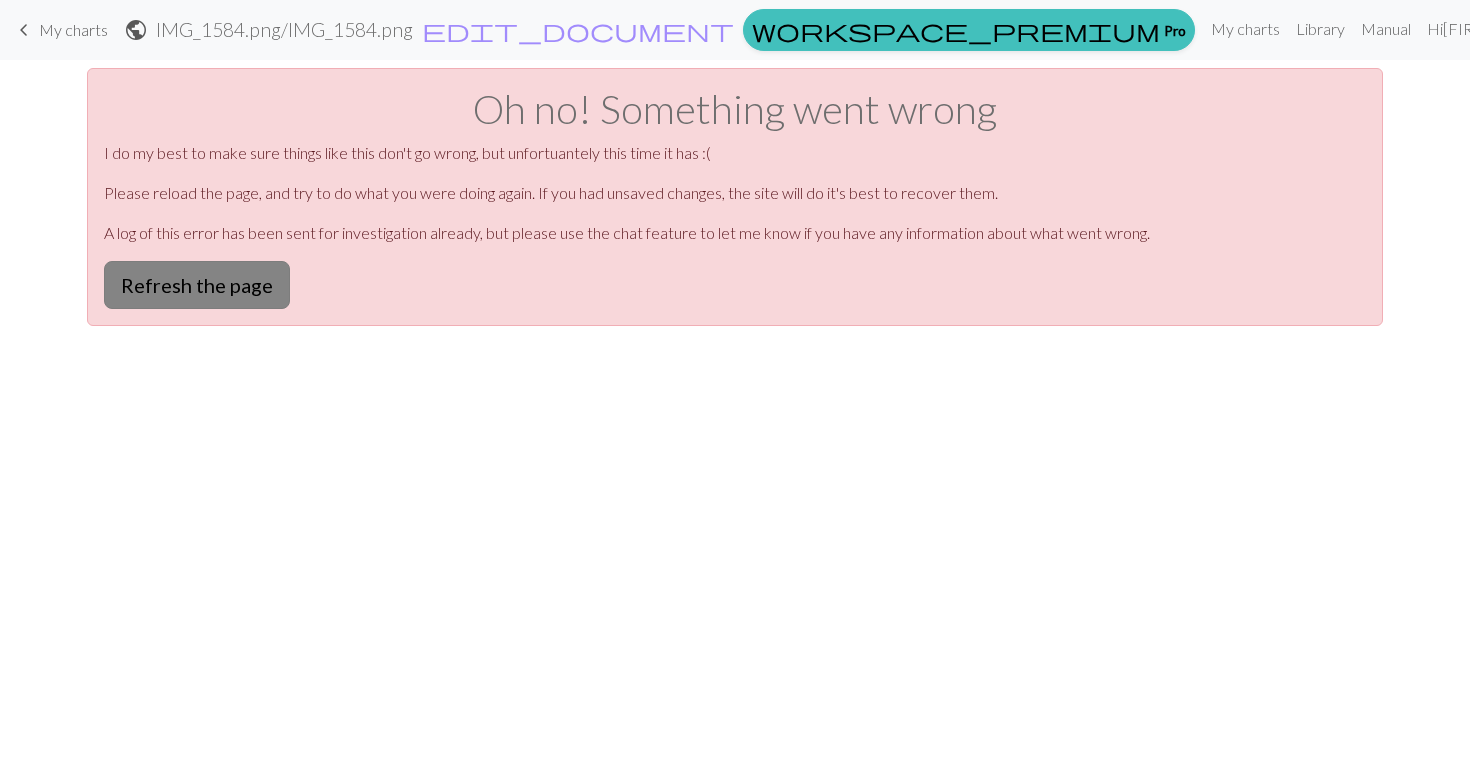 click on "Refresh the page" at bounding box center (197, 285) 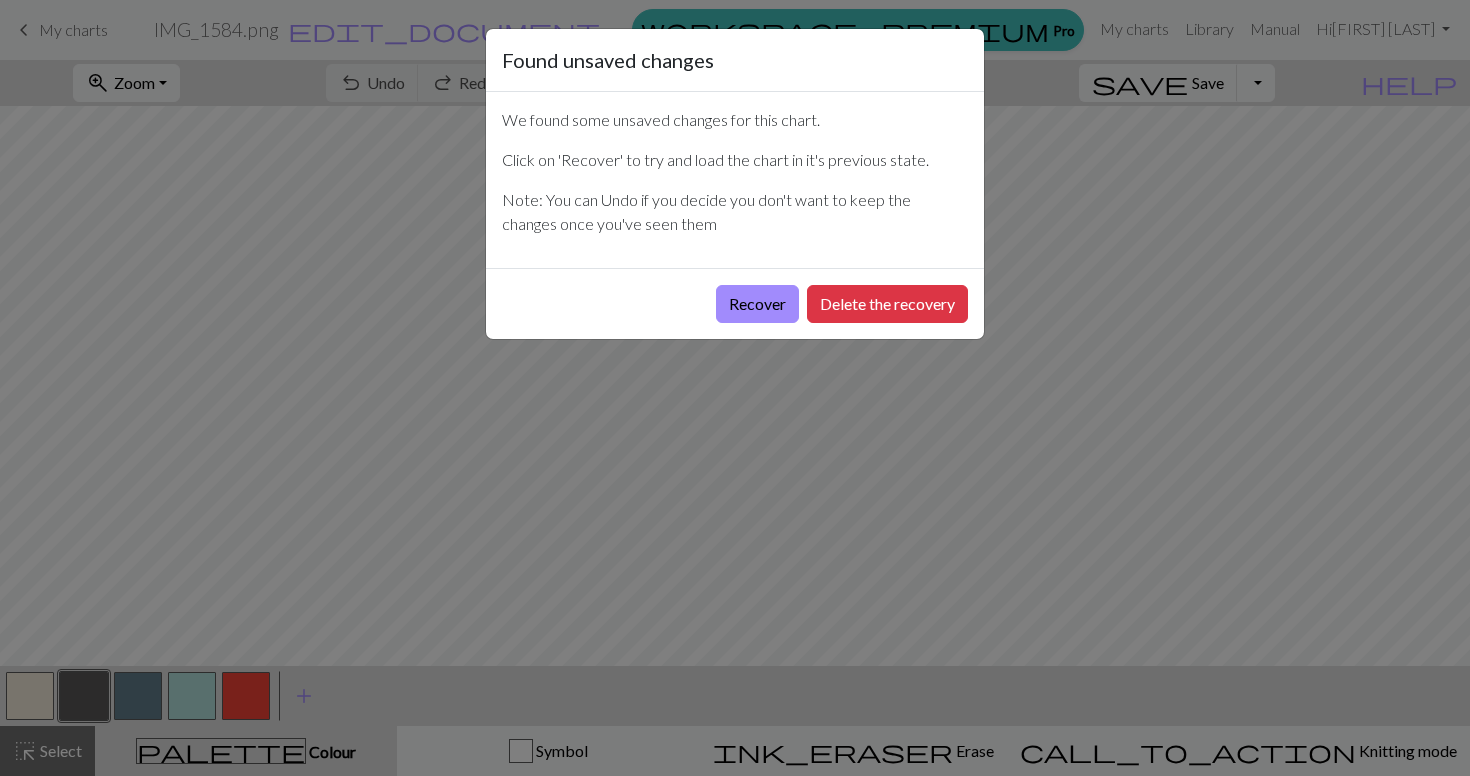 scroll, scrollTop: 0, scrollLeft: 0, axis: both 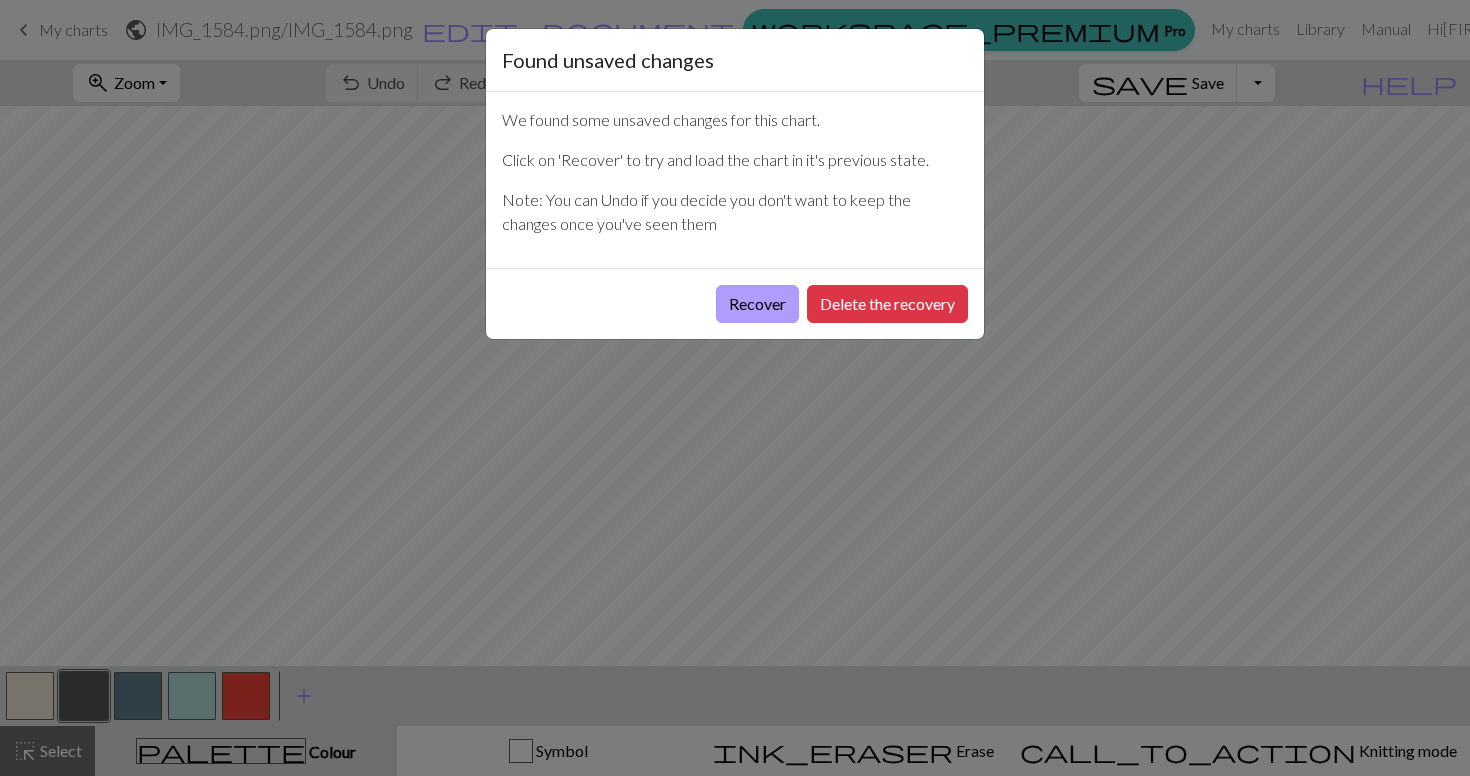 click on "Recover" at bounding box center (757, 304) 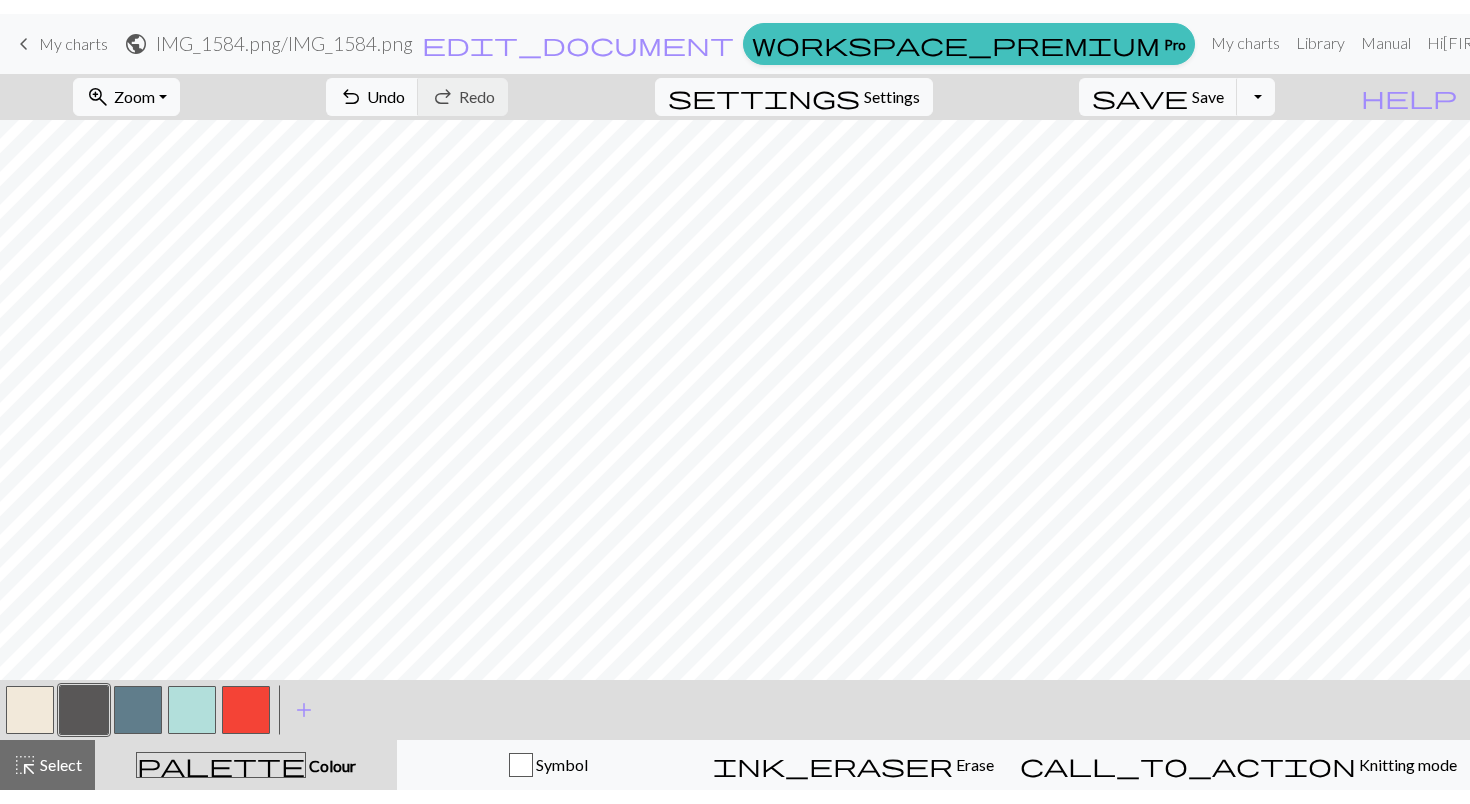 scroll, scrollTop: 463, scrollLeft: 0, axis: vertical 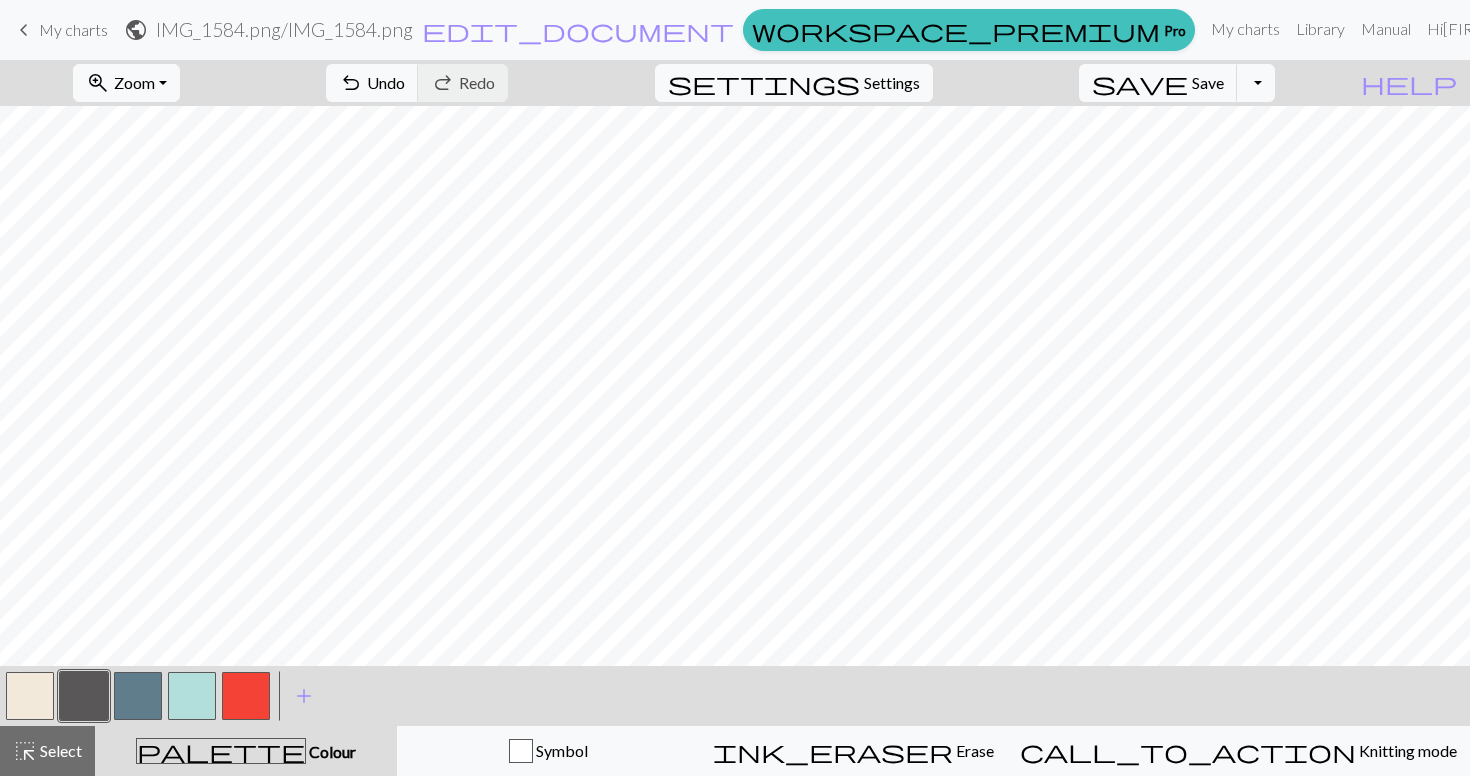 click at bounding box center [30, 696] 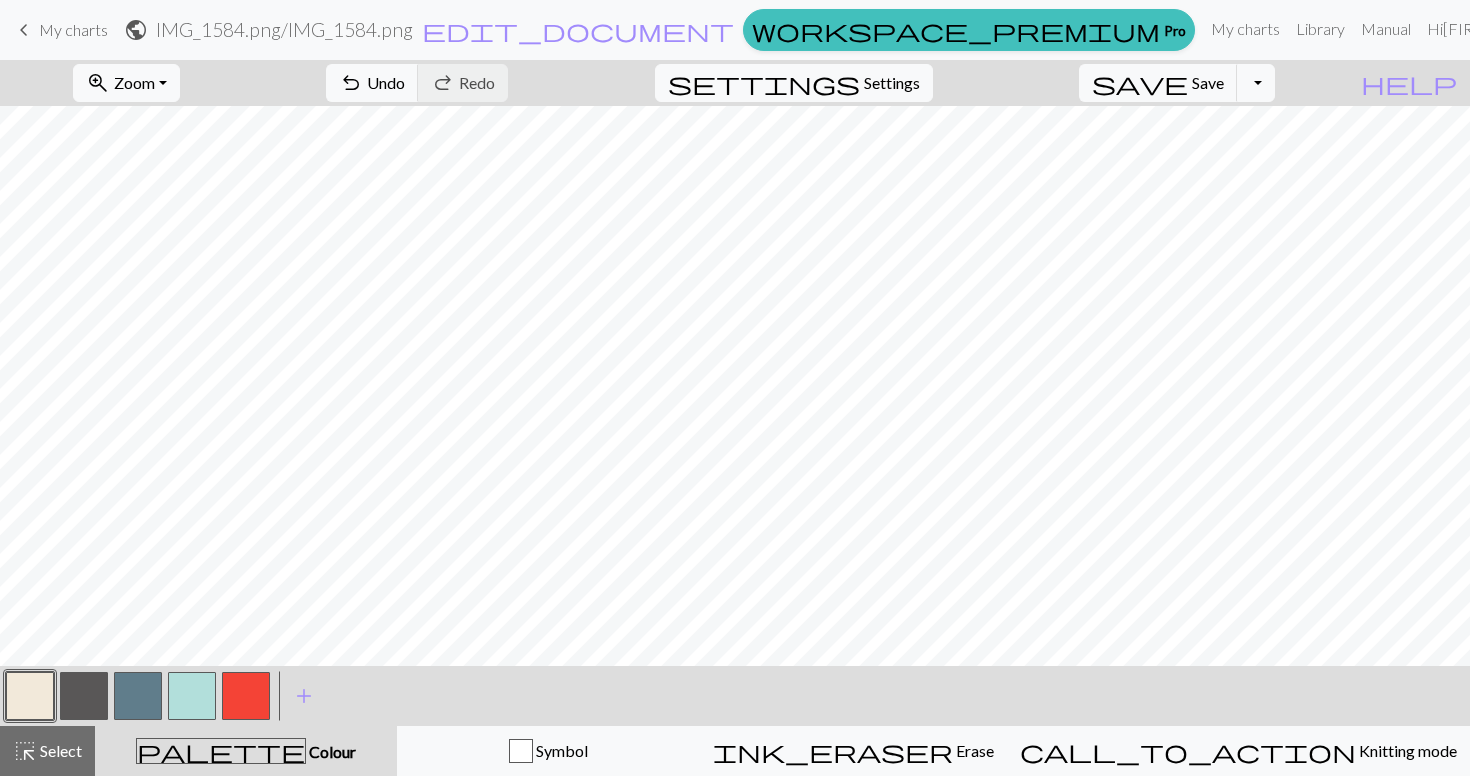 click at bounding box center (246, 696) 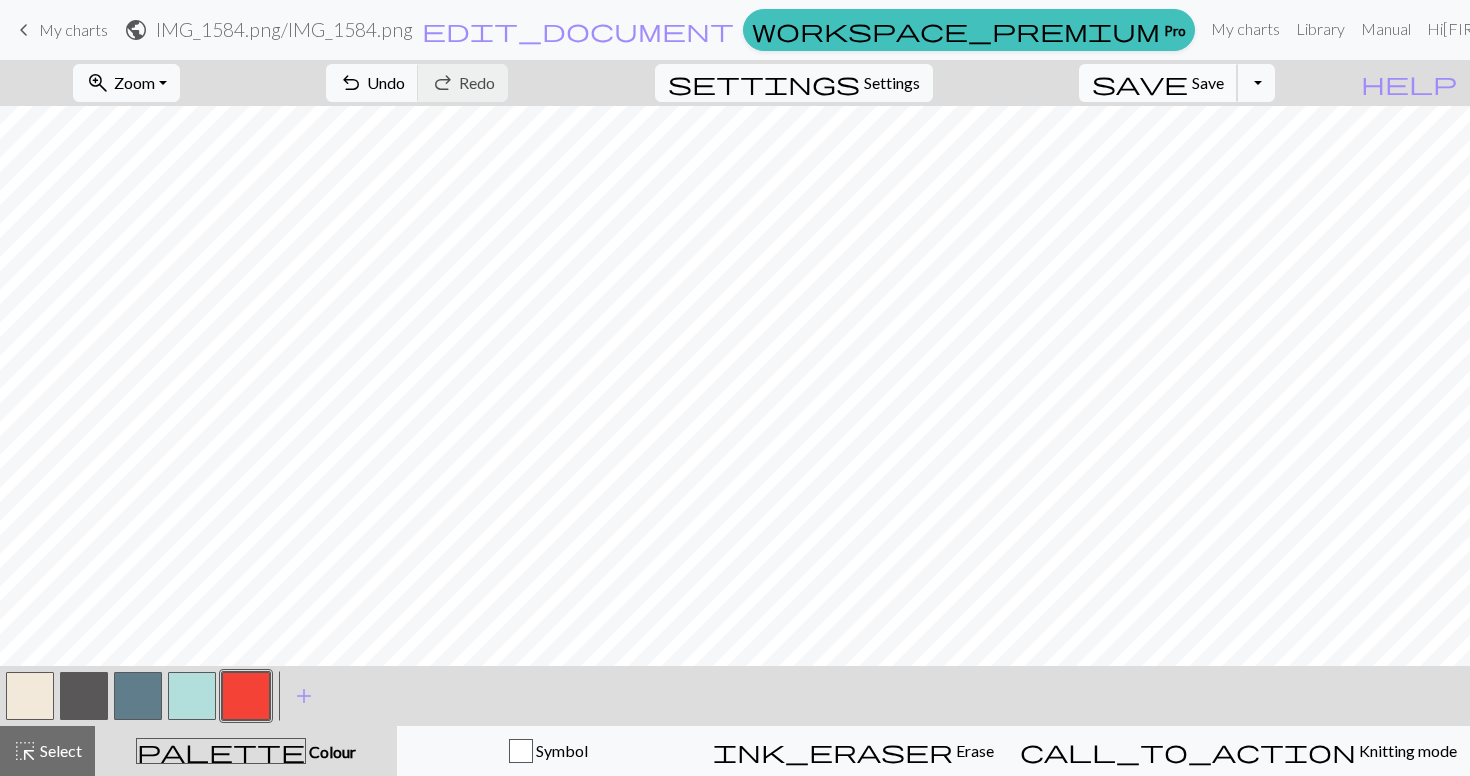 click on "Save" at bounding box center (1208, 82) 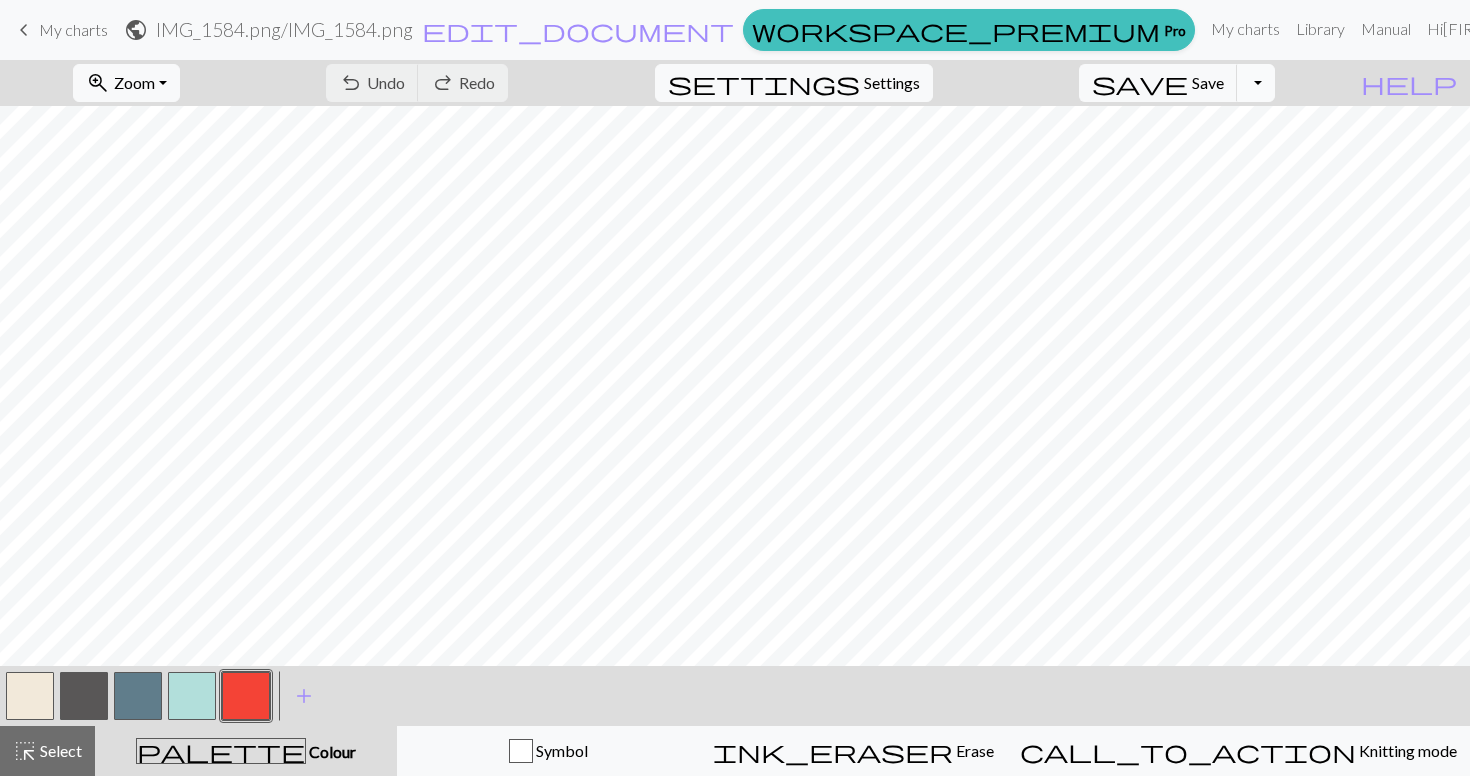 click on "Toggle Dropdown" at bounding box center [1256, 83] 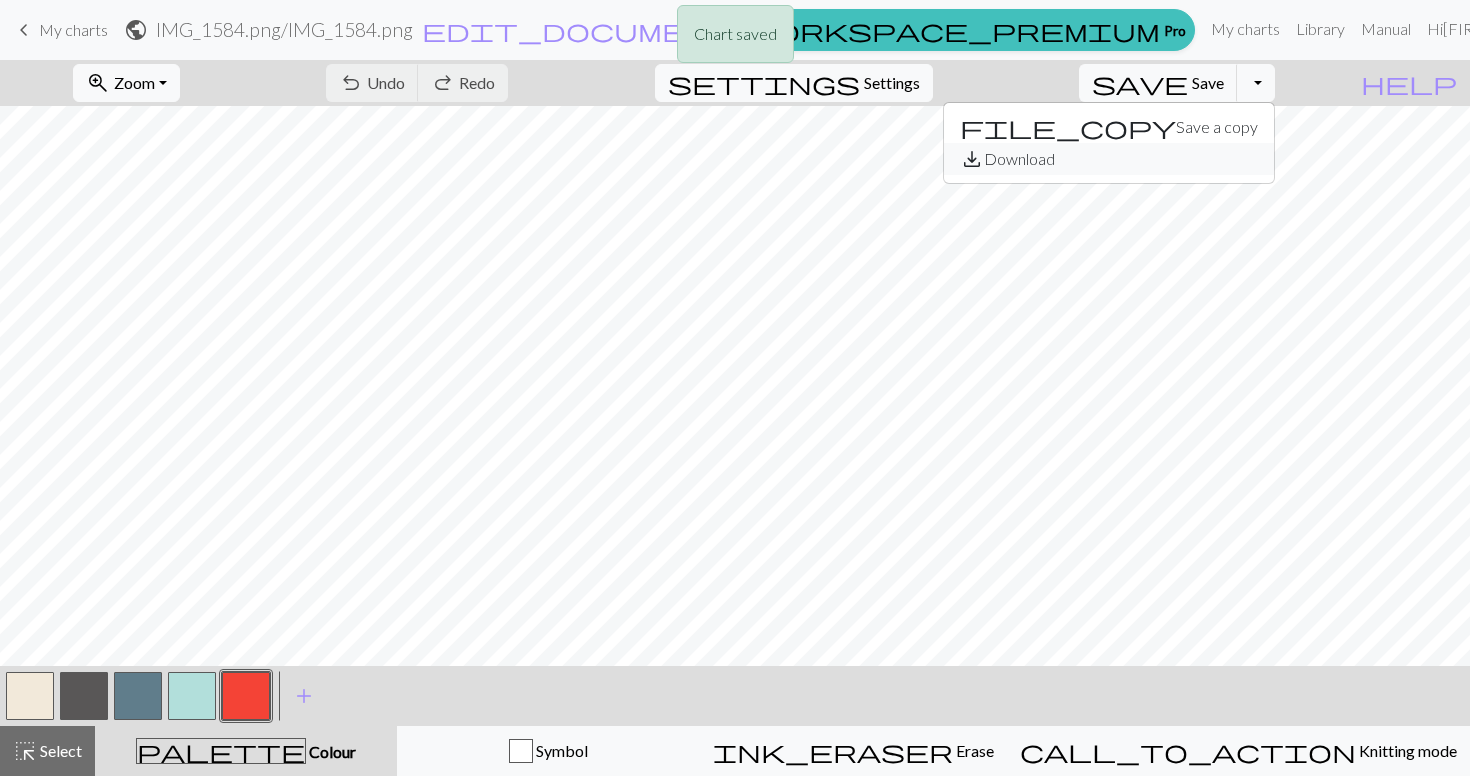click on "save_alt  Download" at bounding box center (1109, 159) 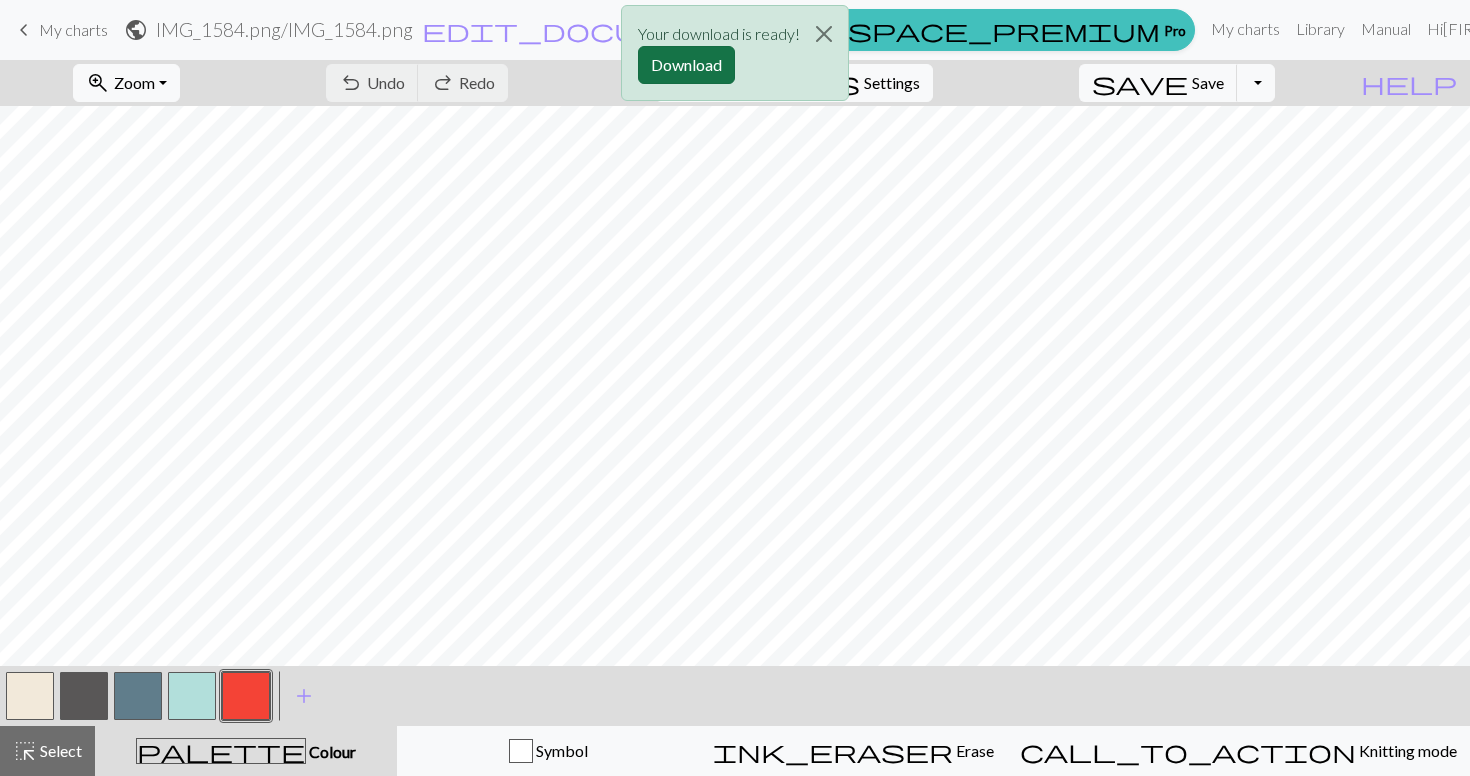 click on "Download" at bounding box center (686, 65) 